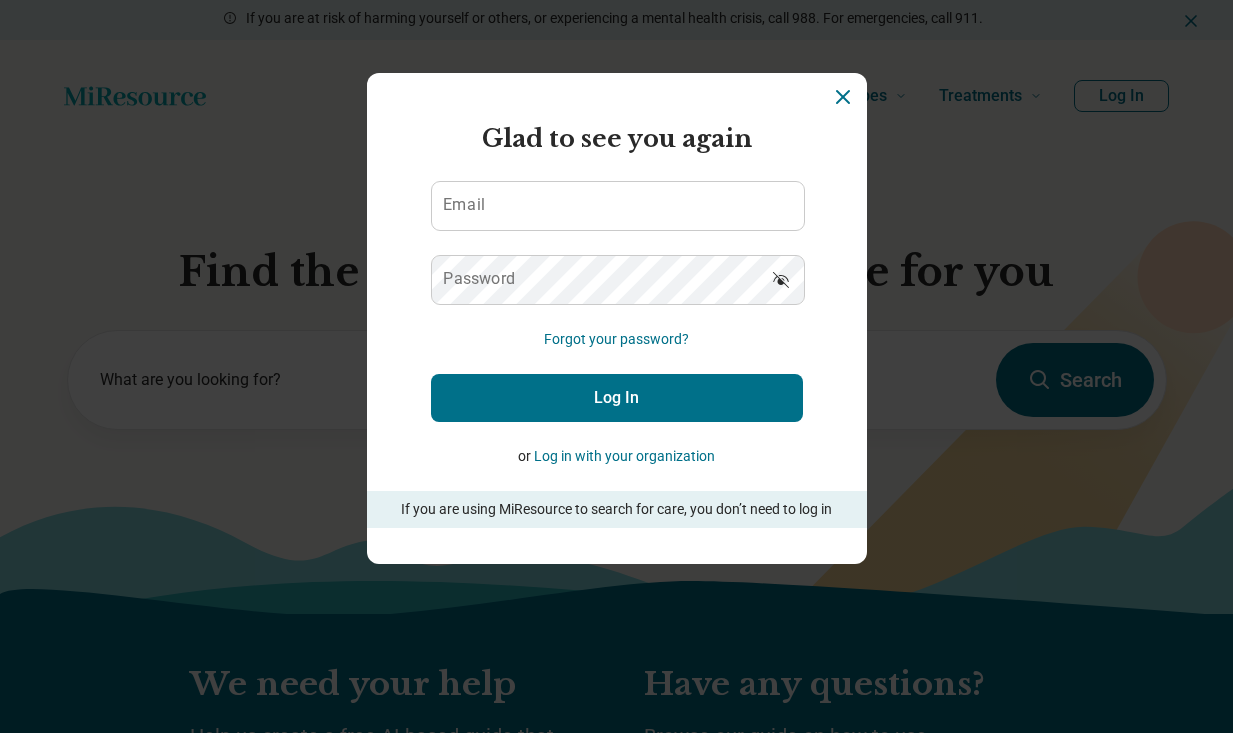 scroll, scrollTop: 0, scrollLeft: 0, axis: both 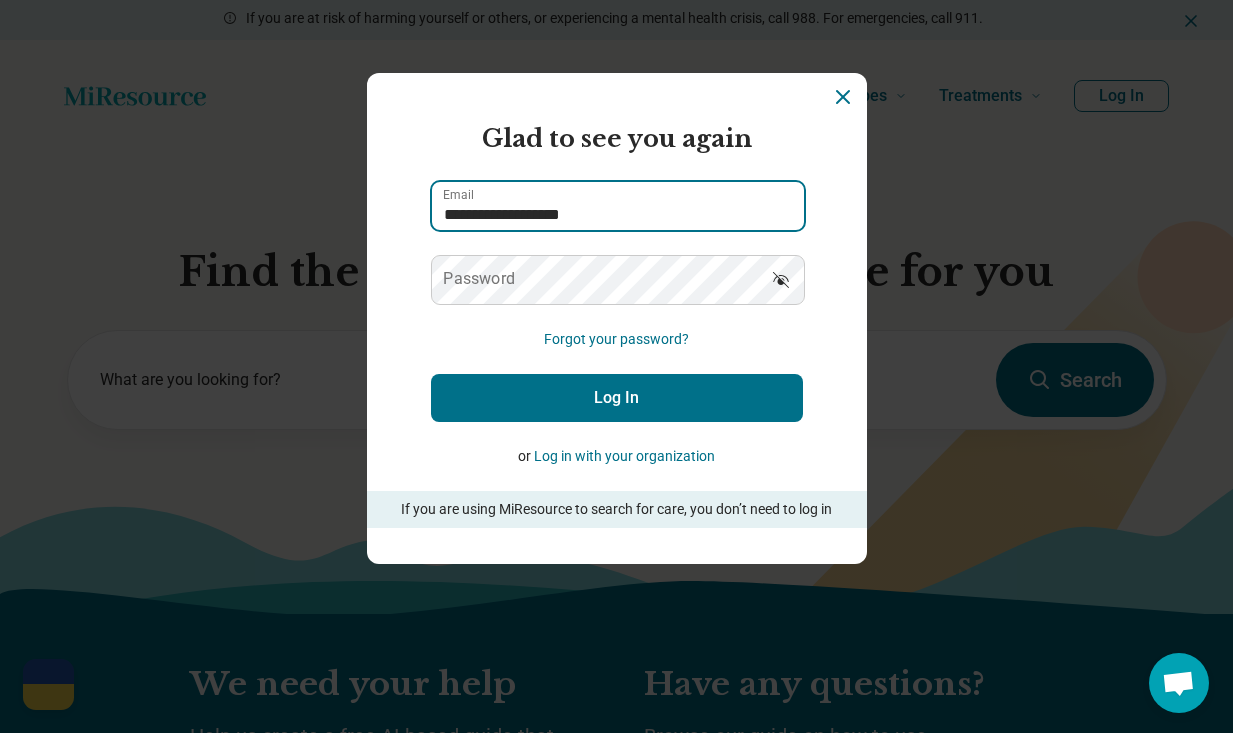 type on "**********" 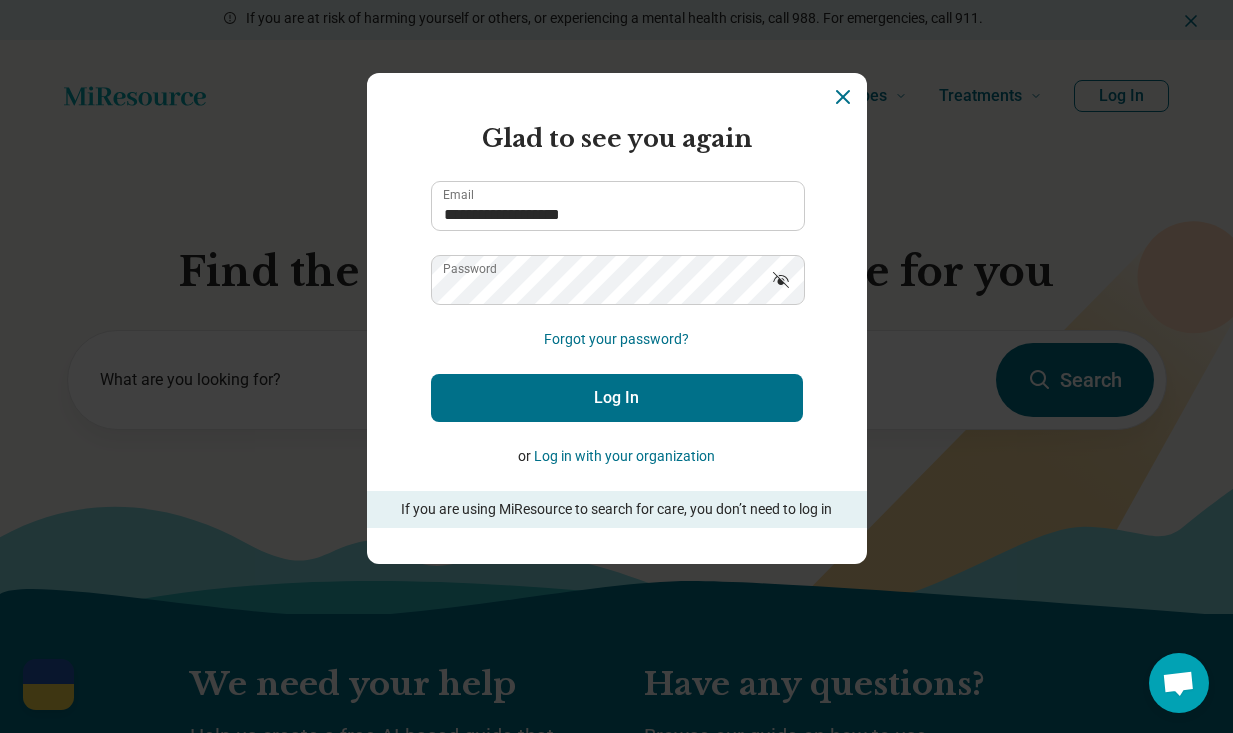 click on "Log In" at bounding box center [617, 398] 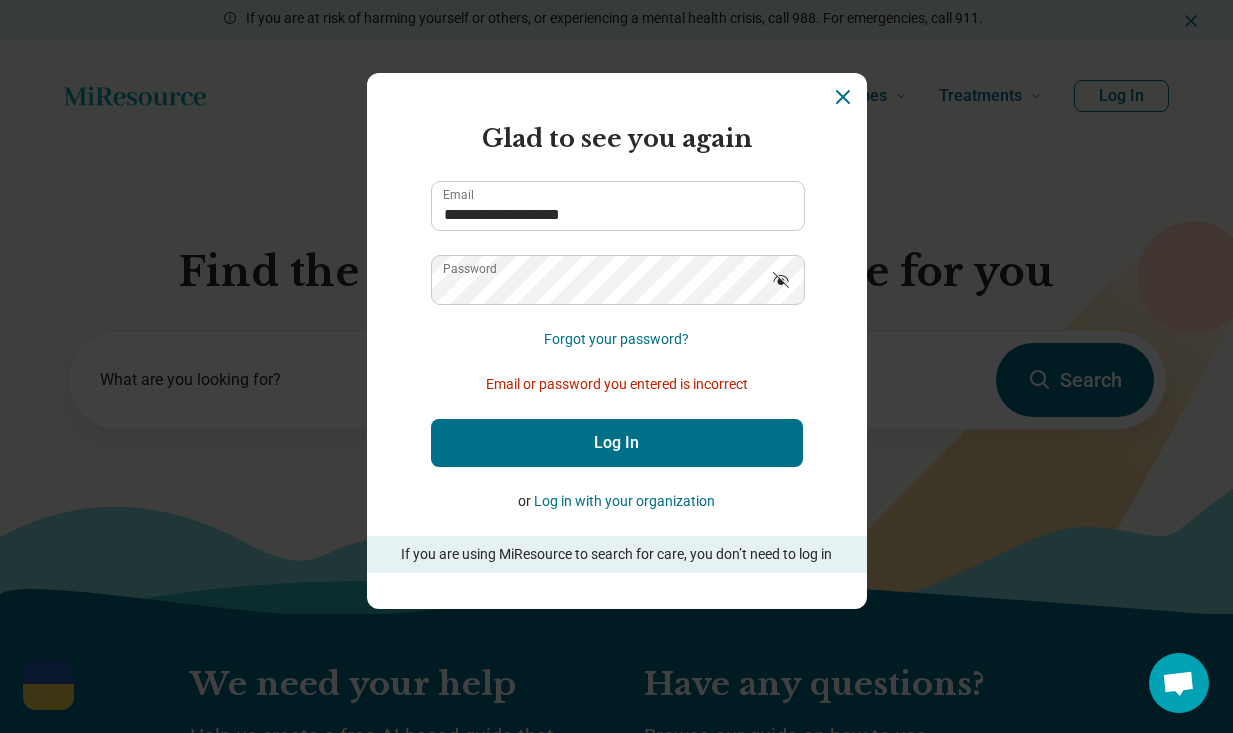 click on "Log In" at bounding box center (617, 443) 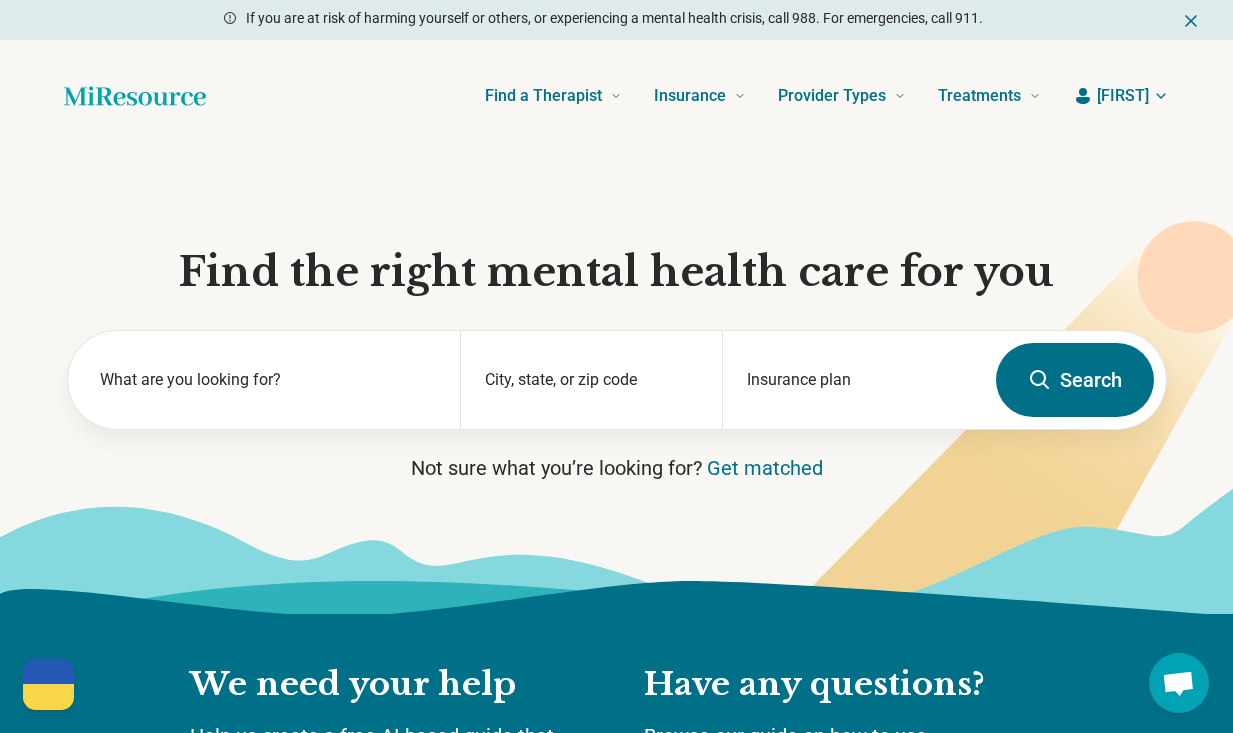 click on "[FIRST]" at bounding box center (1123, 96) 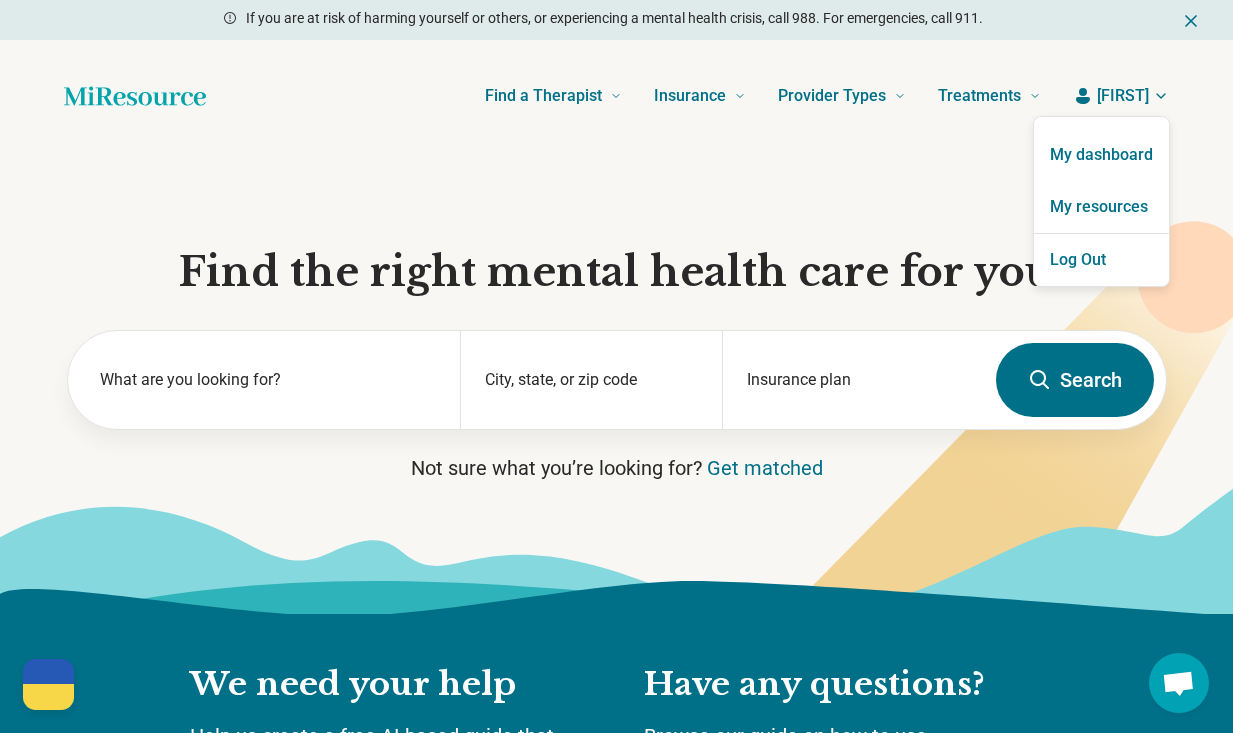 click at bounding box center (616, 366) 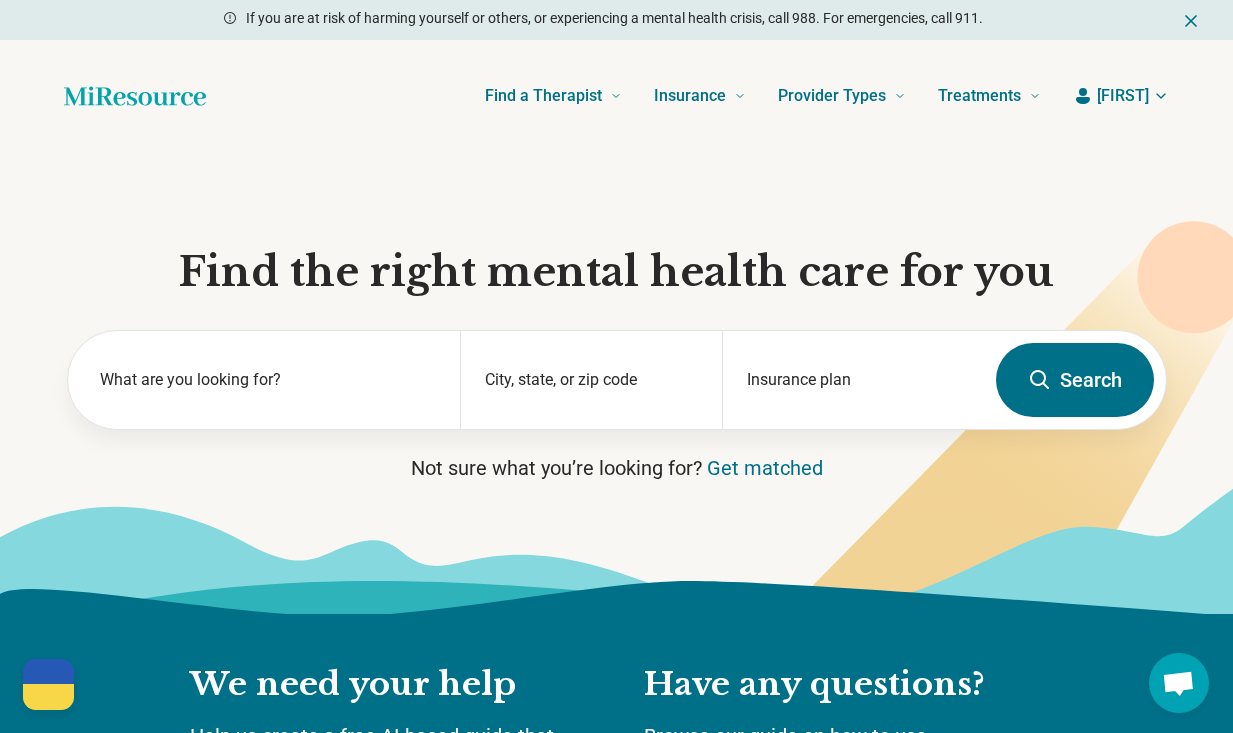 click on "[FIRST]" at bounding box center (1123, 96) 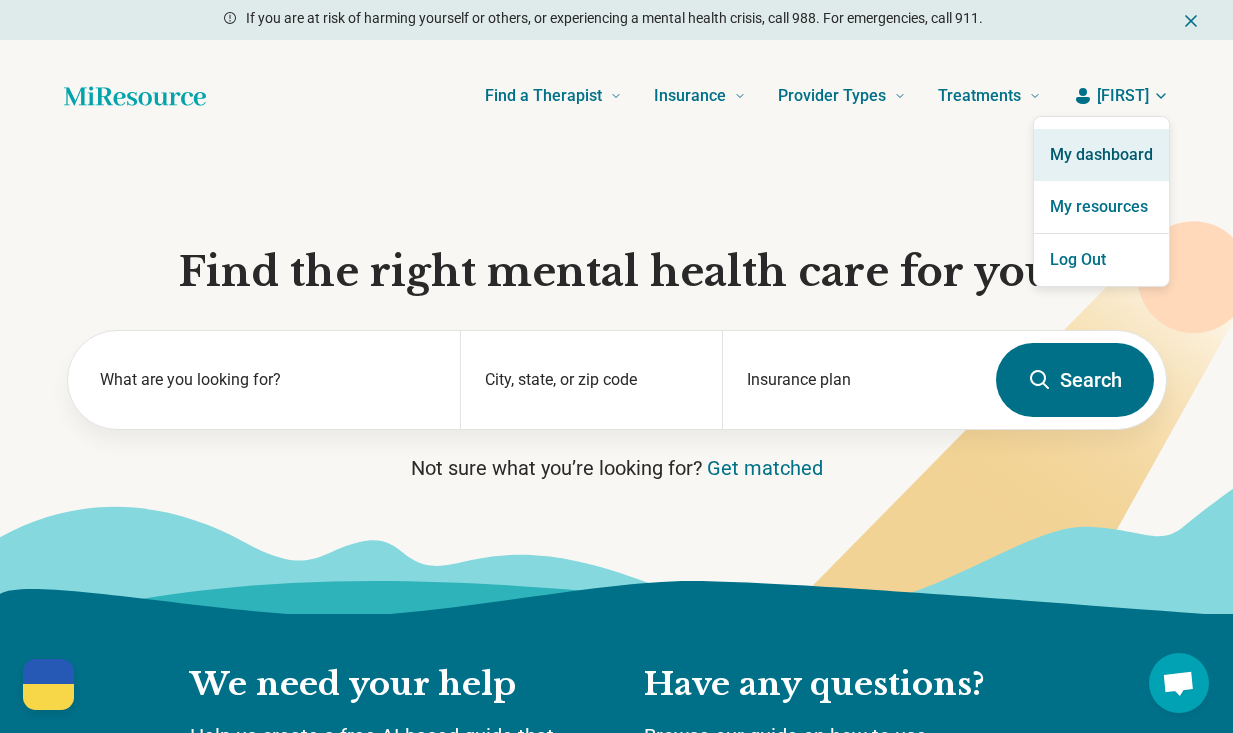 click on "My dashboard" at bounding box center (1101, 155) 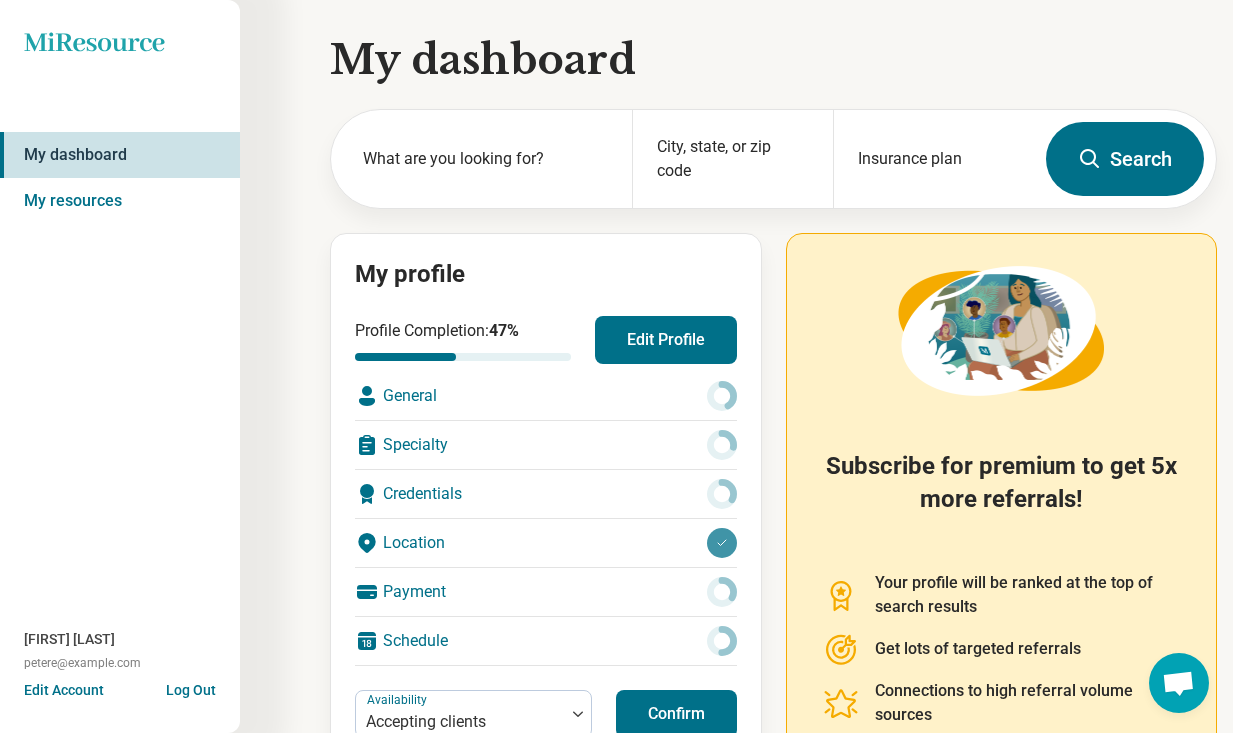 click on "General" at bounding box center (546, 396) 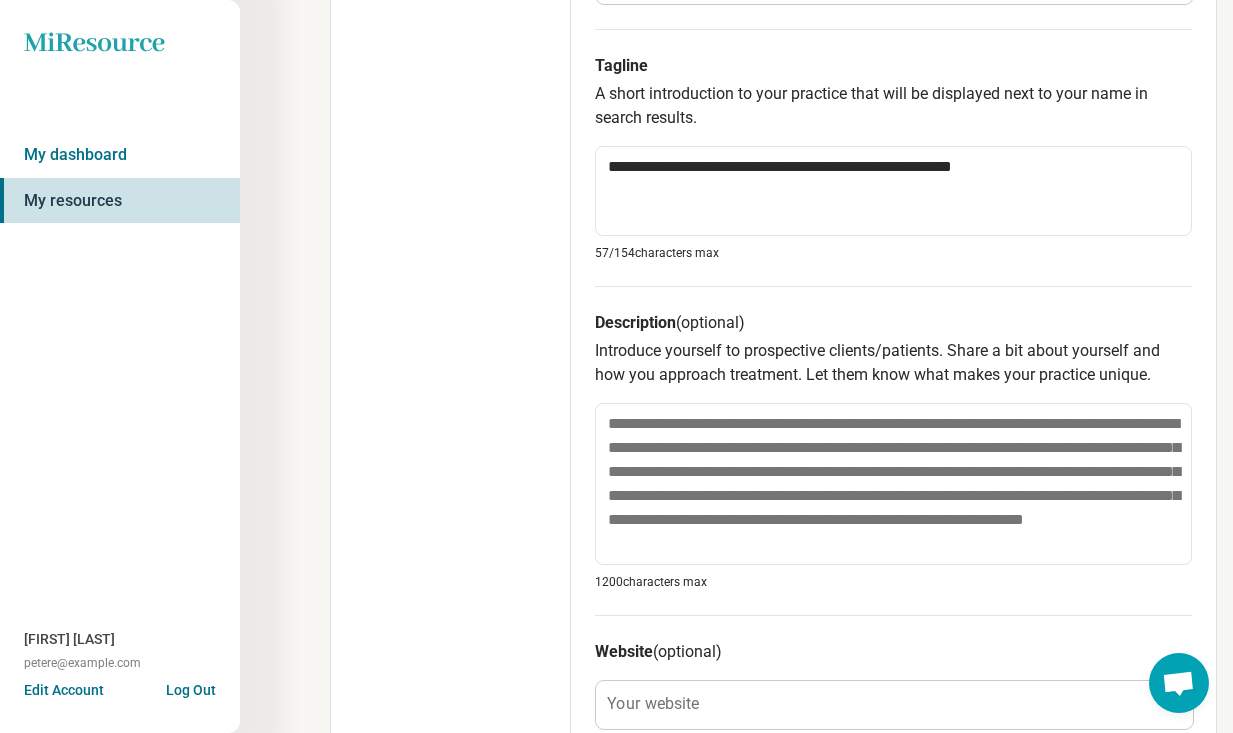 scroll, scrollTop: 759, scrollLeft: 0, axis: vertical 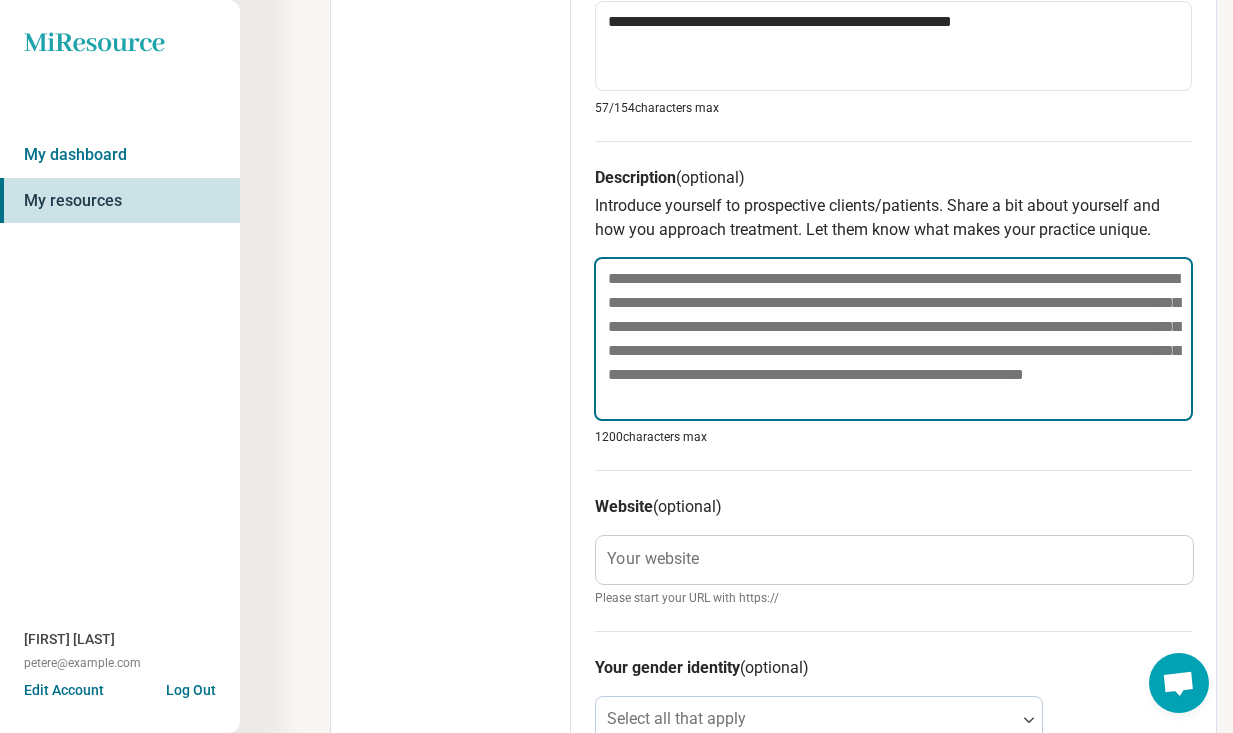 click at bounding box center [893, 339] 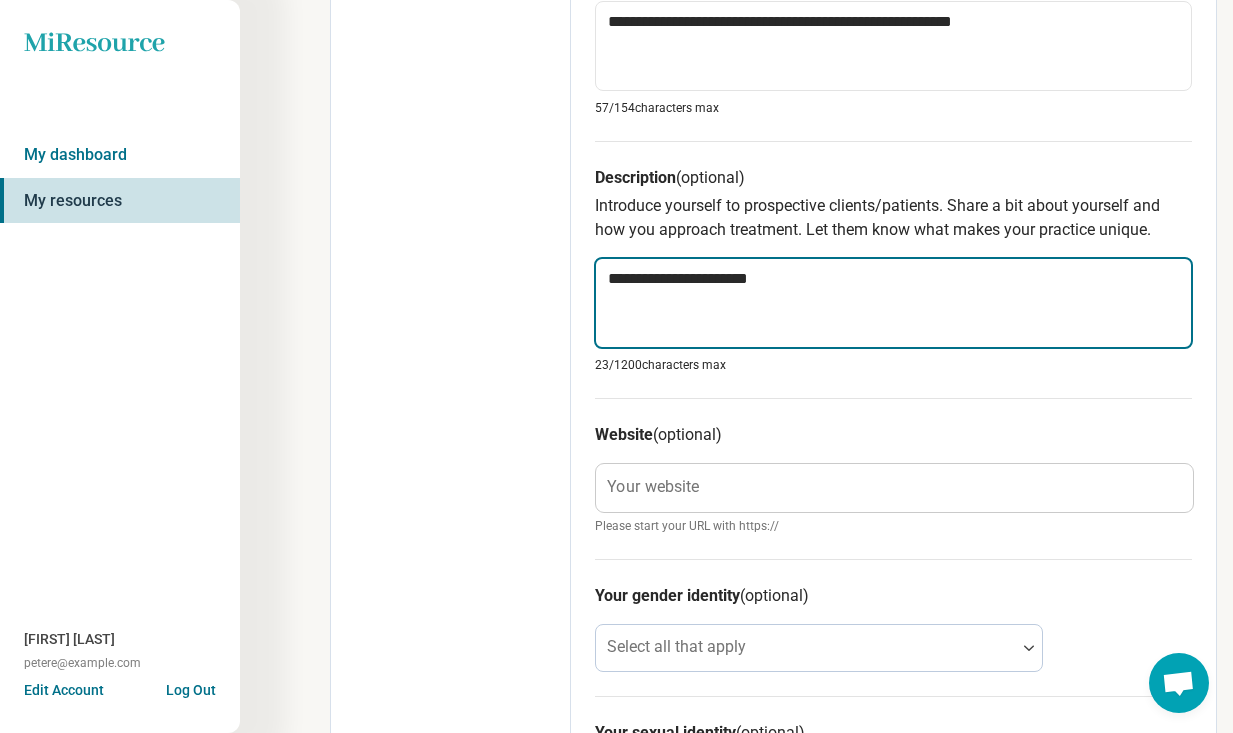 click on "**********" at bounding box center (893, 303) 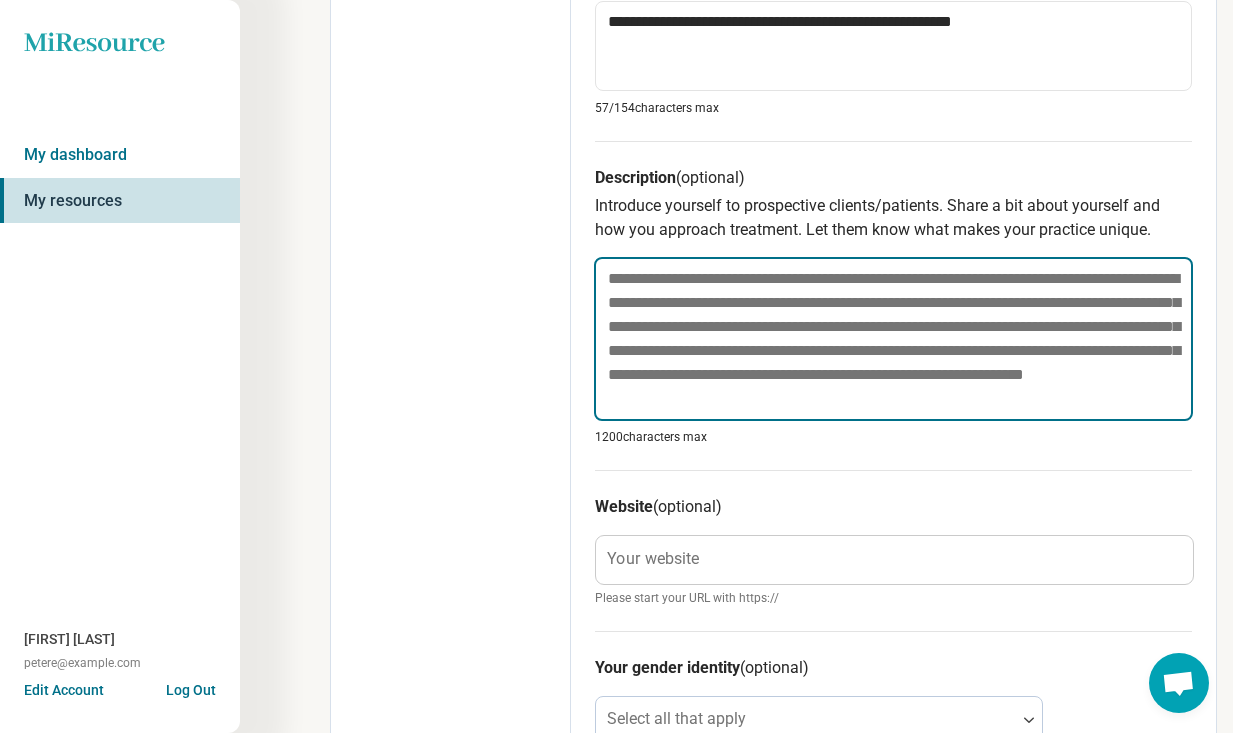 click at bounding box center (893, 339) 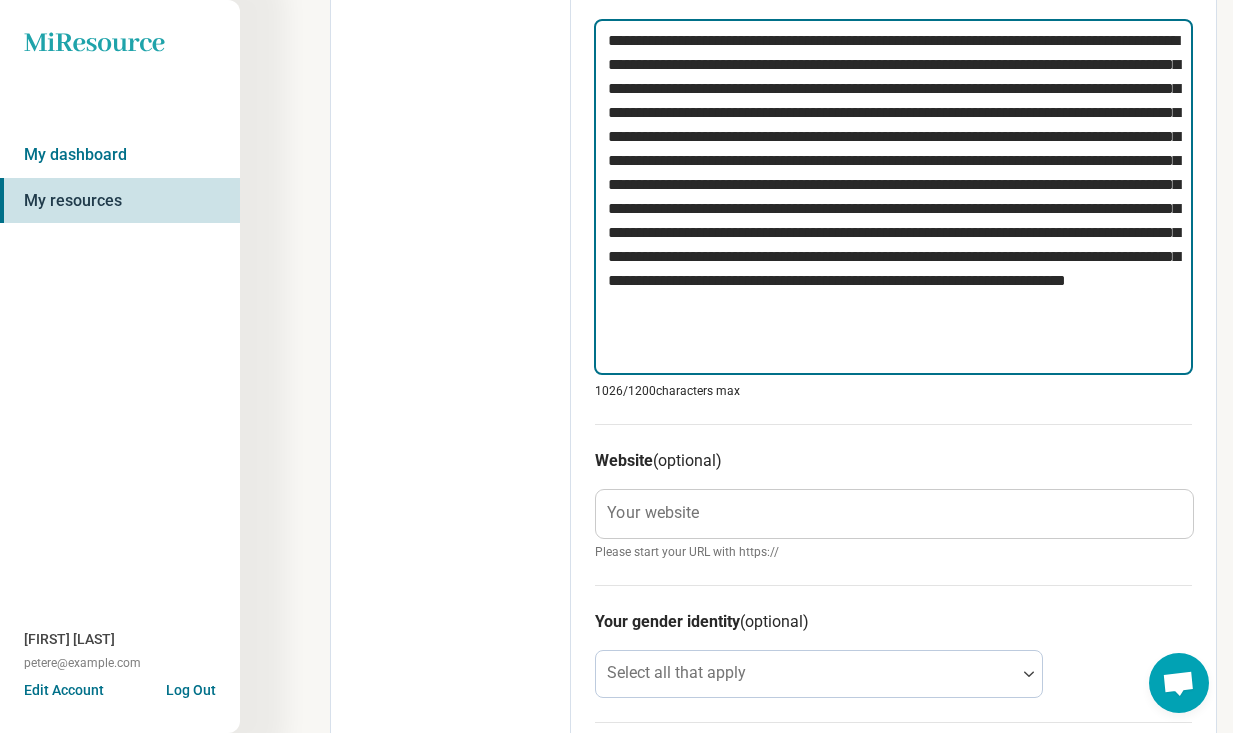 scroll, scrollTop: 1009, scrollLeft: 0, axis: vertical 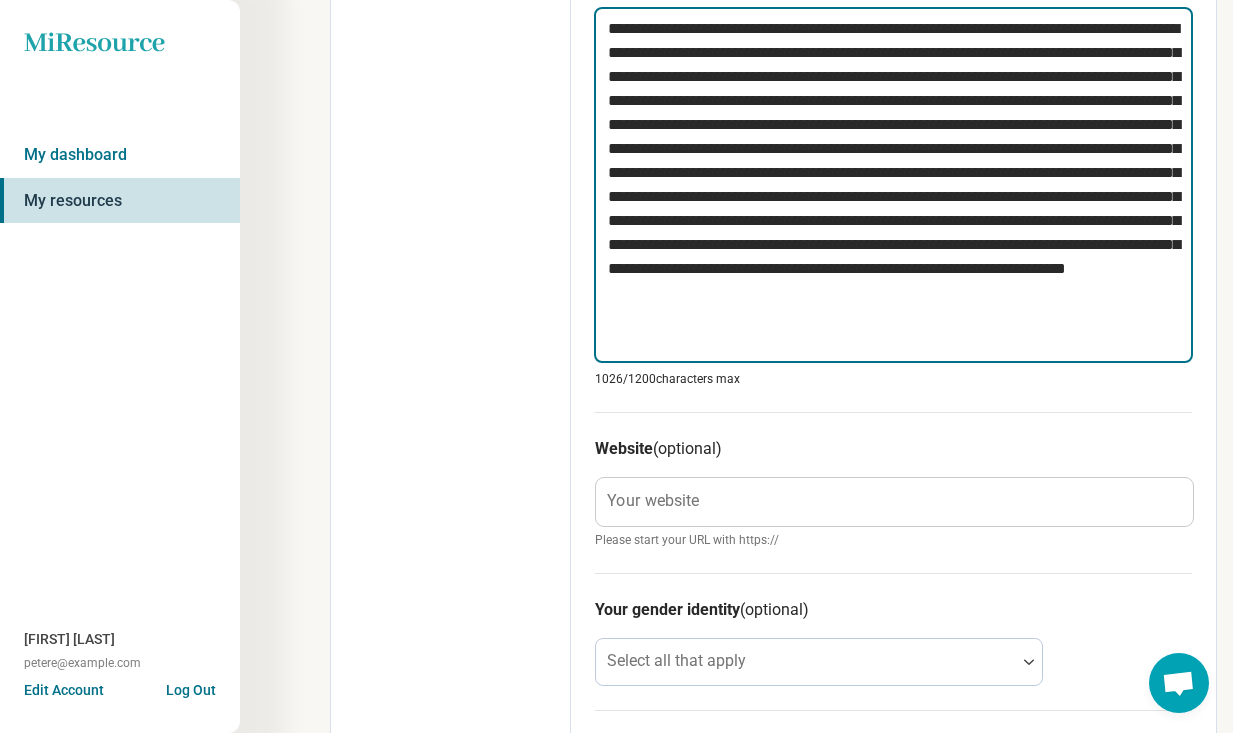 type on "**********" 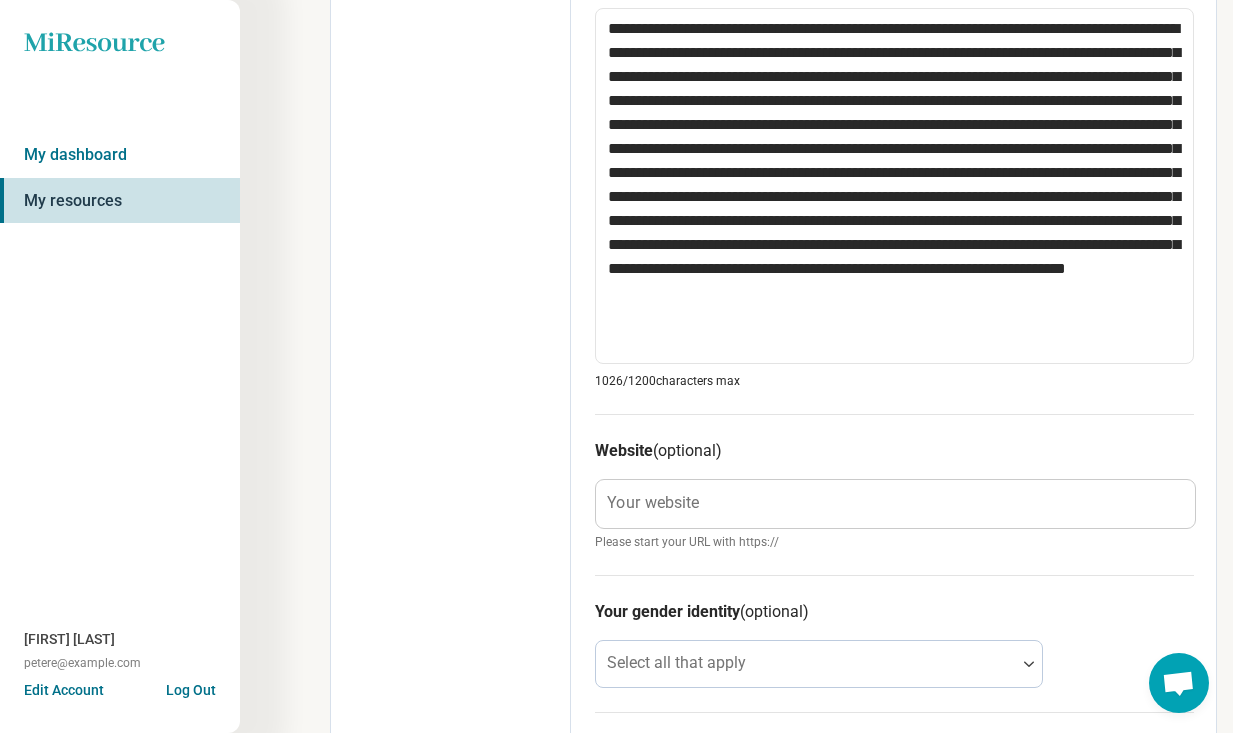 click on "Your website" at bounding box center (653, 503) 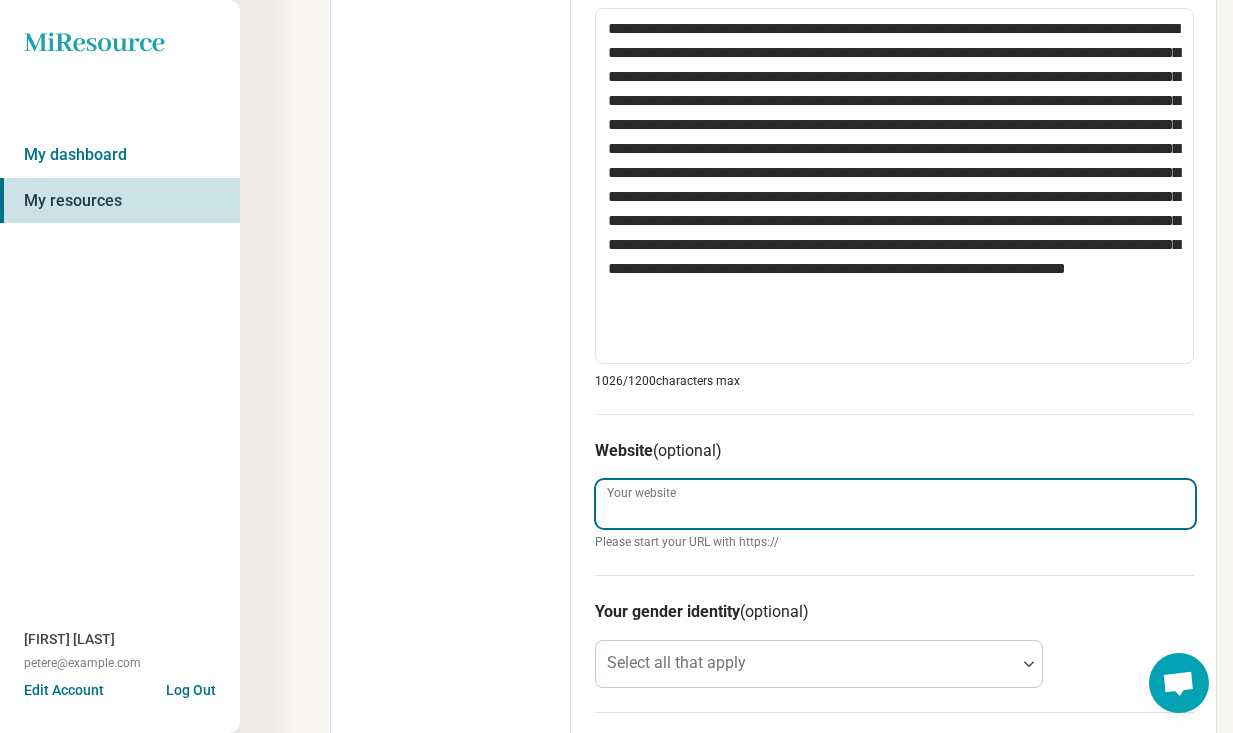 type on "*" 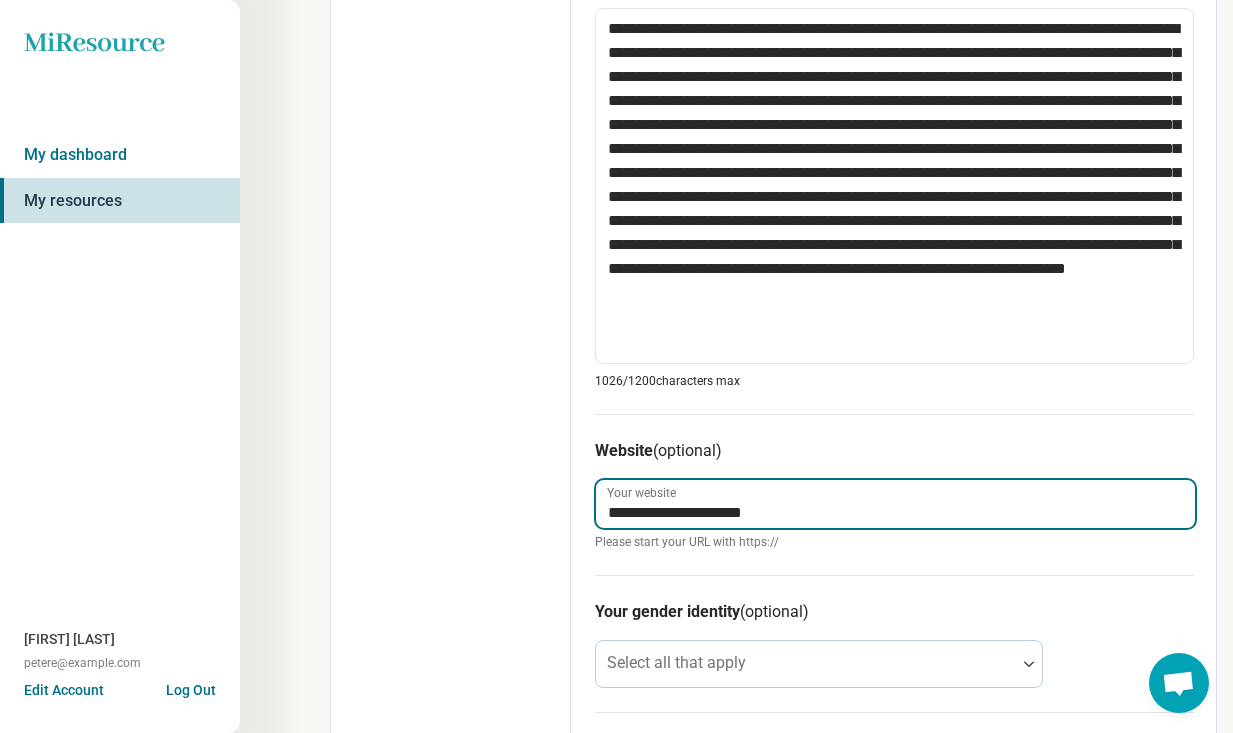 type on "**********" 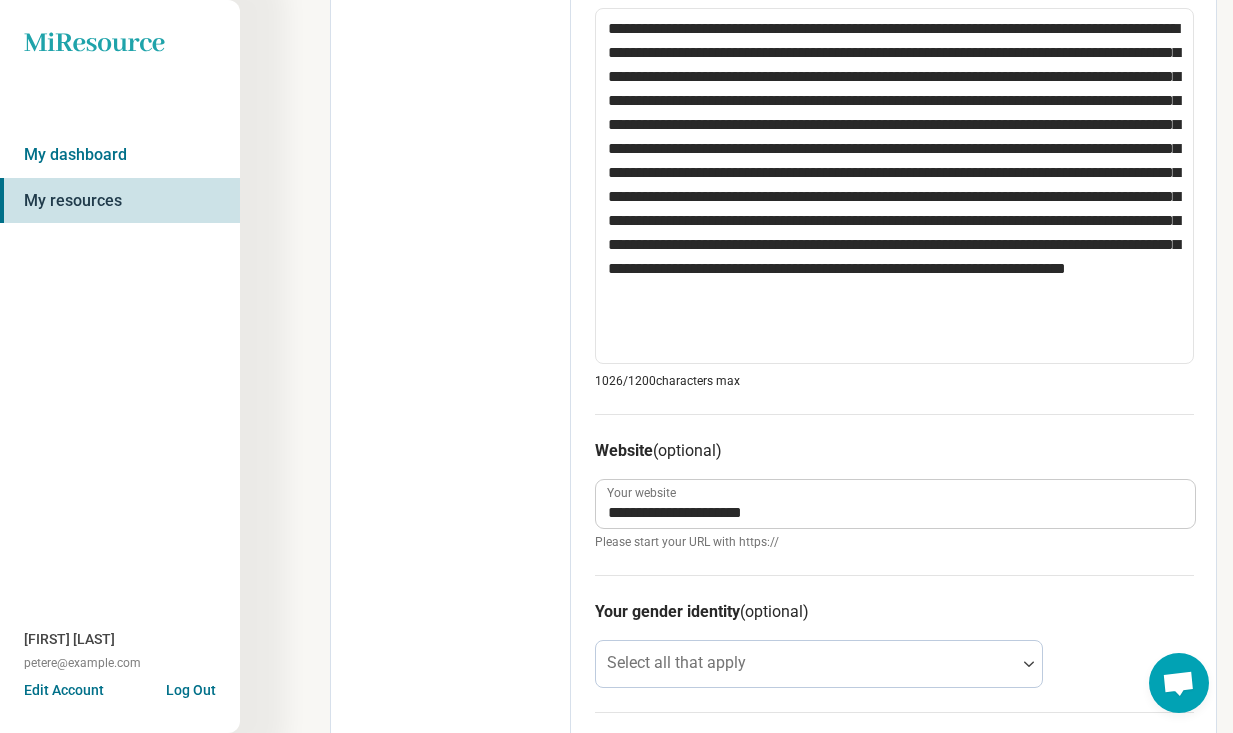 click on "**********" at bounding box center (894, 154) 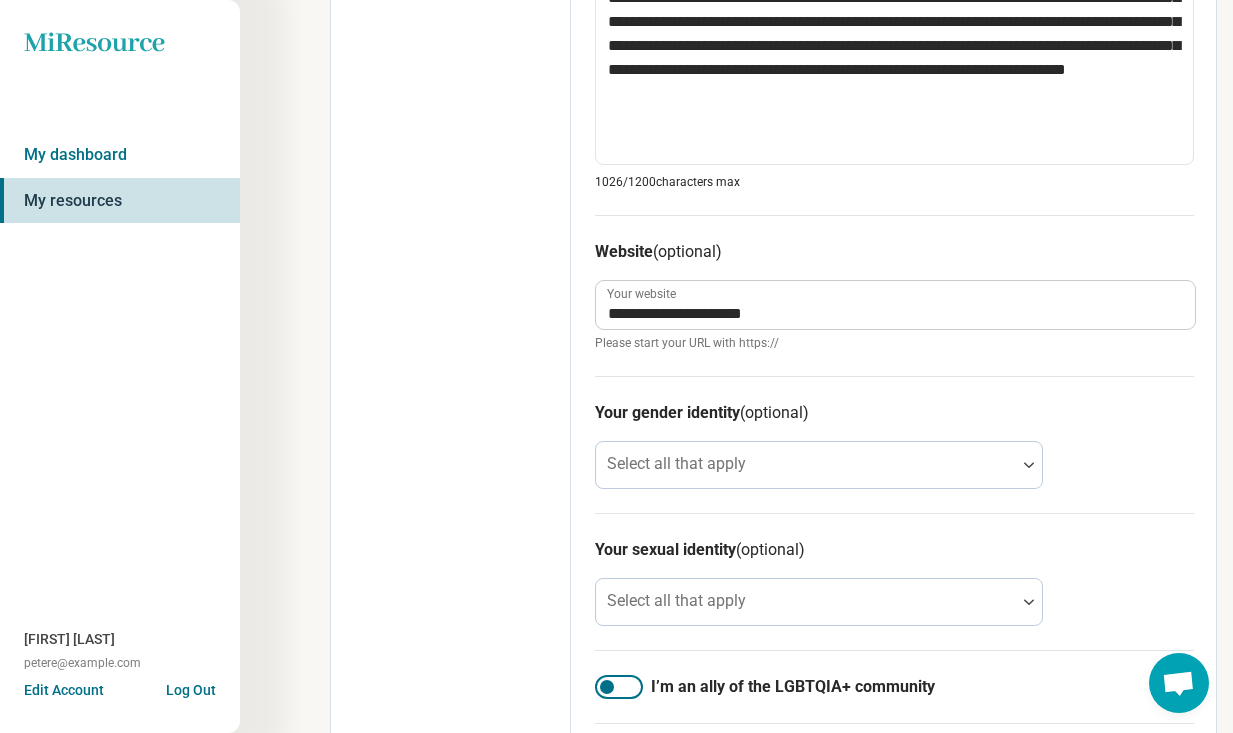 scroll, scrollTop: 1422, scrollLeft: 0, axis: vertical 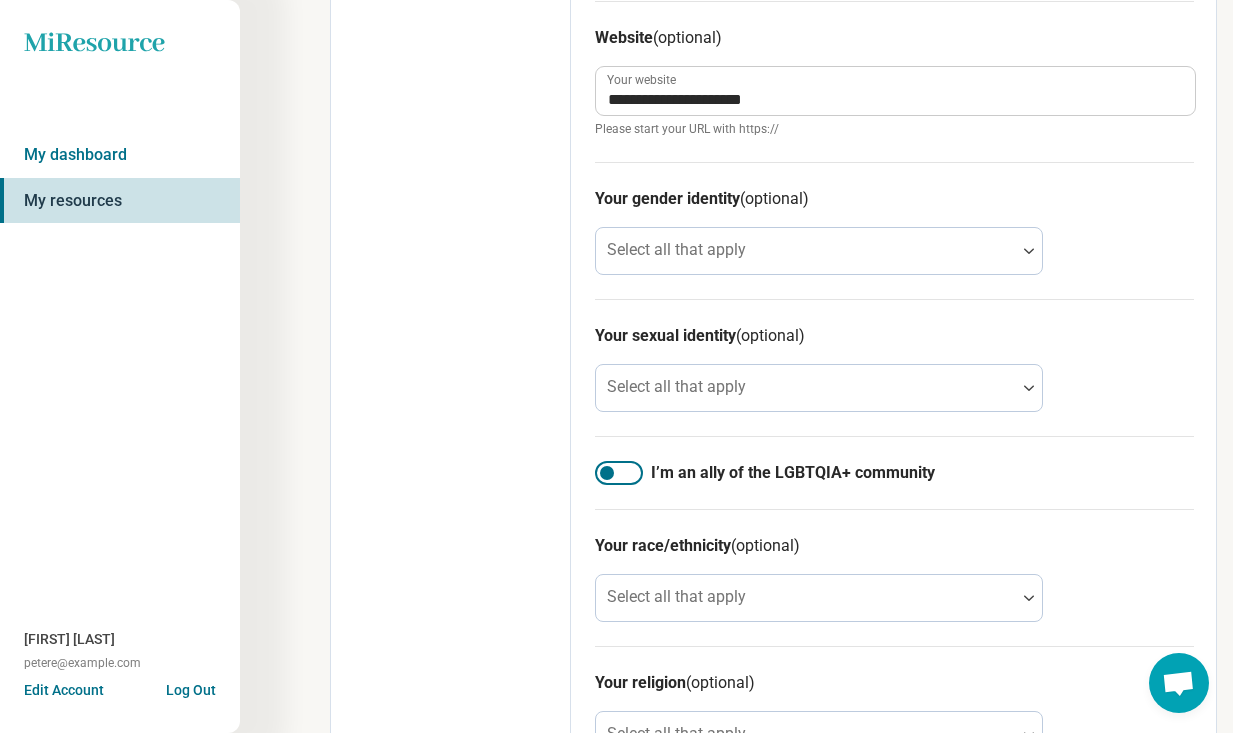 click at bounding box center (619, 473) 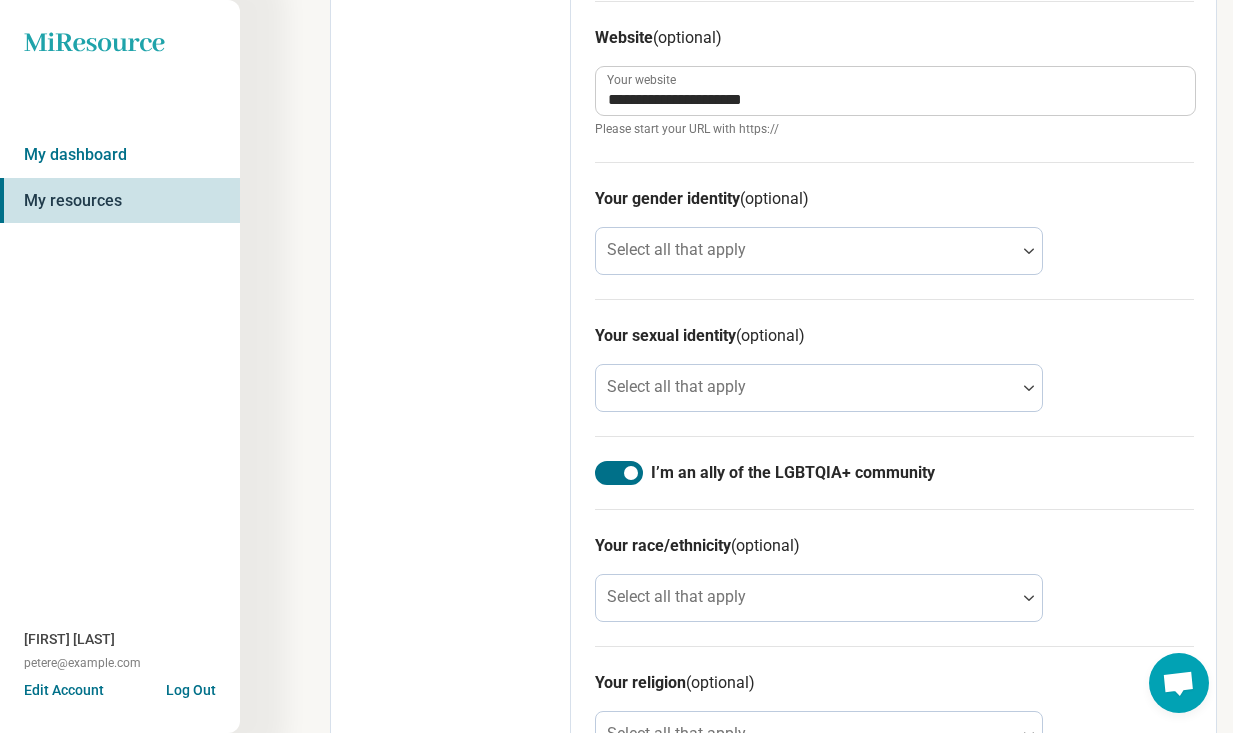 scroll, scrollTop: 13, scrollLeft: 0, axis: vertical 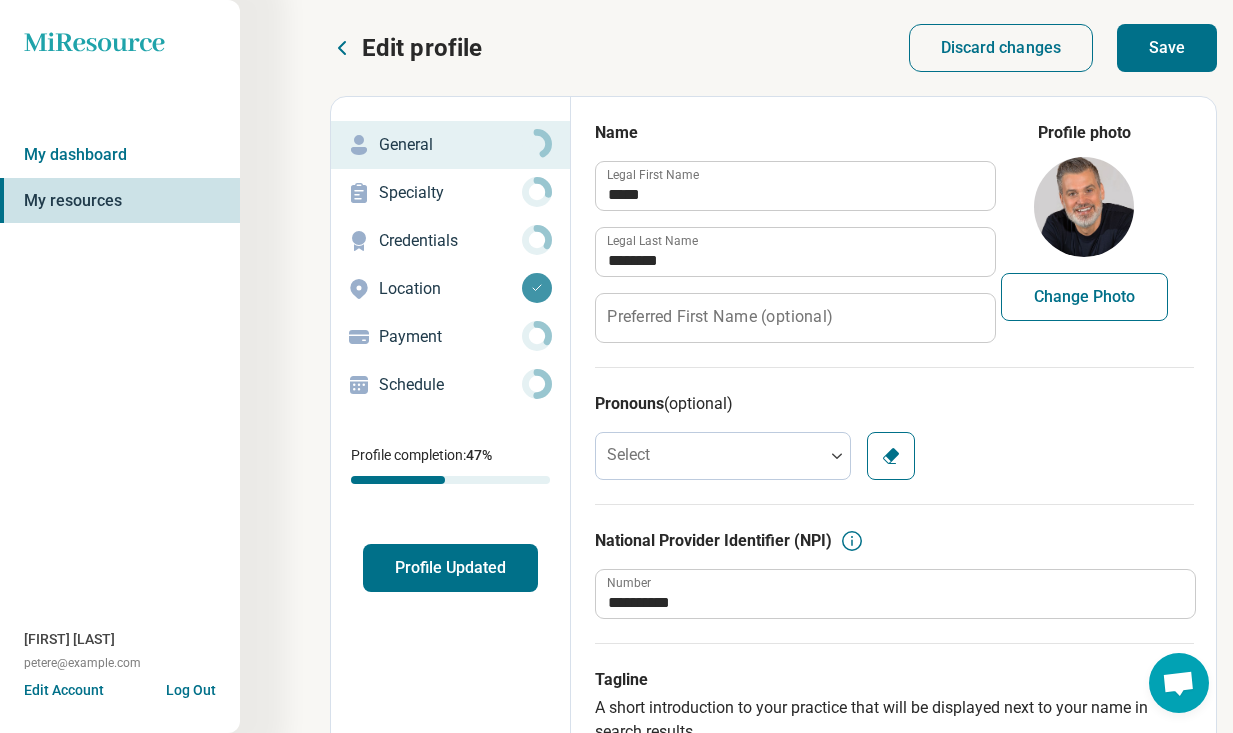 click on "Save" at bounding box center [1167, 48] 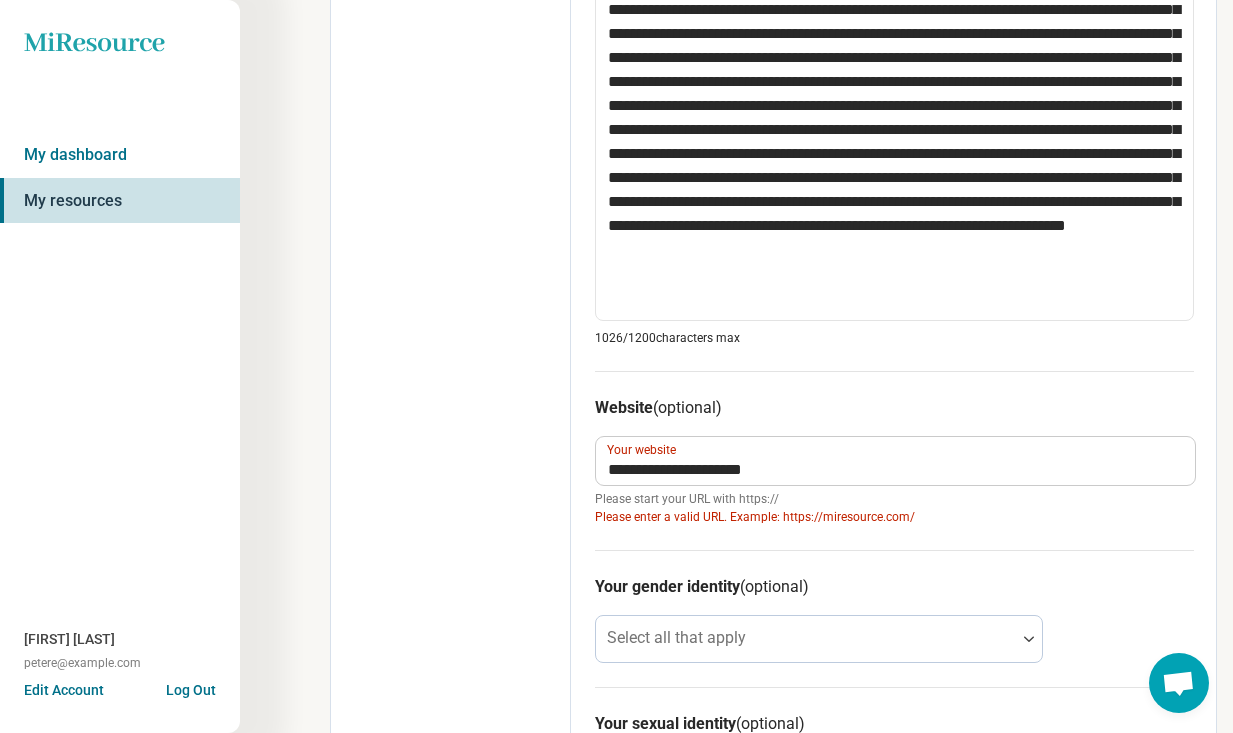 scroll, scrollTop: 1053, scrollLeft: 0, axis: vertical 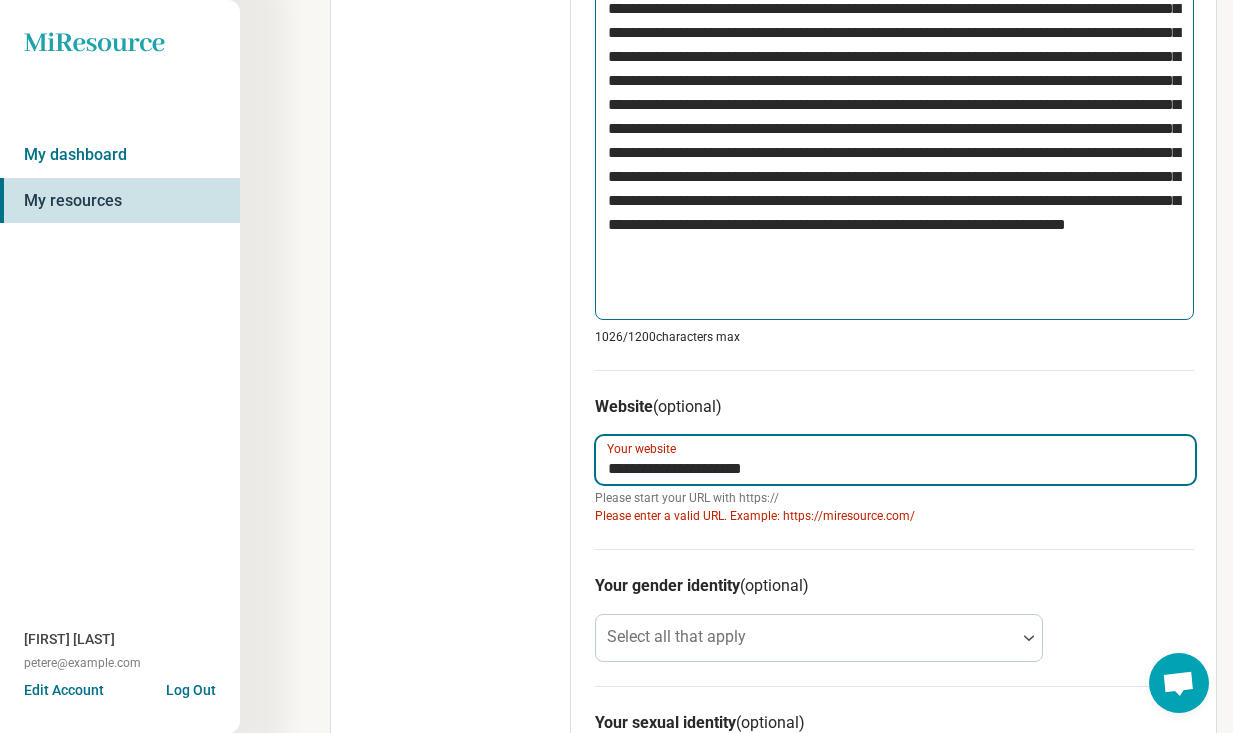 click on "**********" at bounding box center [895, 460] 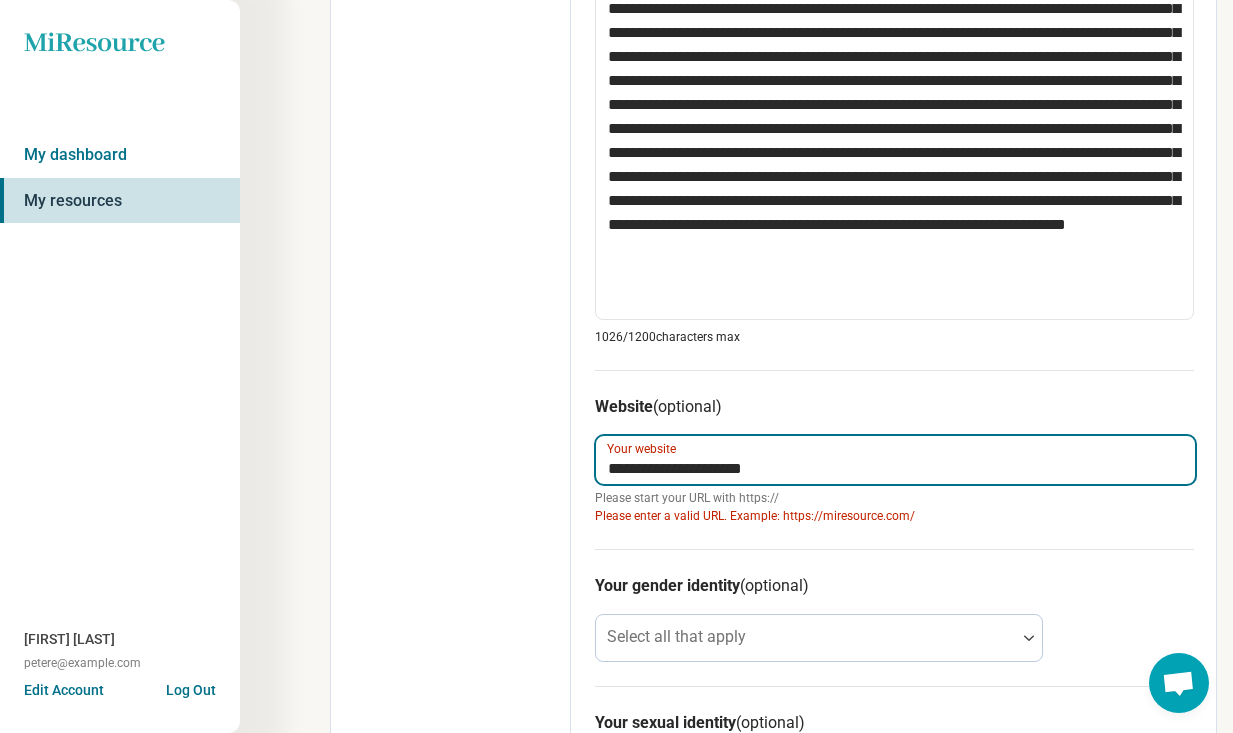 drag, startPoint x: 1137, startPoint y: 260, endPoint x: 675, endPoint y: 469, distance: 507.07495 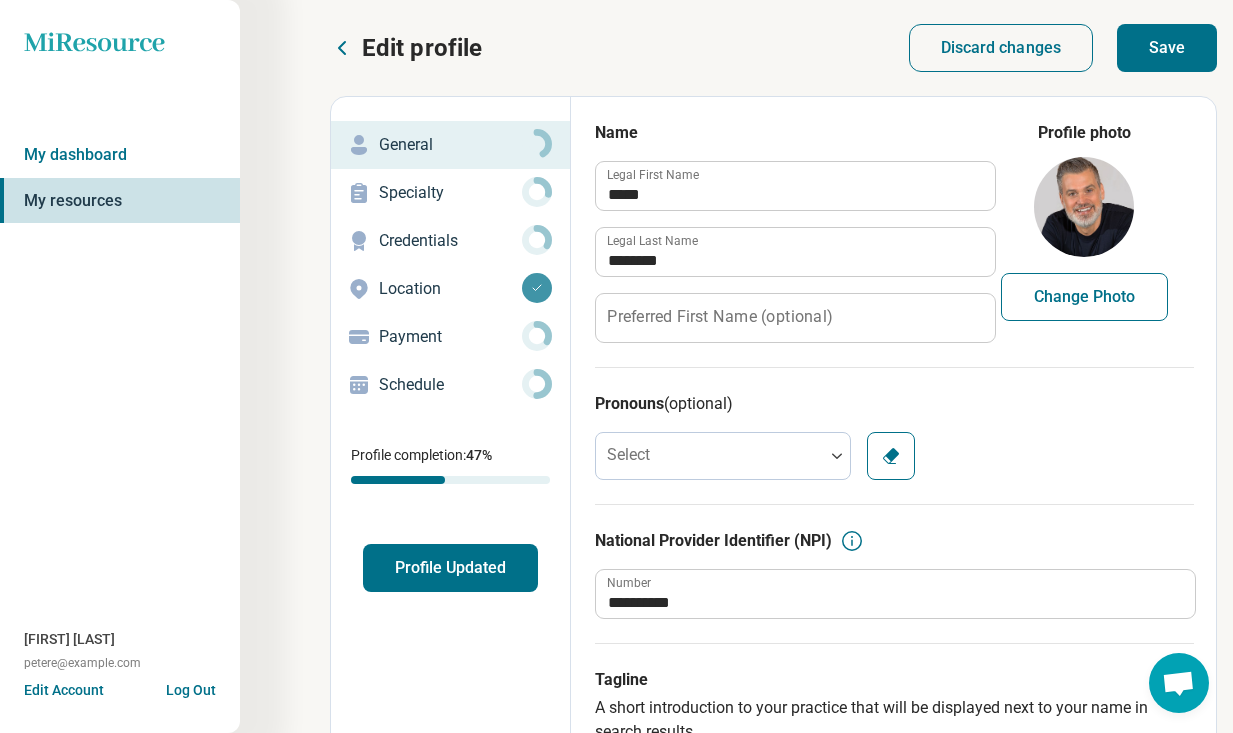 scroll, scrollTop: 0, scrollLeft: 0, axis: both 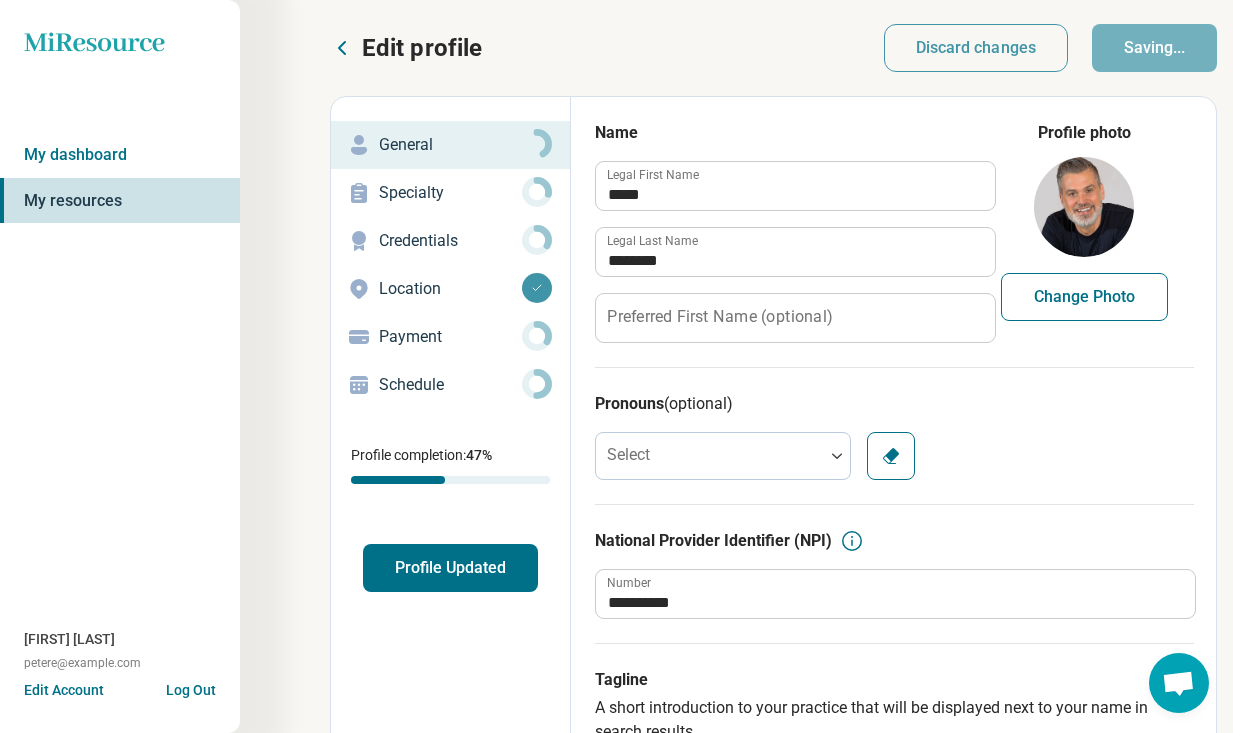 type on "*" 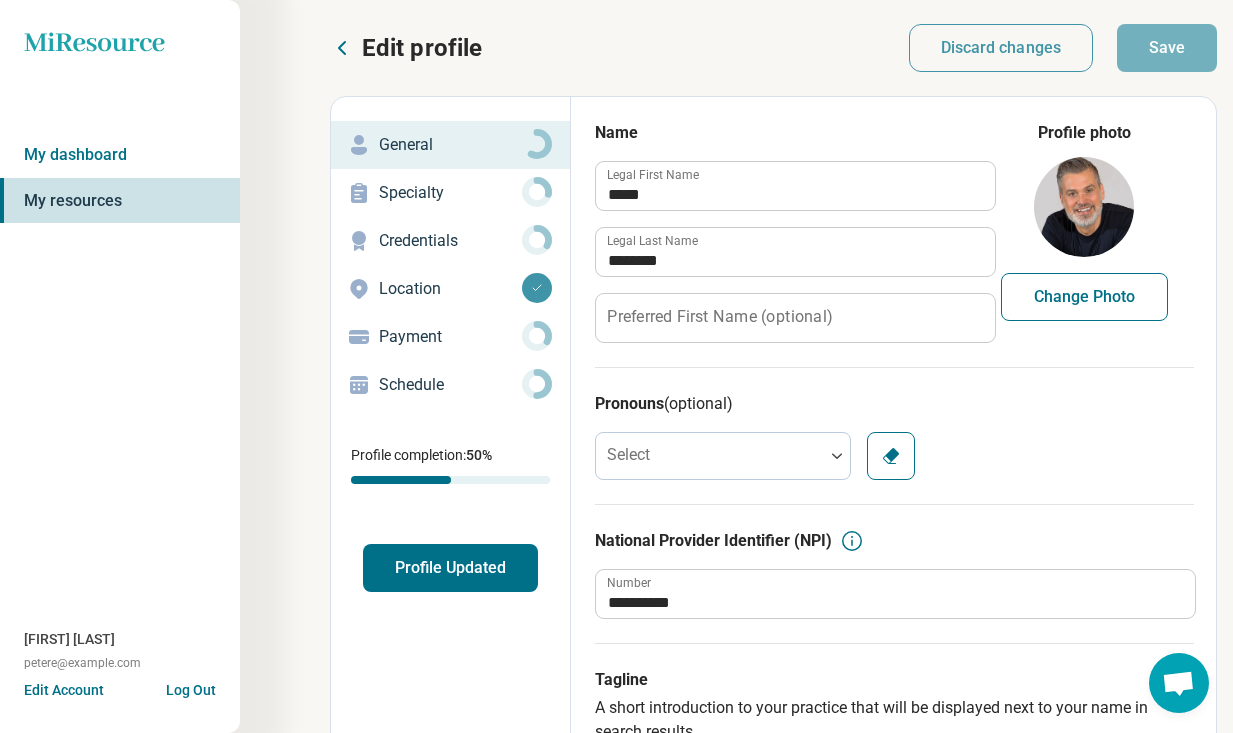 click on "Specialty" at bounding box center (450, 193) 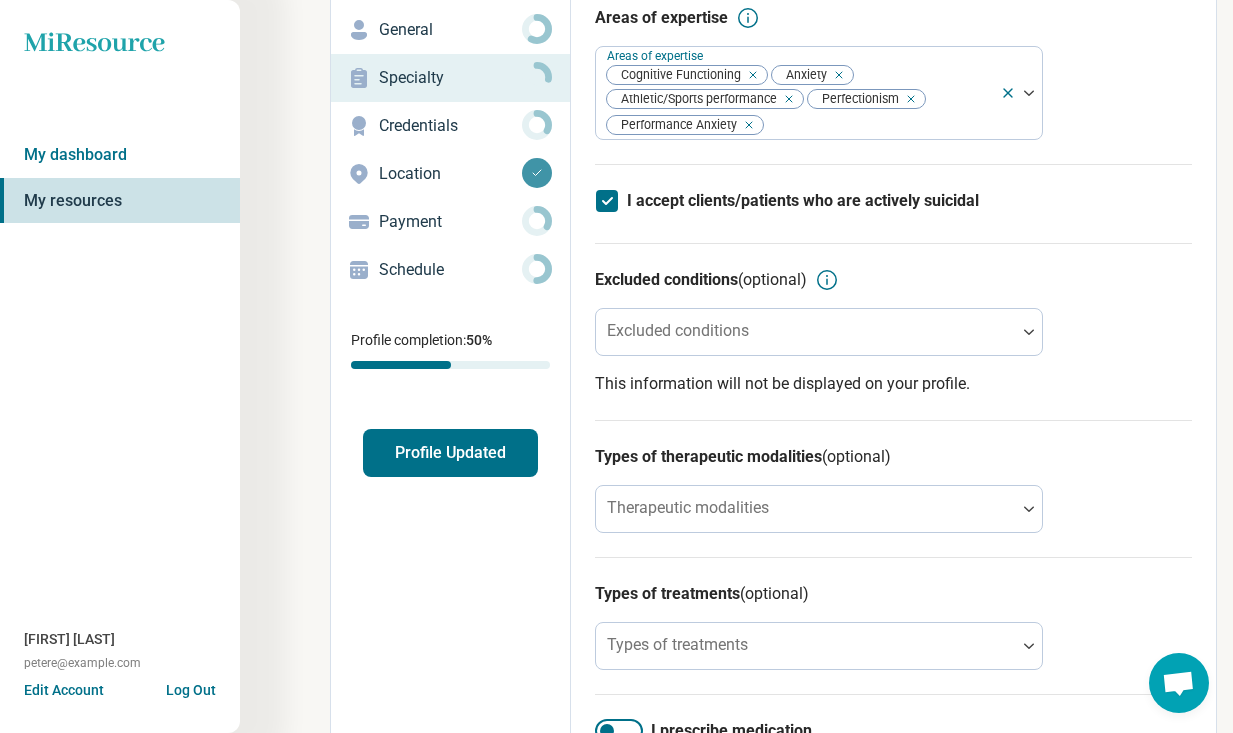 scroll, scrollTop: 275, scrollLeft: 0, axis: vertical 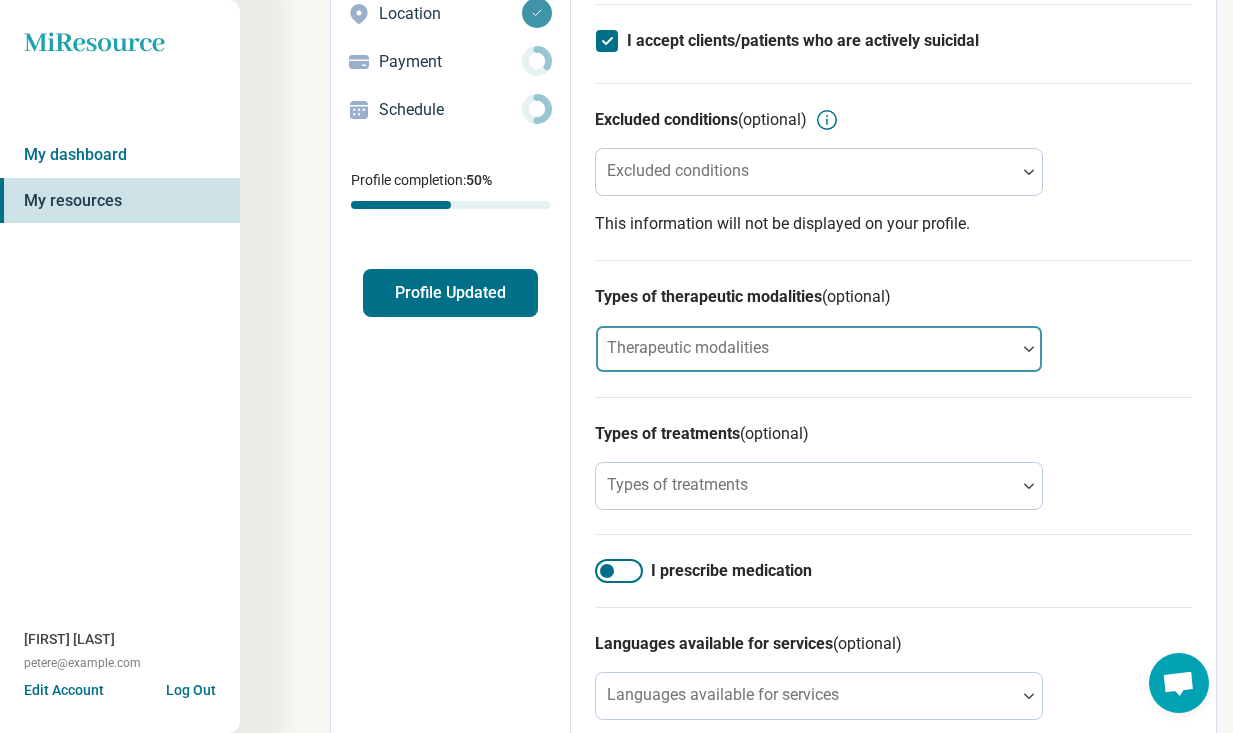click on "Therapeutic modalities" at bounding box center (819, 349) 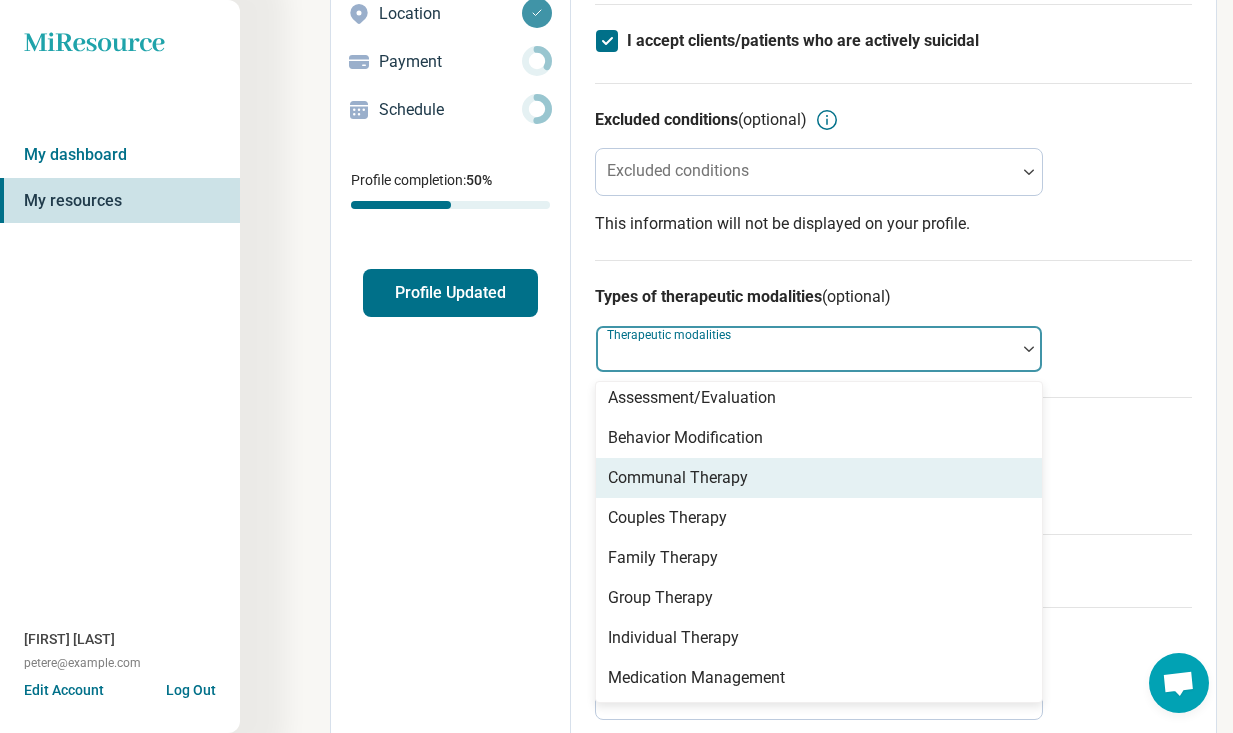 scroll, scrollTop: 8, scrollLeft: 0, axis: vertical 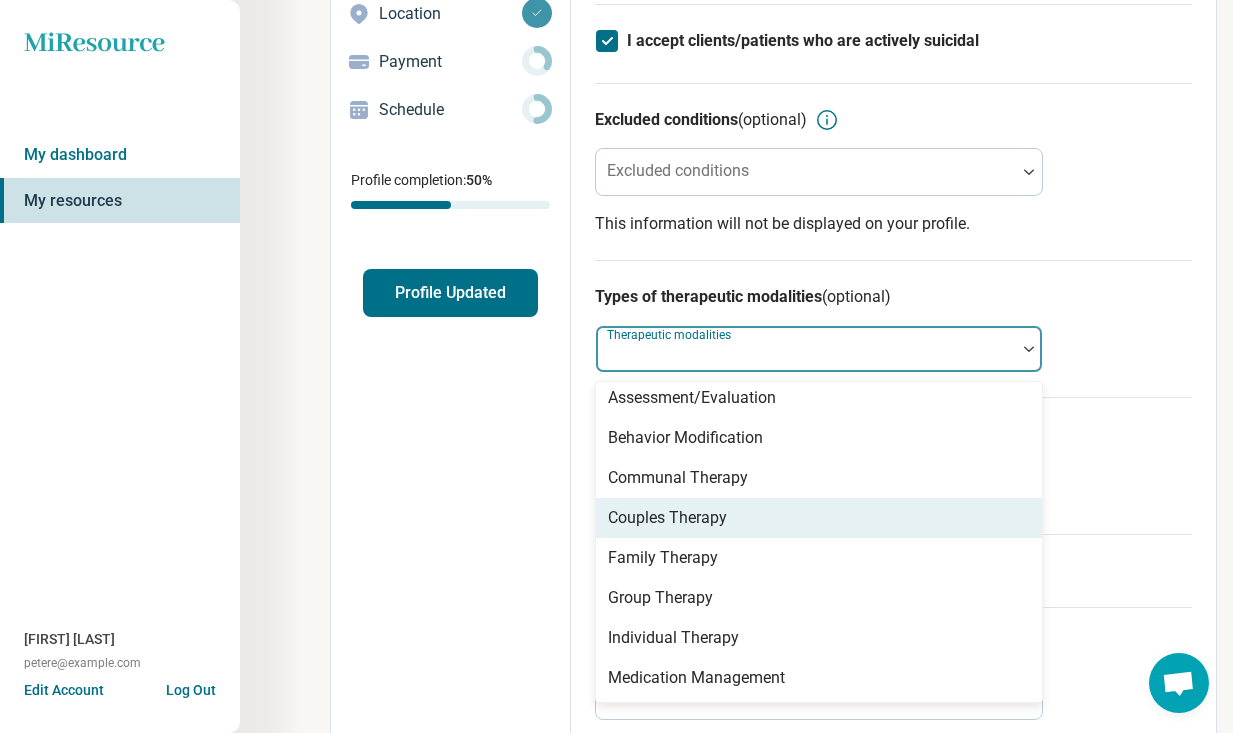 click on "Couples Therapy" at bounding box center (667, 518) 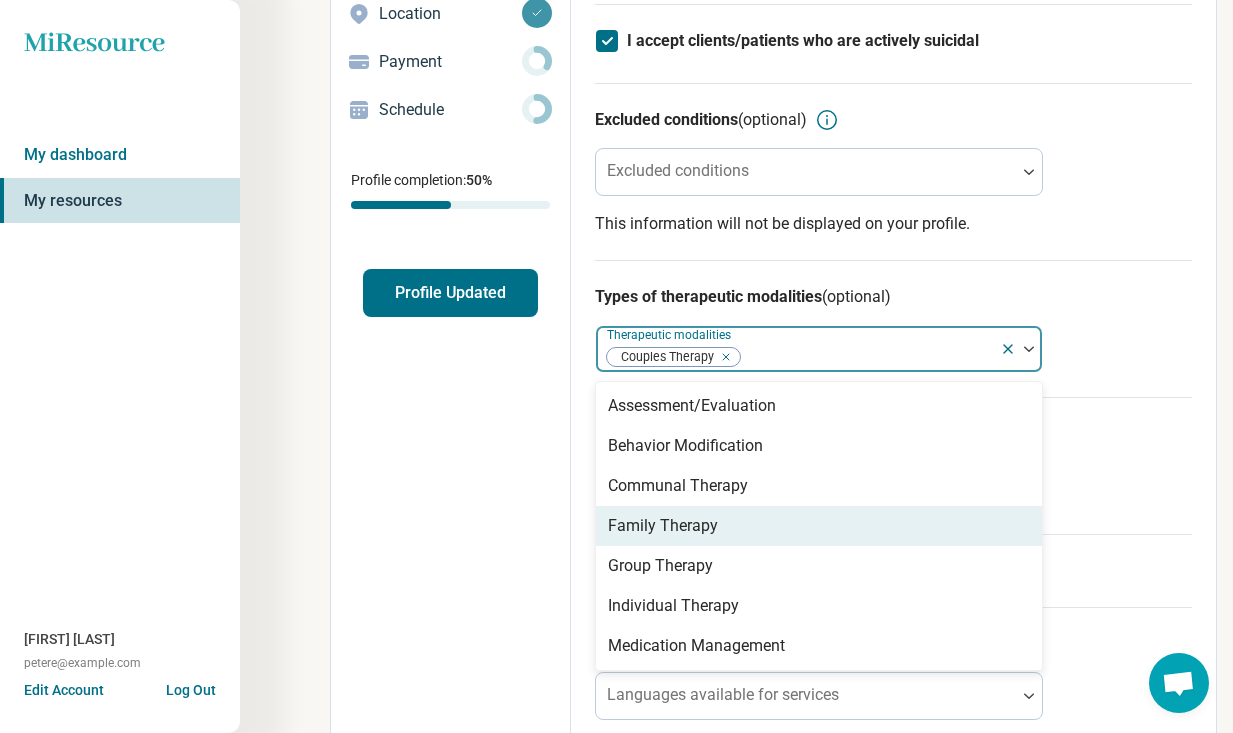 click on "Family Therapy" at bounding box center [663, 526] 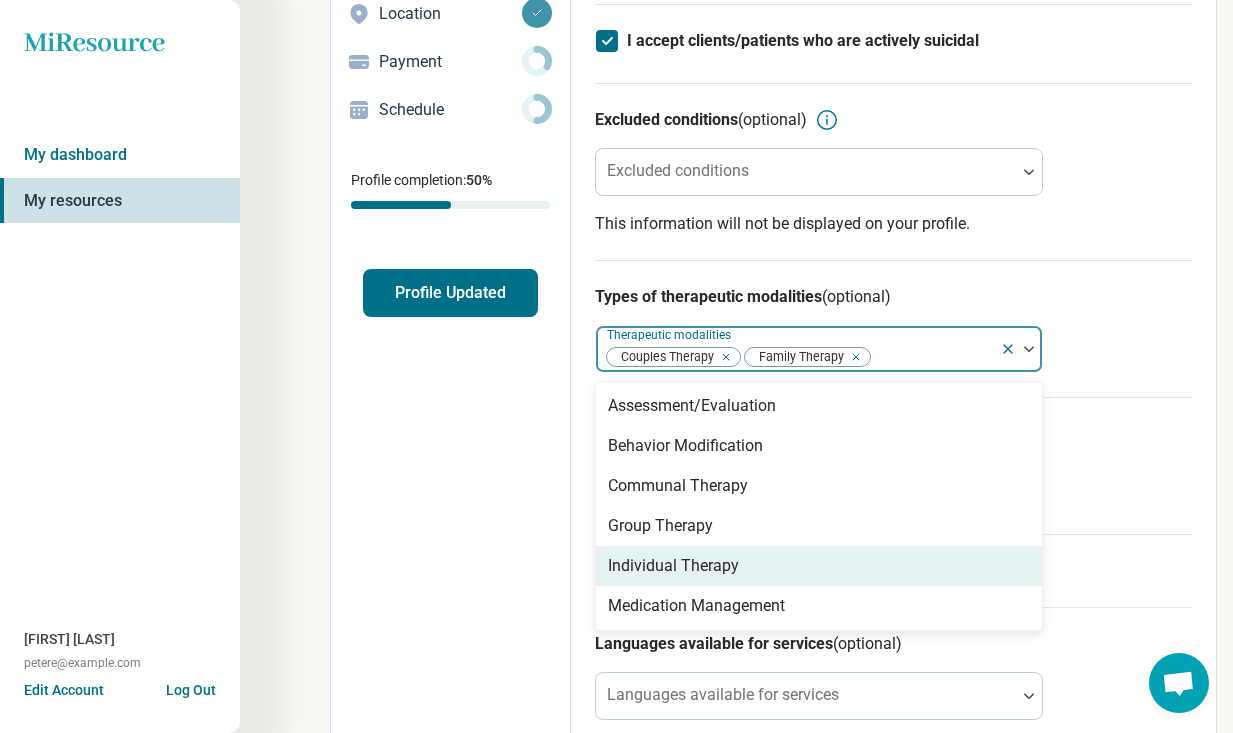 click on "Individual Therapy" at bounding box center (673, 566) 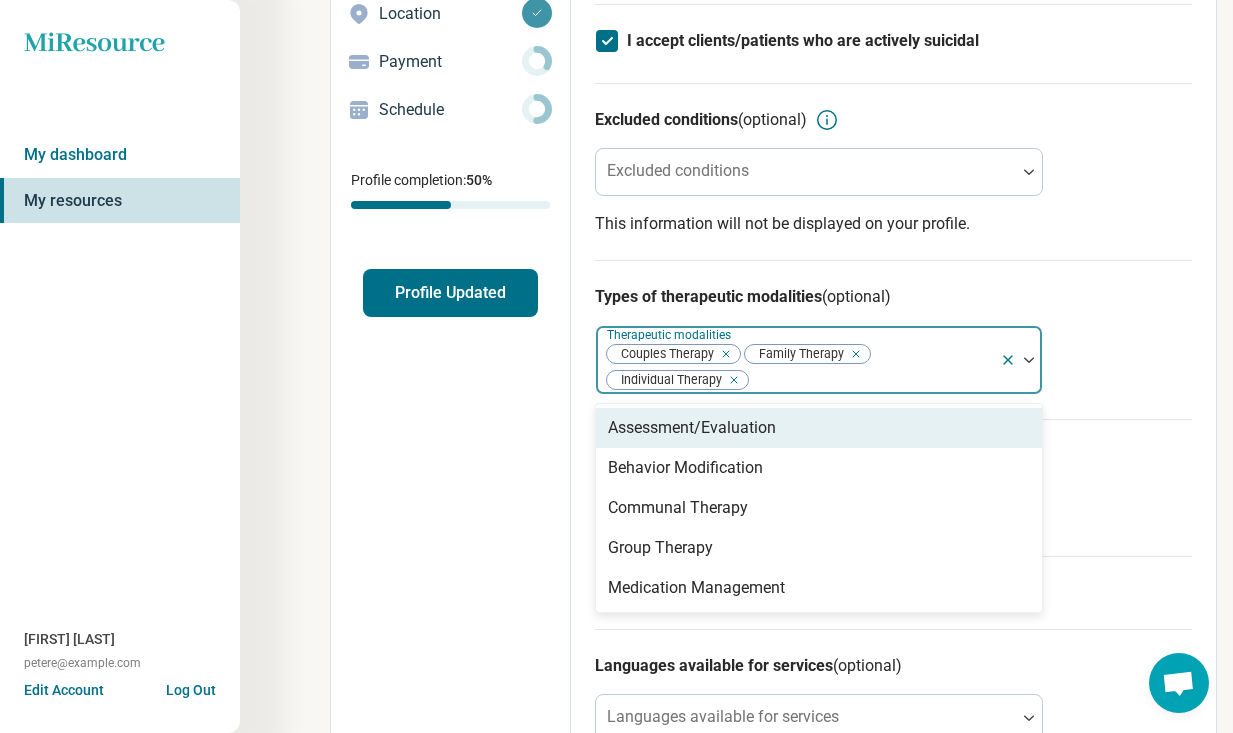 click on "Assessment/Evaluation" at bounding box center [692, 428] 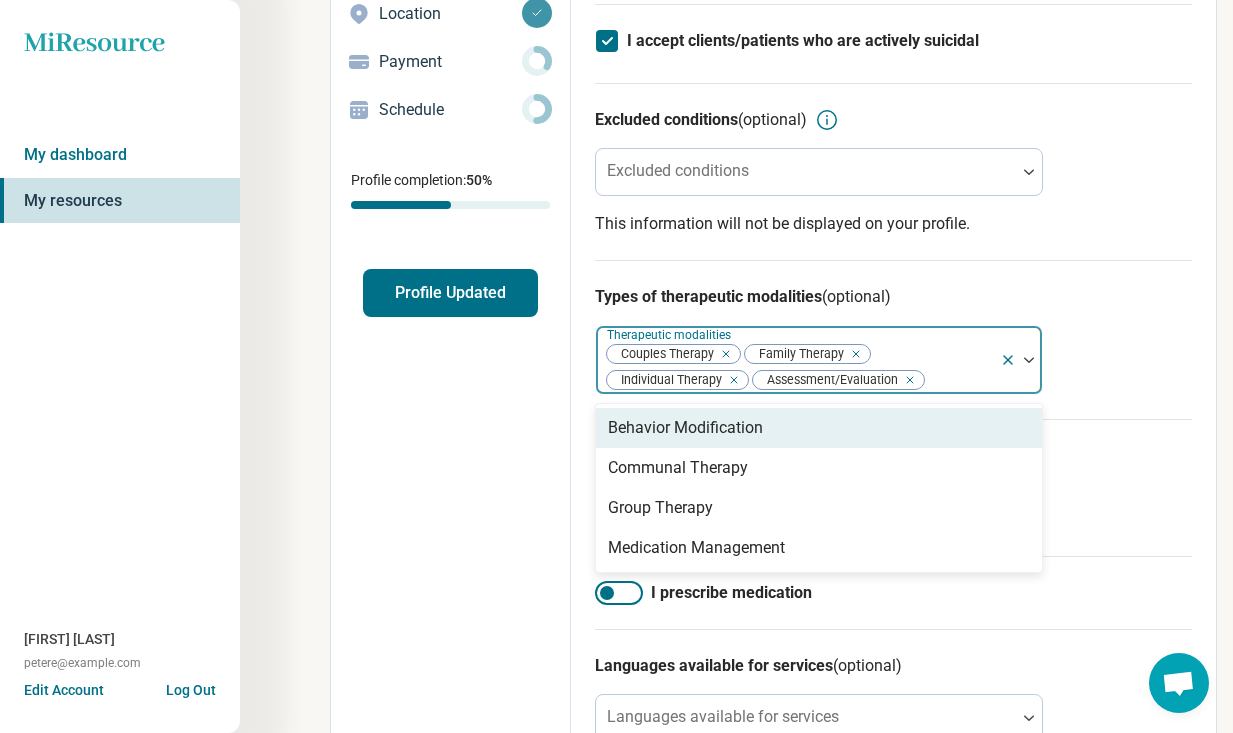 click on "Edit profile General Specialty Credentials Location Payment Schedule Profile completion:  50 % Profile Updated" at bounding box center [451, 443] 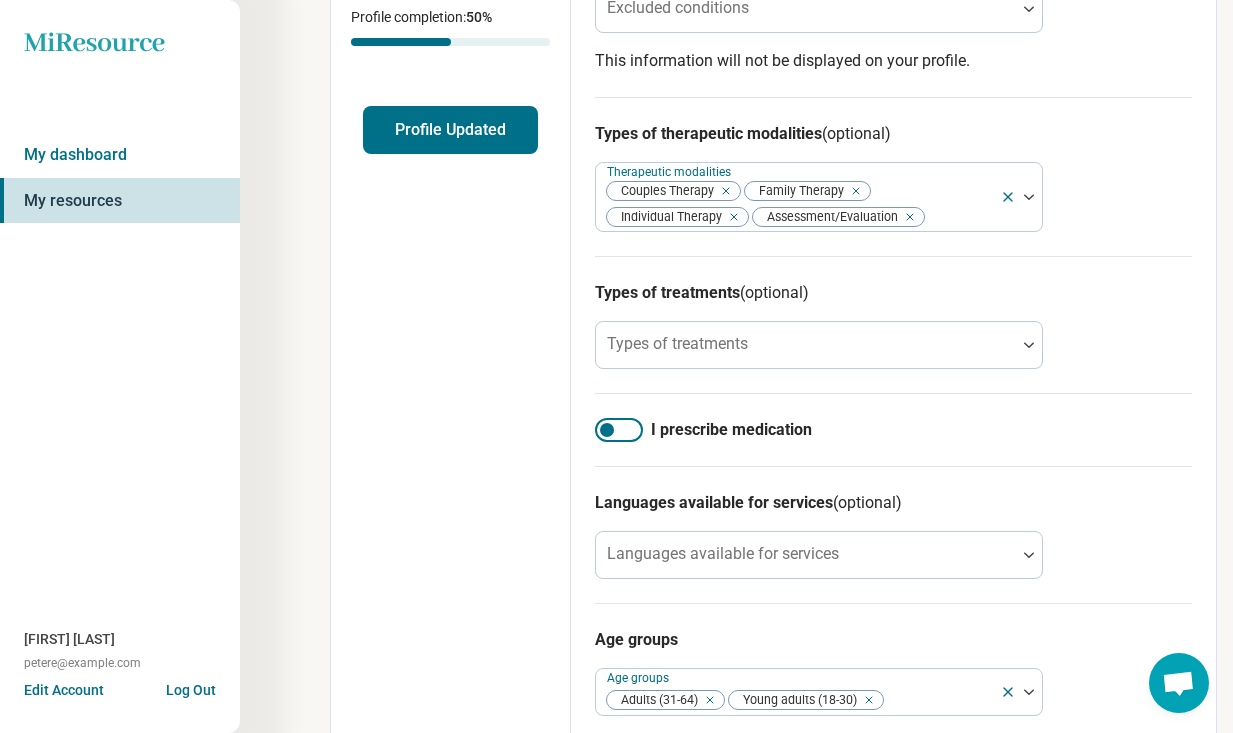 scroll, scrollTop: 454, scrollLeft: 0, axis: vertical 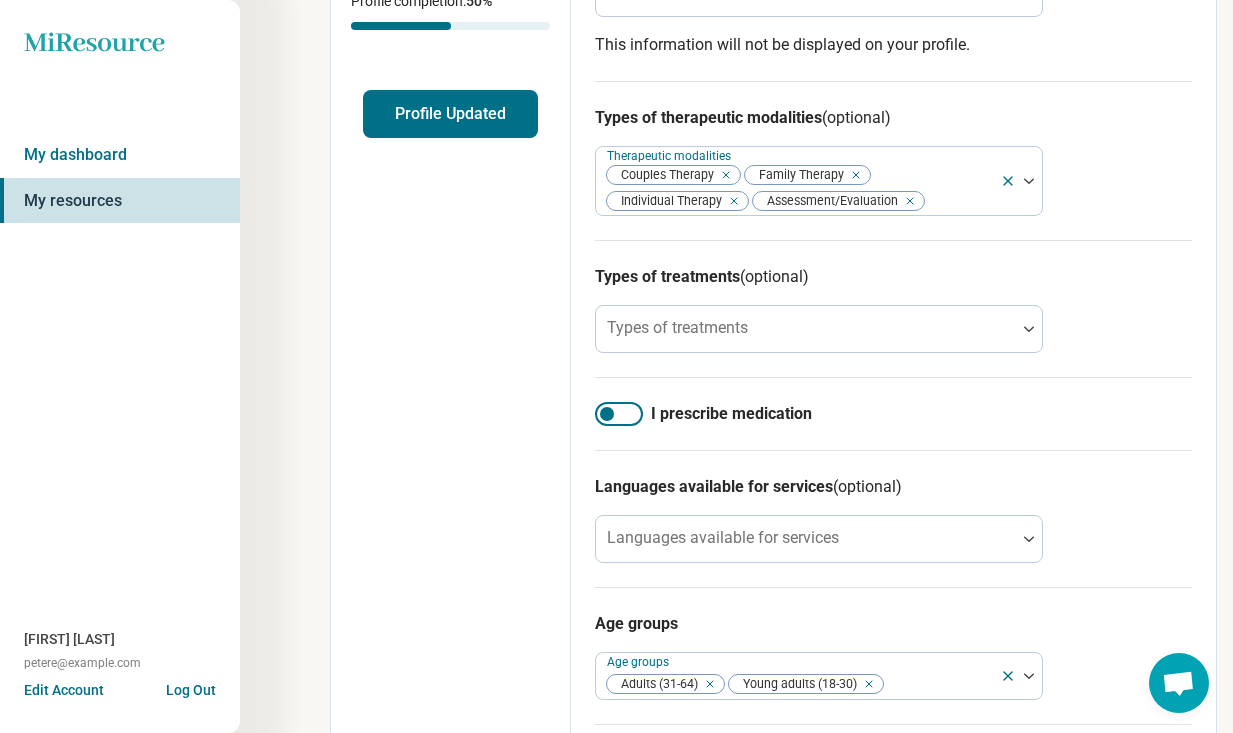 click on "Types of treatments  (optional) Types of treatments" at bounding box center [893, 308] 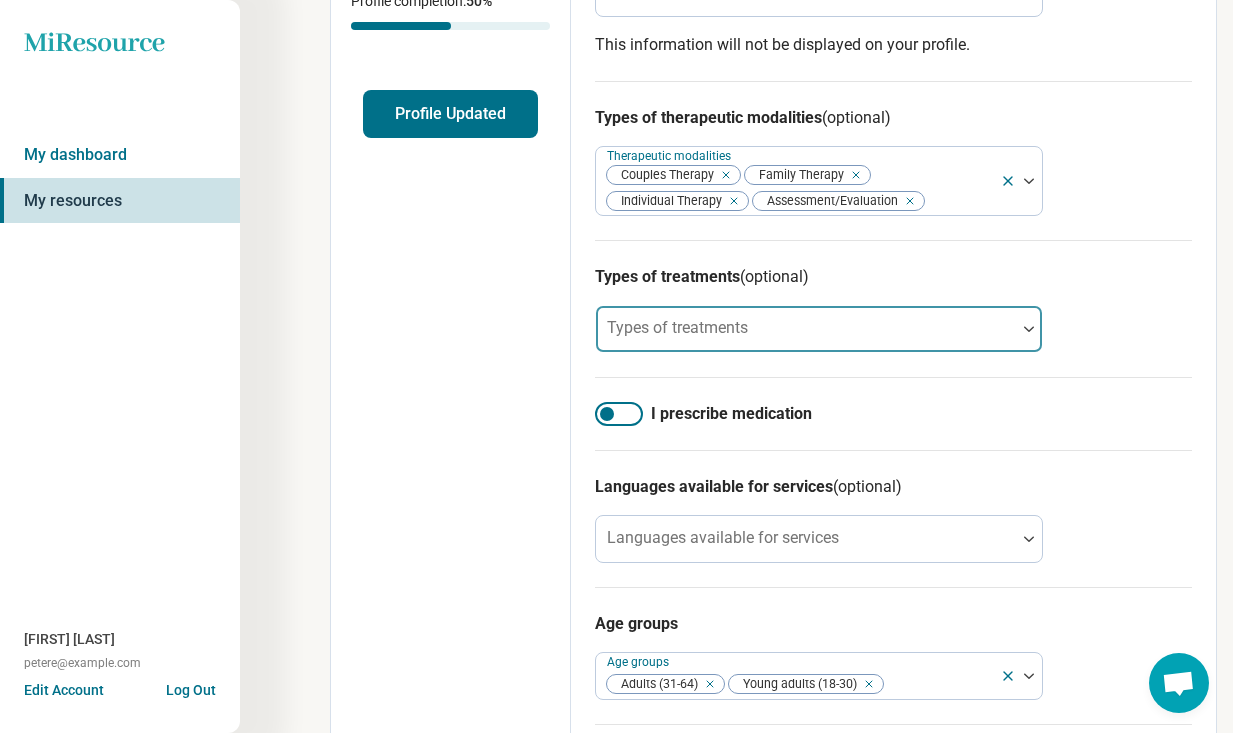 click at bounding box center [806, 337] 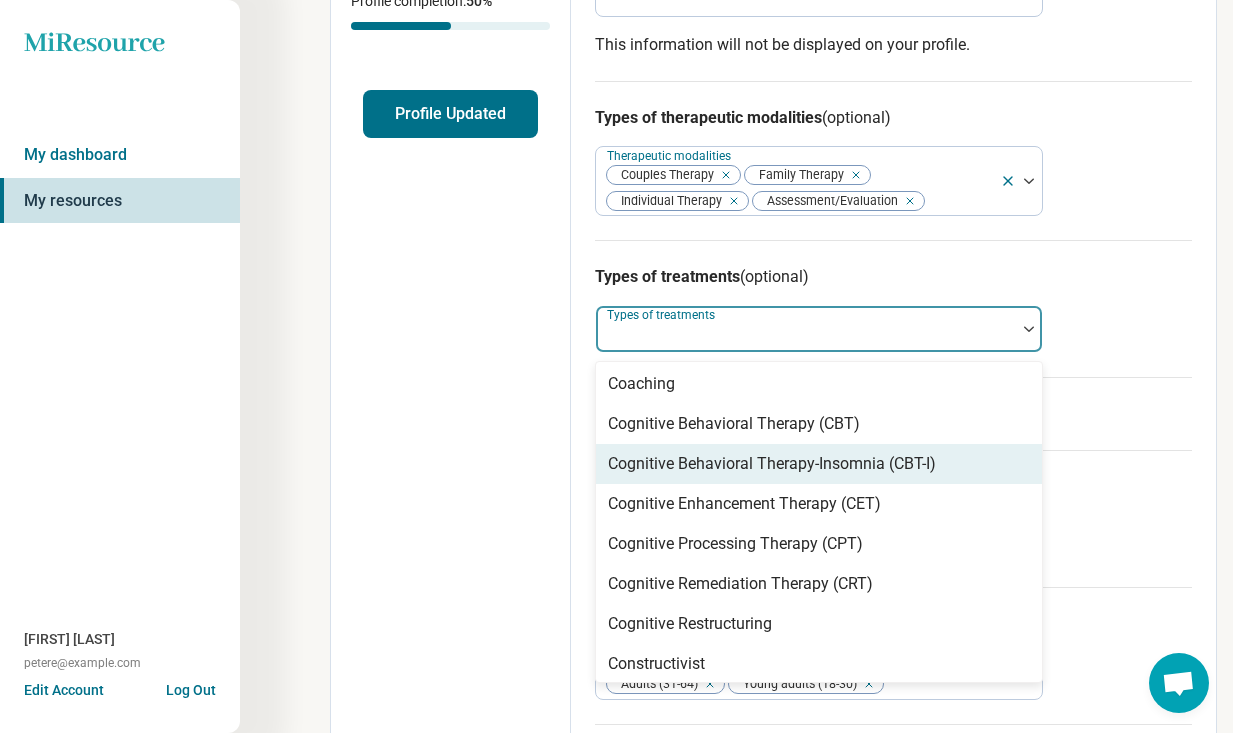 scroll, scrollTop: 839, scrollLeft: 0, axis: vertical 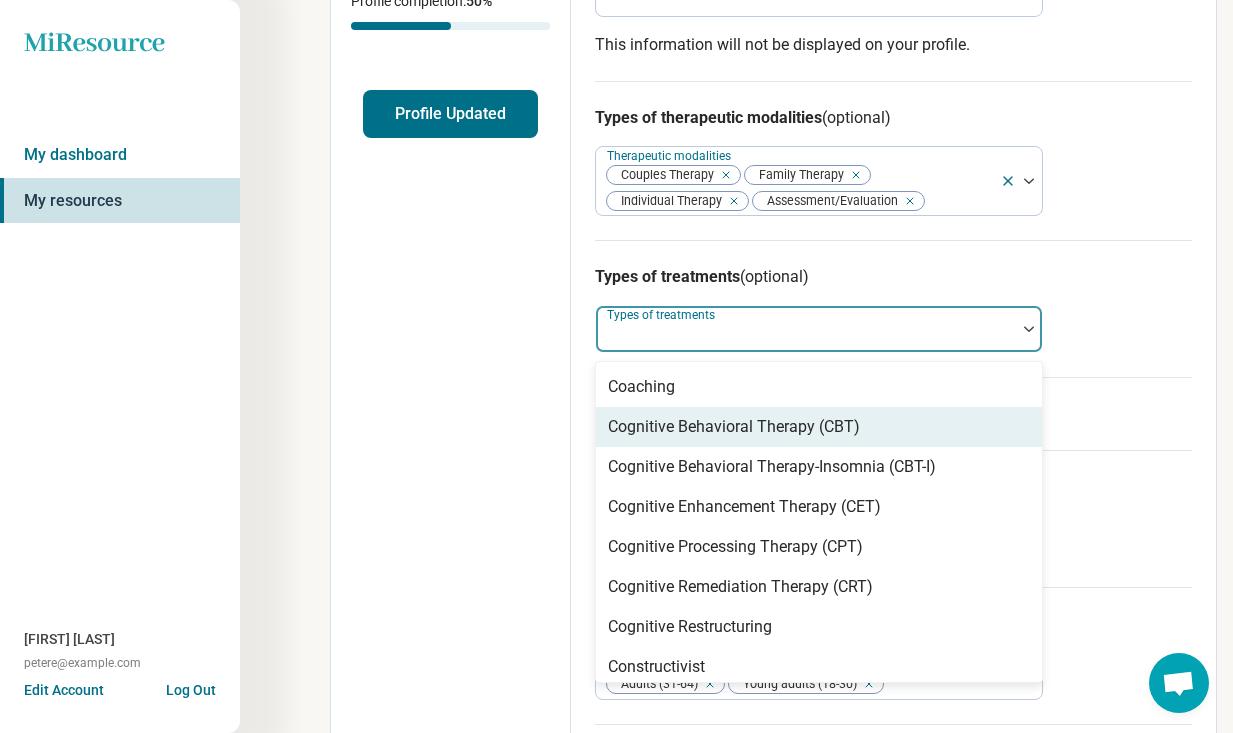 click on "Cognitive Behavioral Therapy (CBT)" at bounding box center [734, 427] 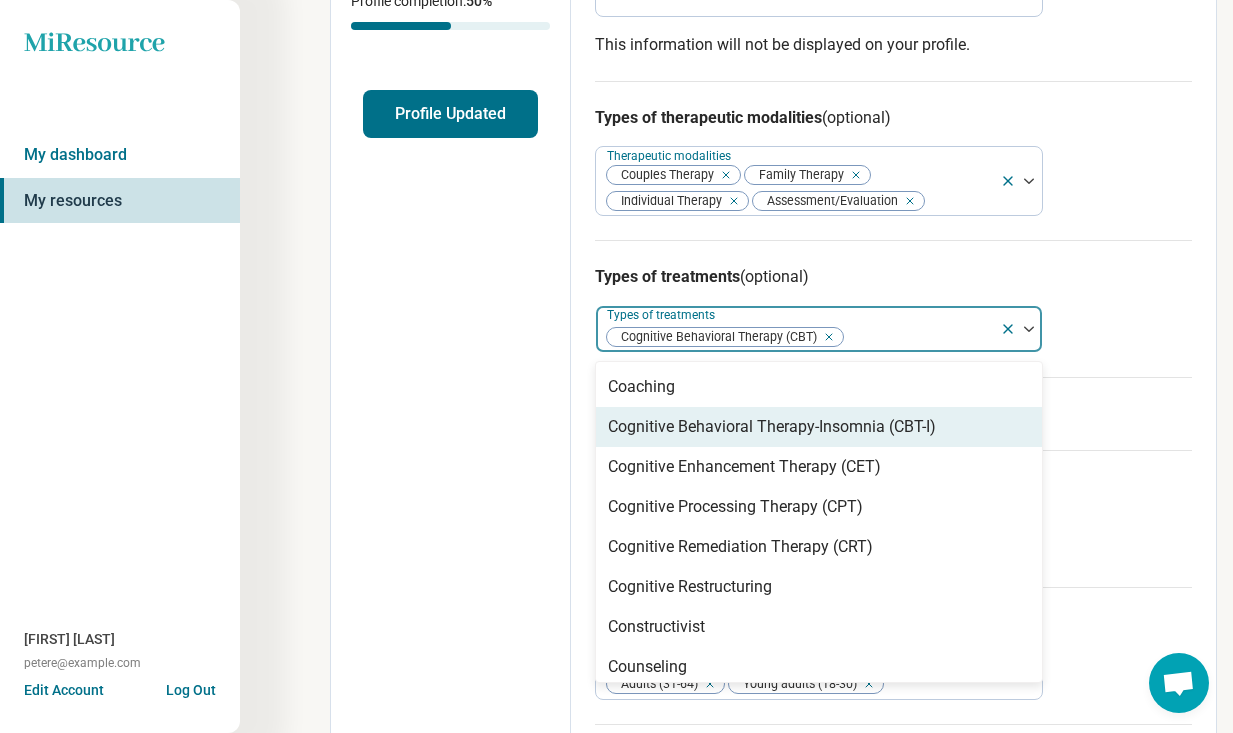 click on "Edit profile General Specialty Credentials Location Payment Schedule Profile completion:  50 % Profile Updated" at bounding box center (451, 264) 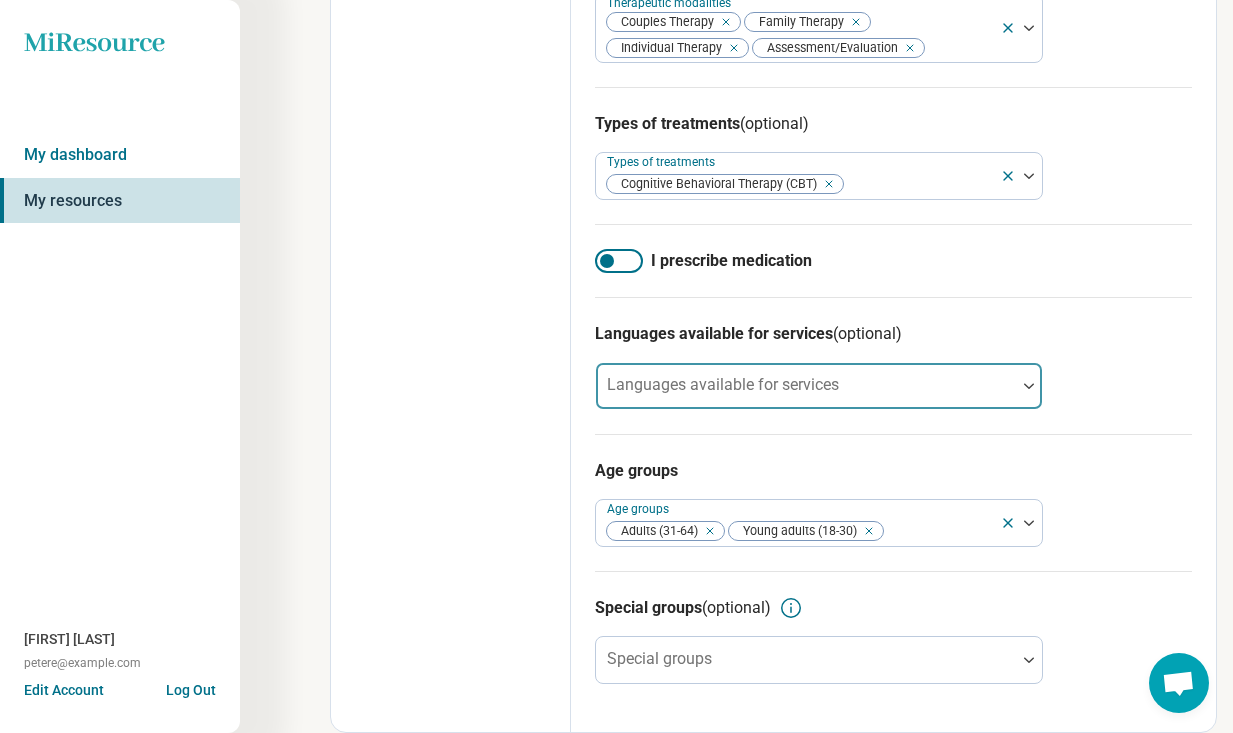 click on "Languages available for services" at bounding box center (819, 386) 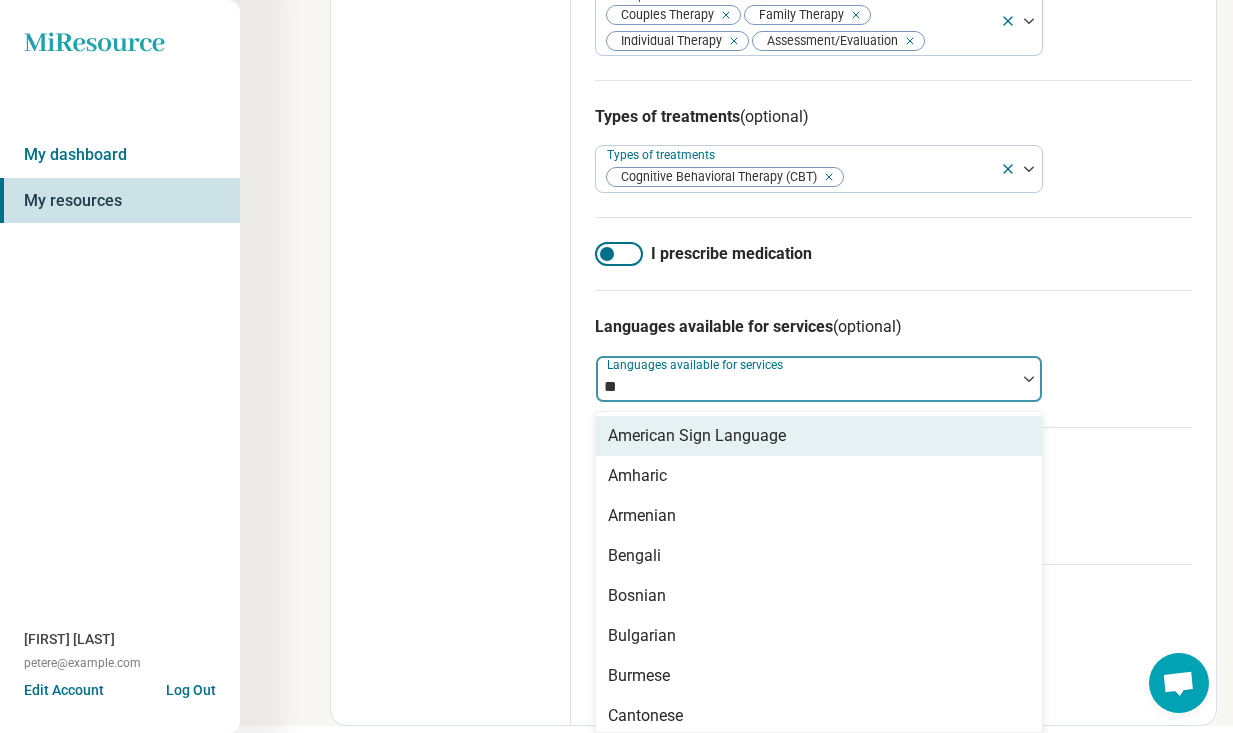 scroll, scrollTop: 607, scrollLeft: 0, axis: vertical 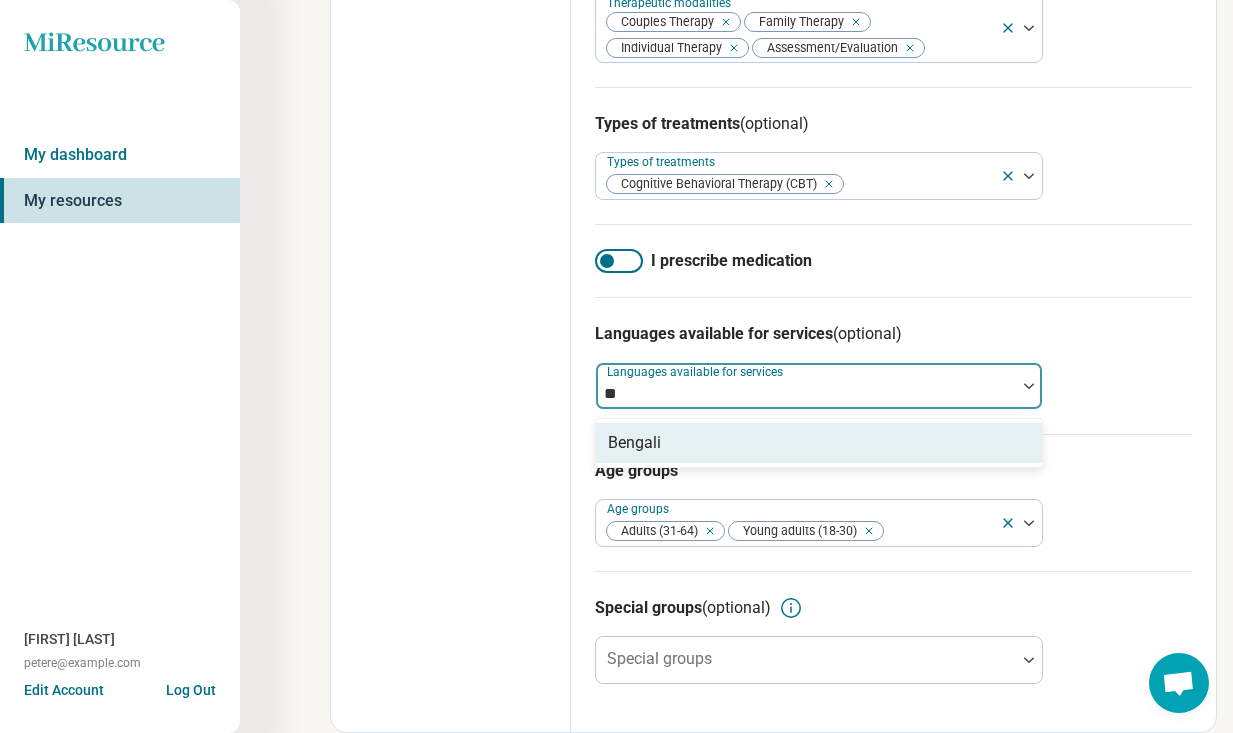 type on "*" 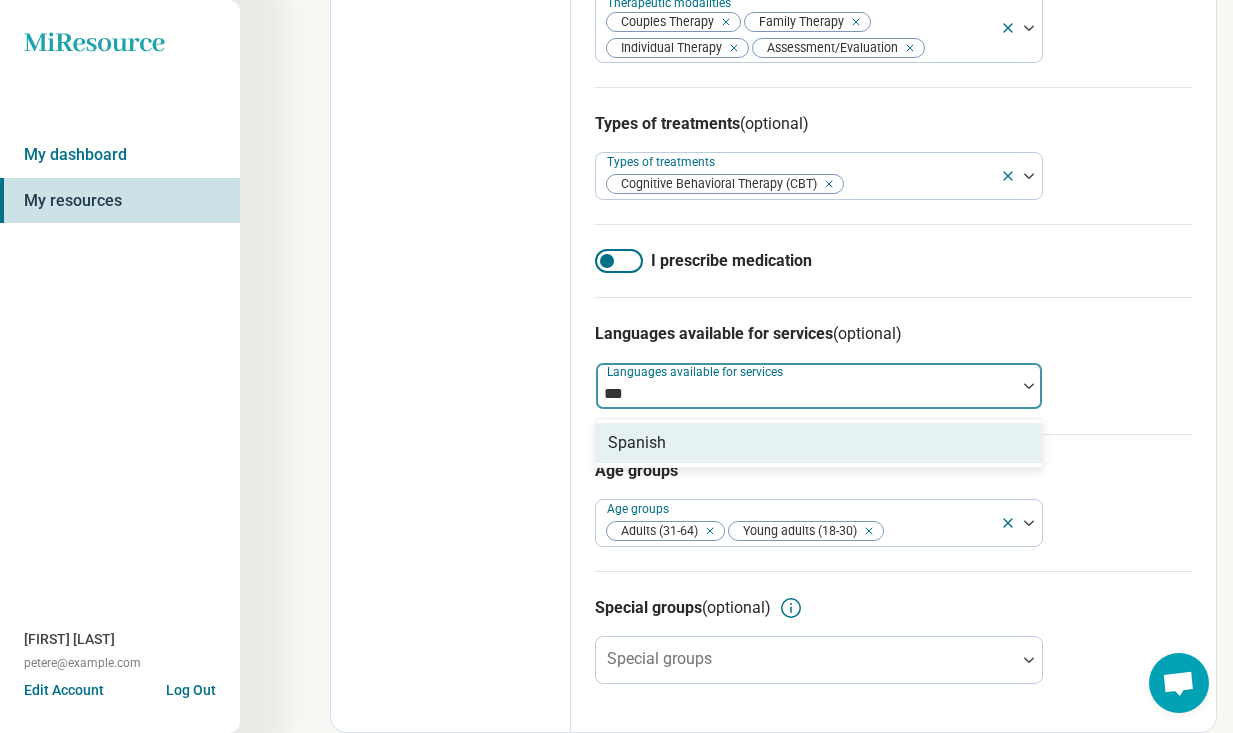 type on "****" 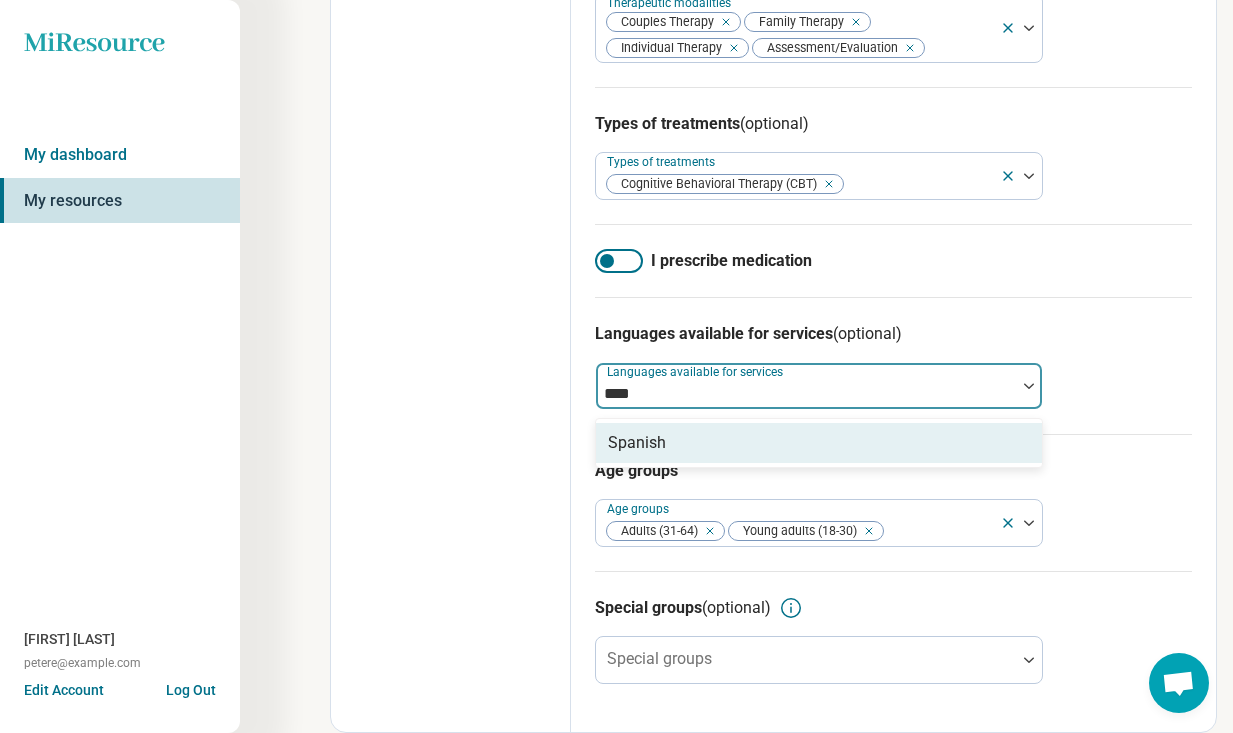 click on "Spanish" at bounding box center [637, 443] 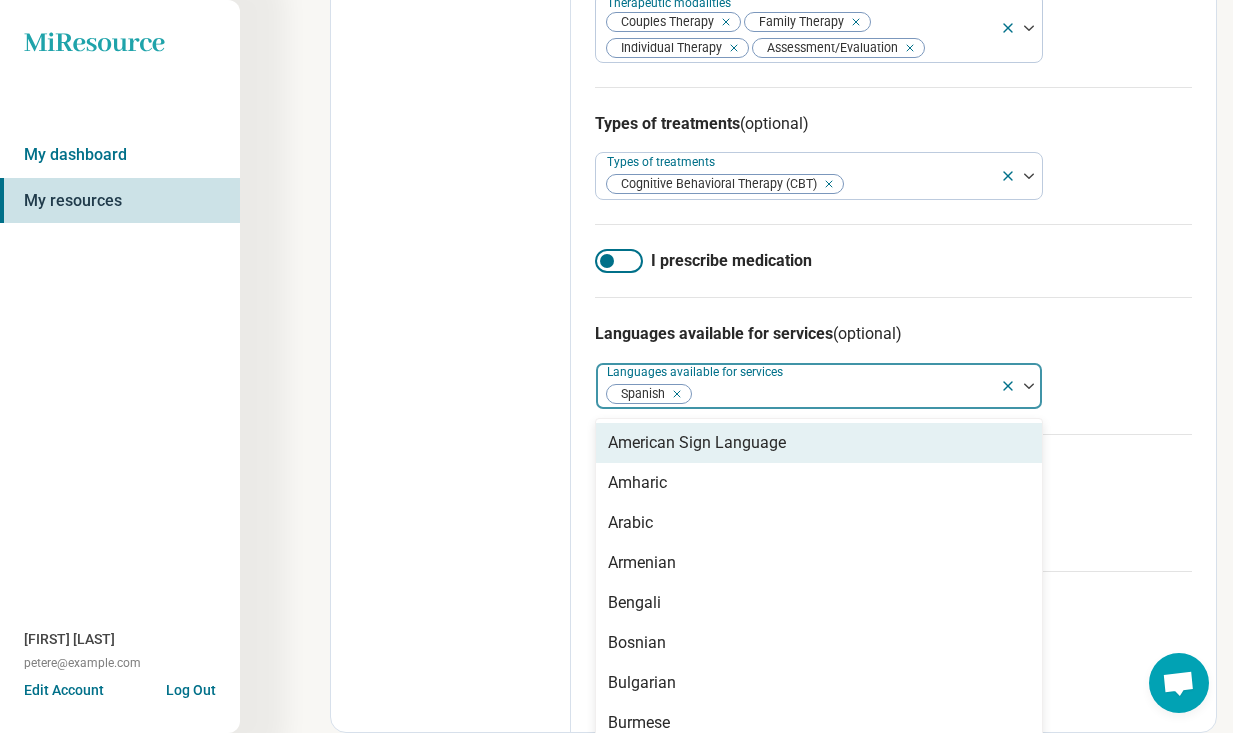 click on "Edit profile General Specialty Credentials Location Payment Schedule Profile completion:  50 % Profile Updated" at bounding box center [451, 111] 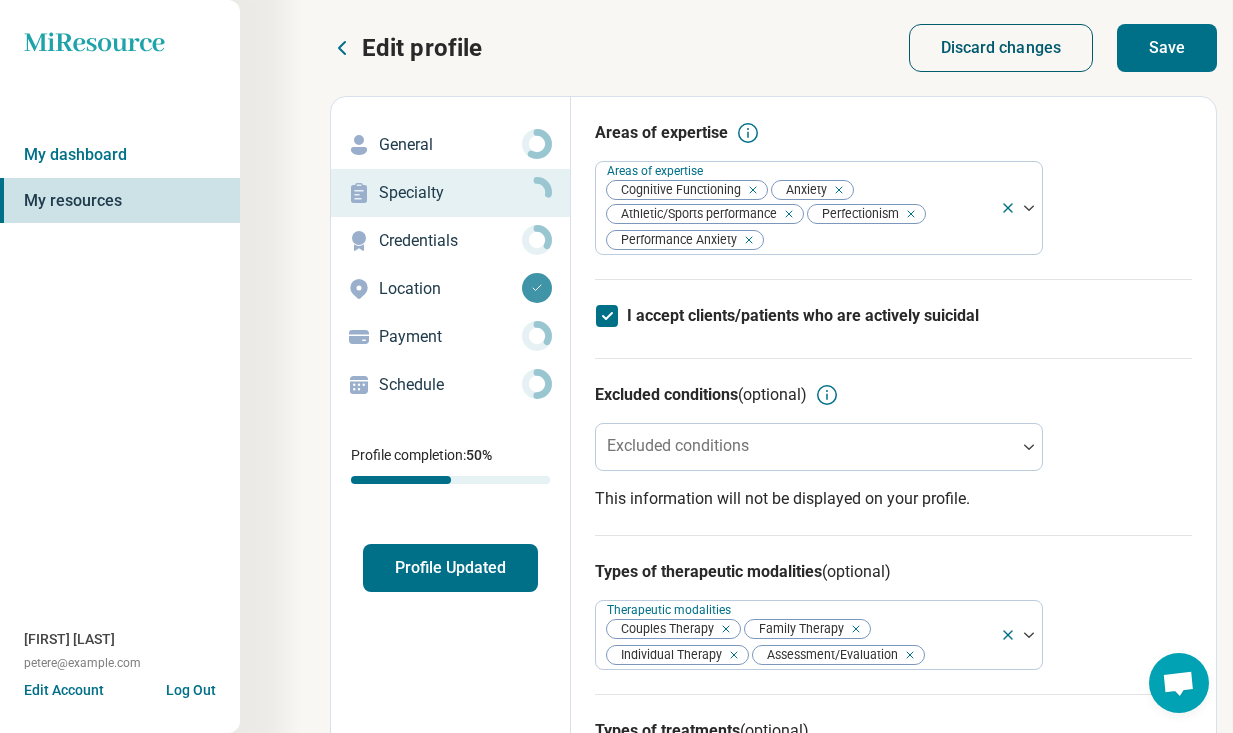 scroll, scrollTop: 0, scrollLeft: 0, axis: both 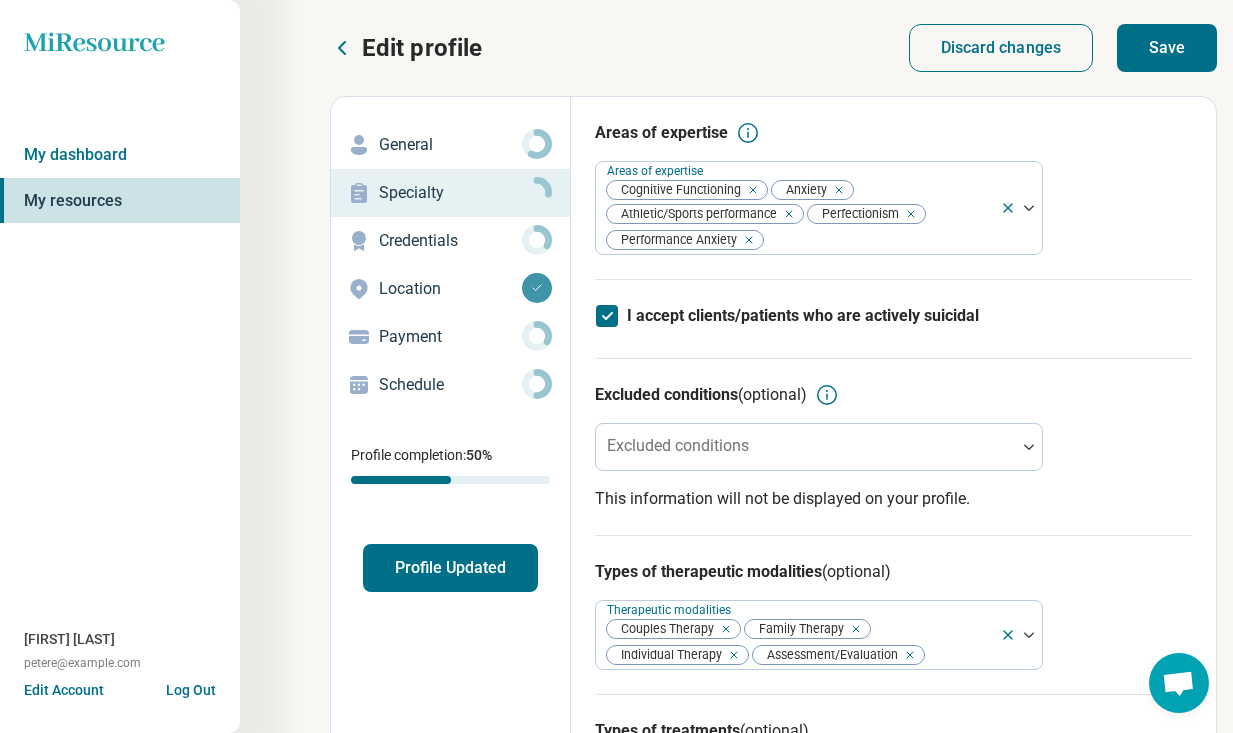 click on "Save" at bounding box center [1167, 48] 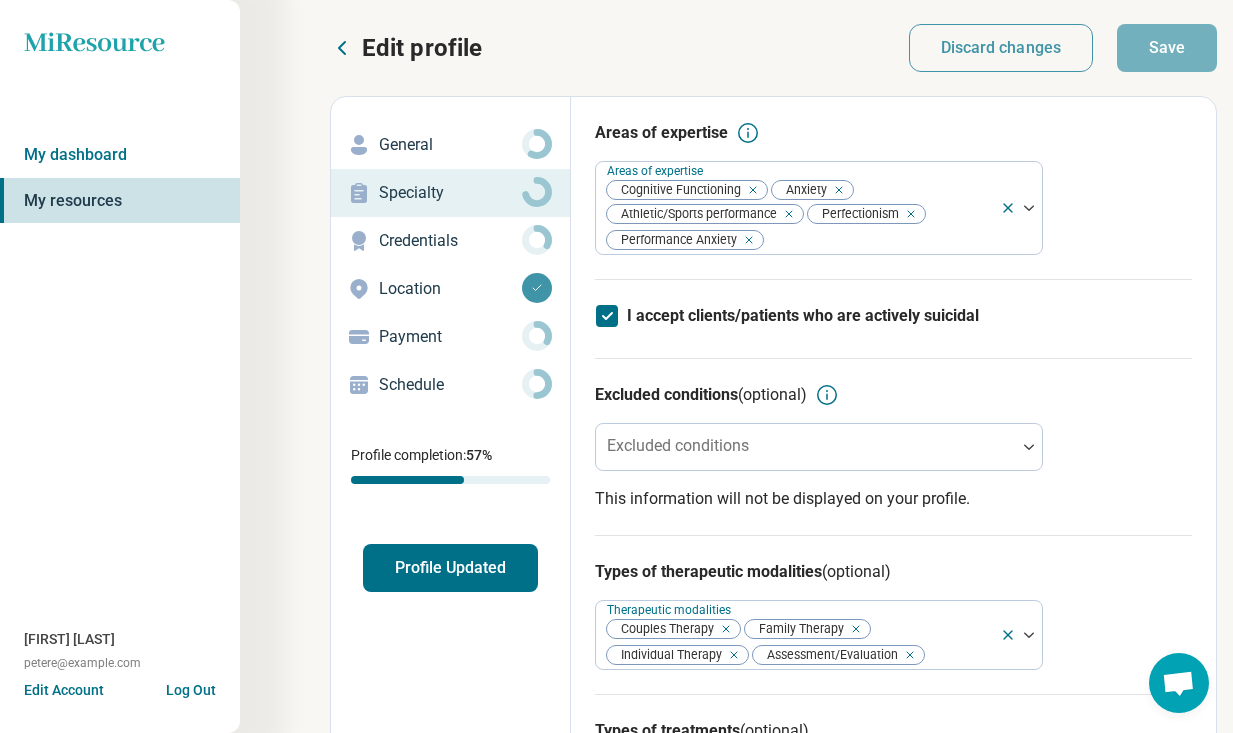 click on "Credentials" at bounding box center [450, 241] 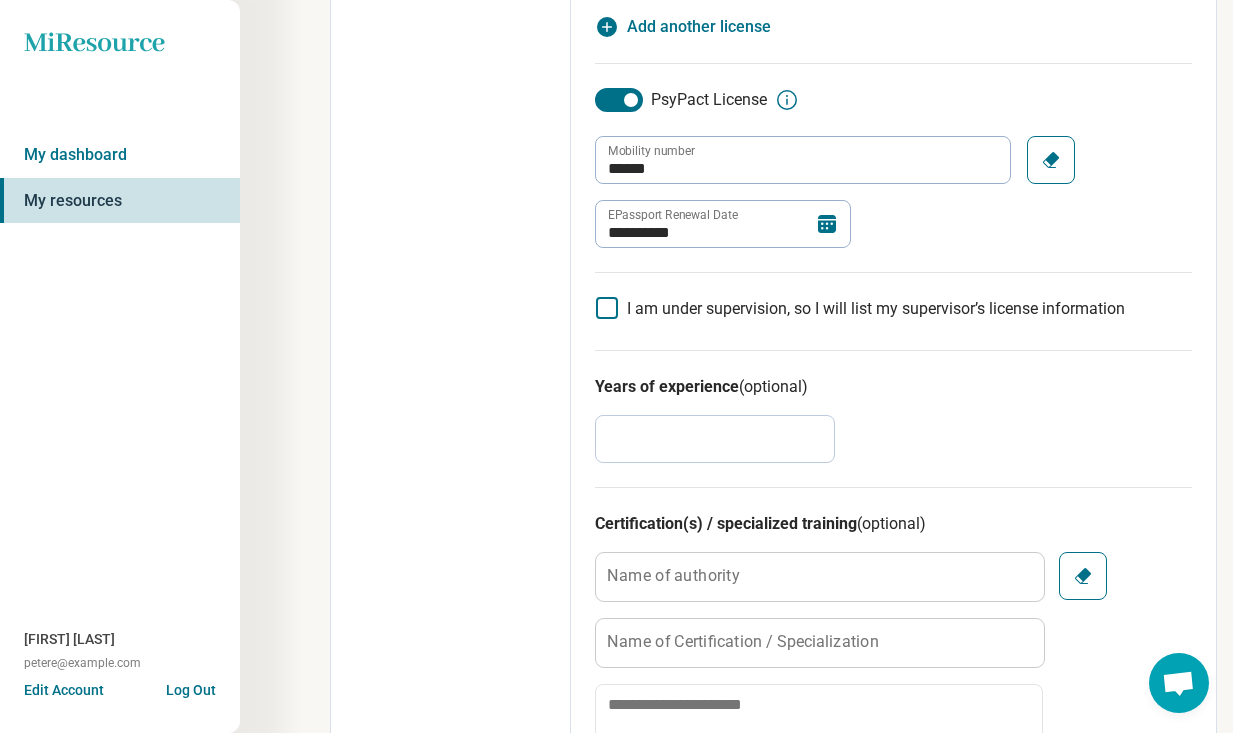 scroll, scrollTop: 680, scrollLeft: 0, axis: vertical 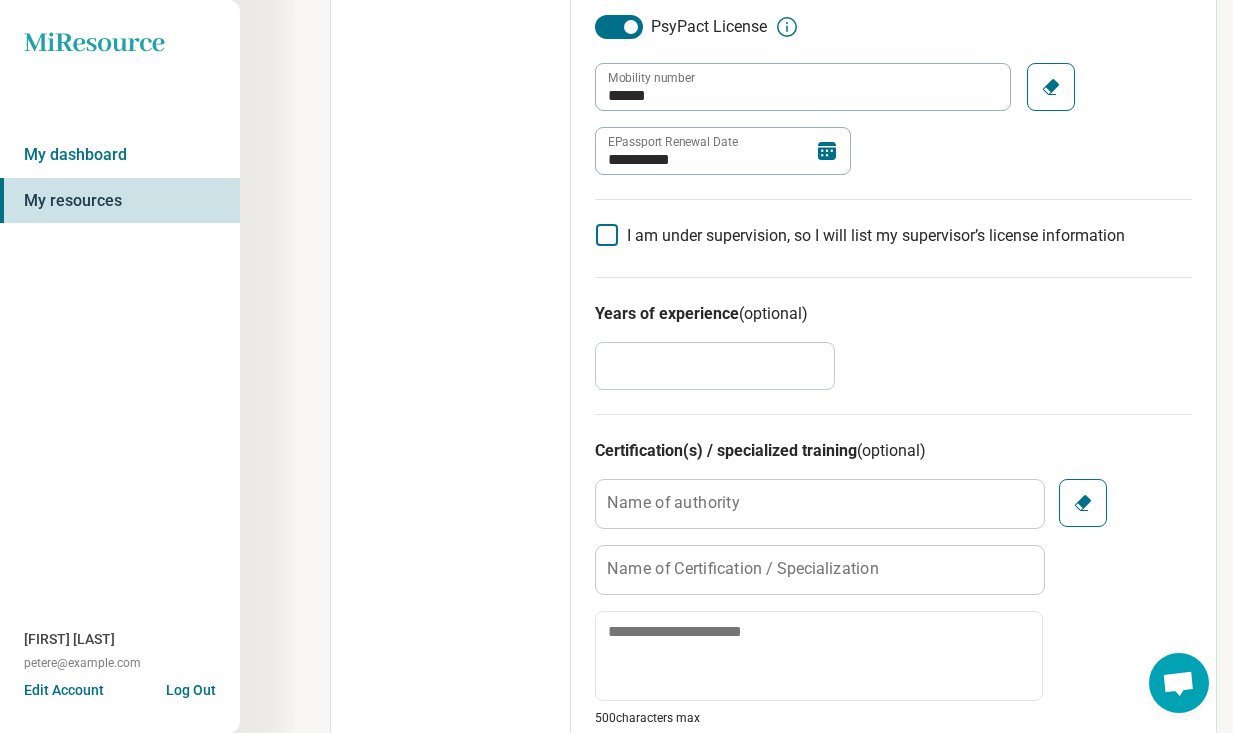 click on "*" at bounding box center (715, 366) 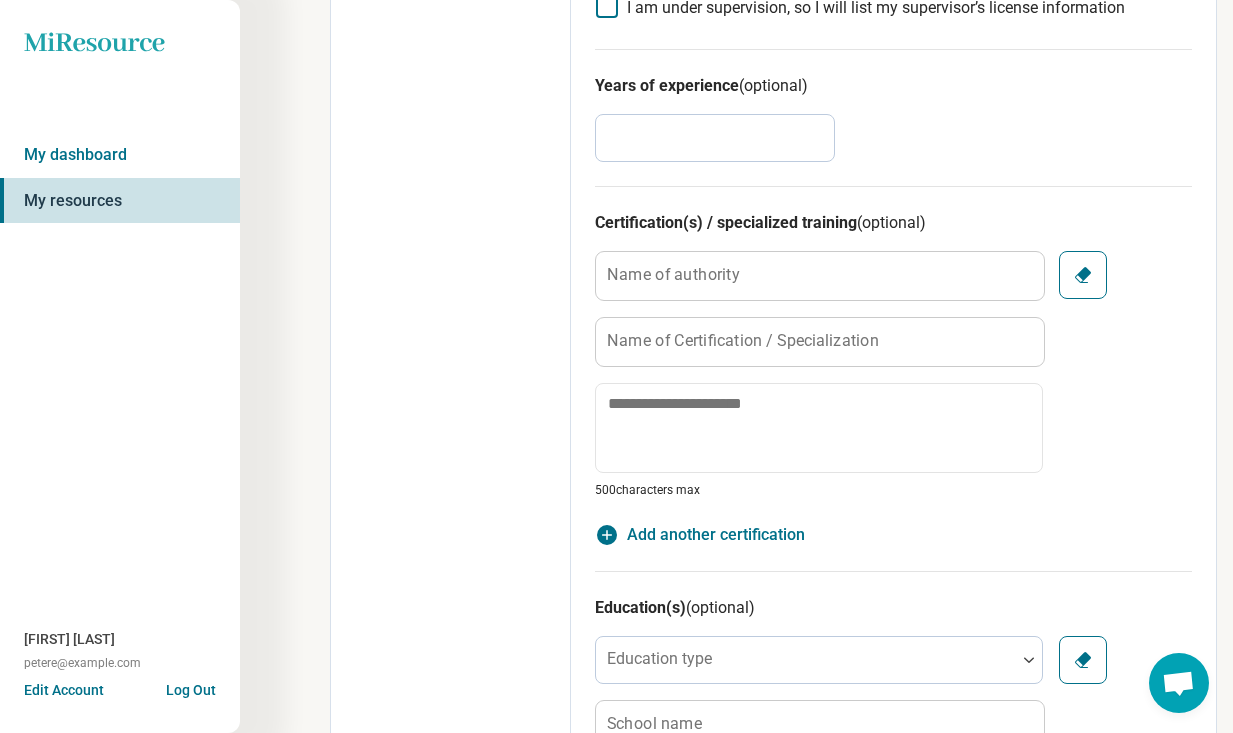 scroll, scrollTop: 982, scrollLeft: 0, axis: vertical 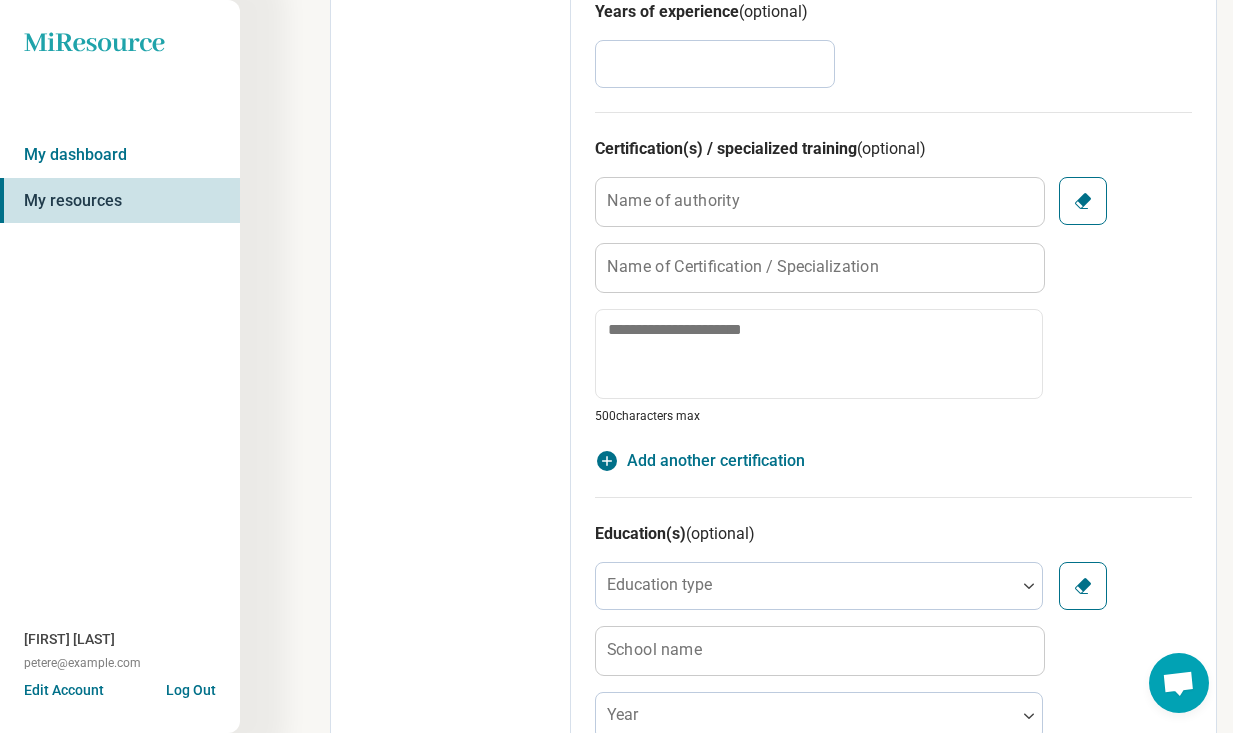 type on "**" 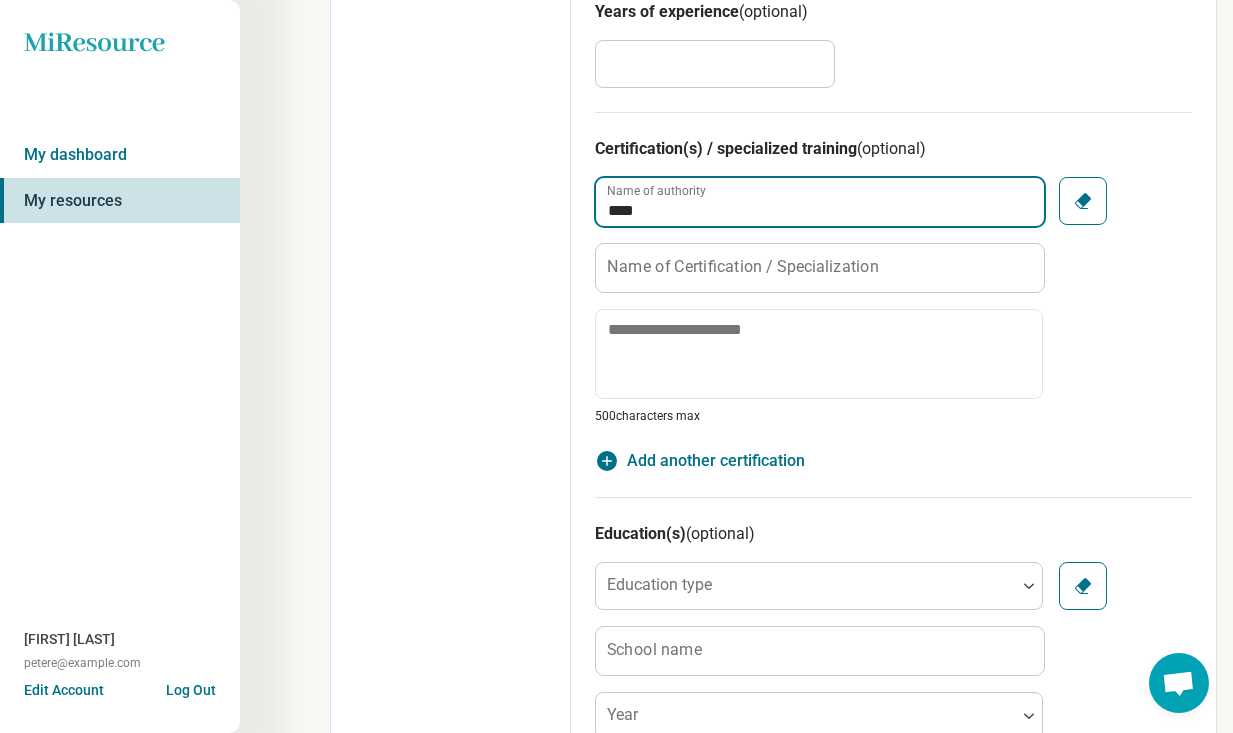 type on "****" 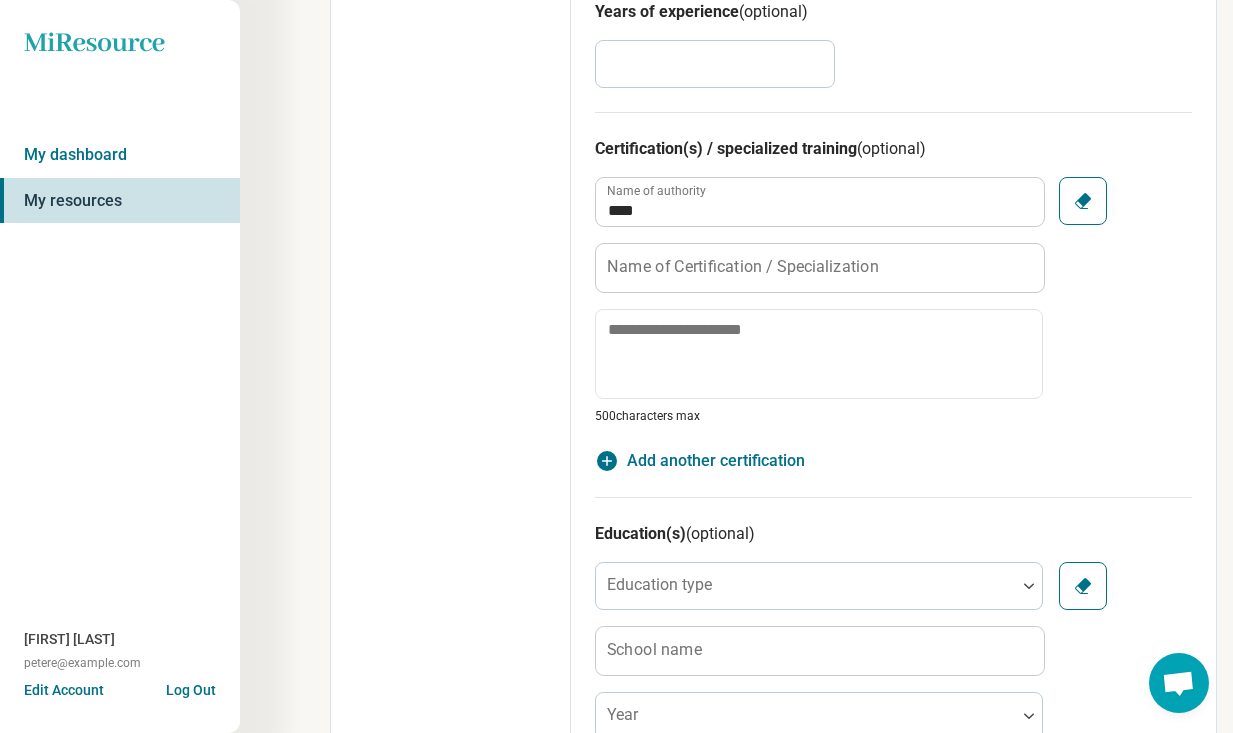 click on "Name of Certification / Specialization" at bounding box center [743, 267] 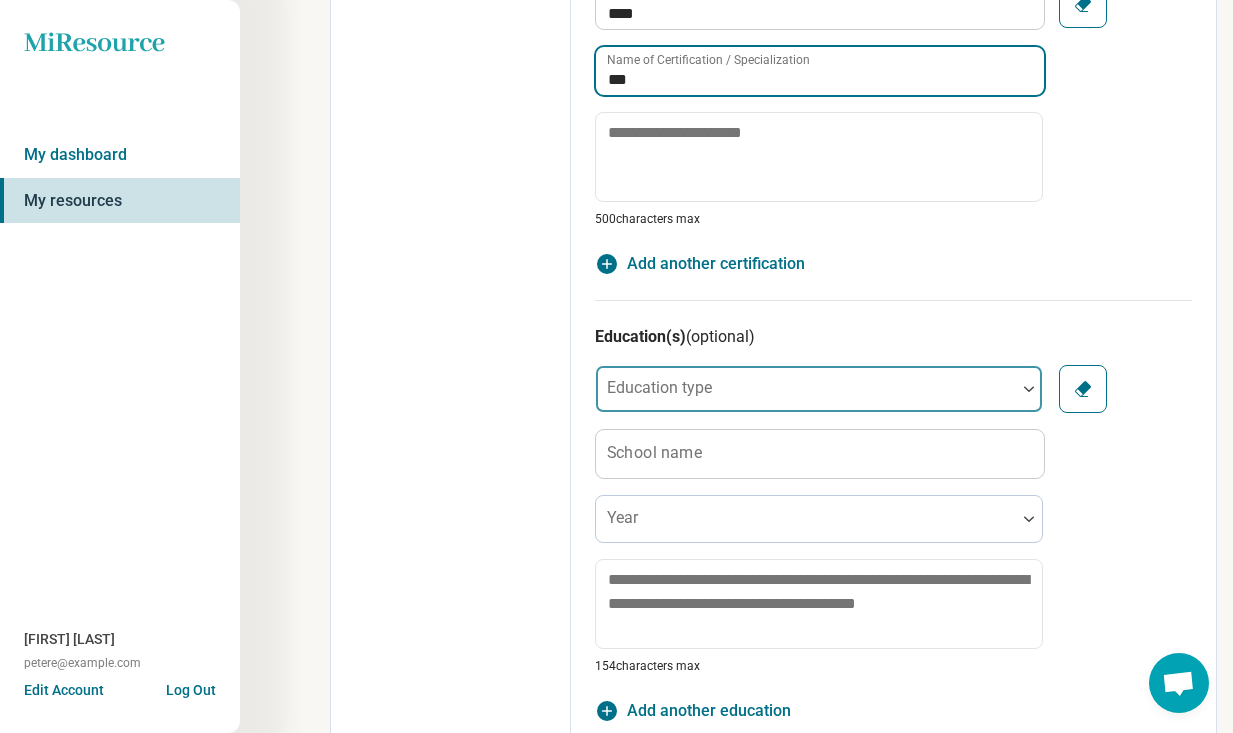 type on "***" 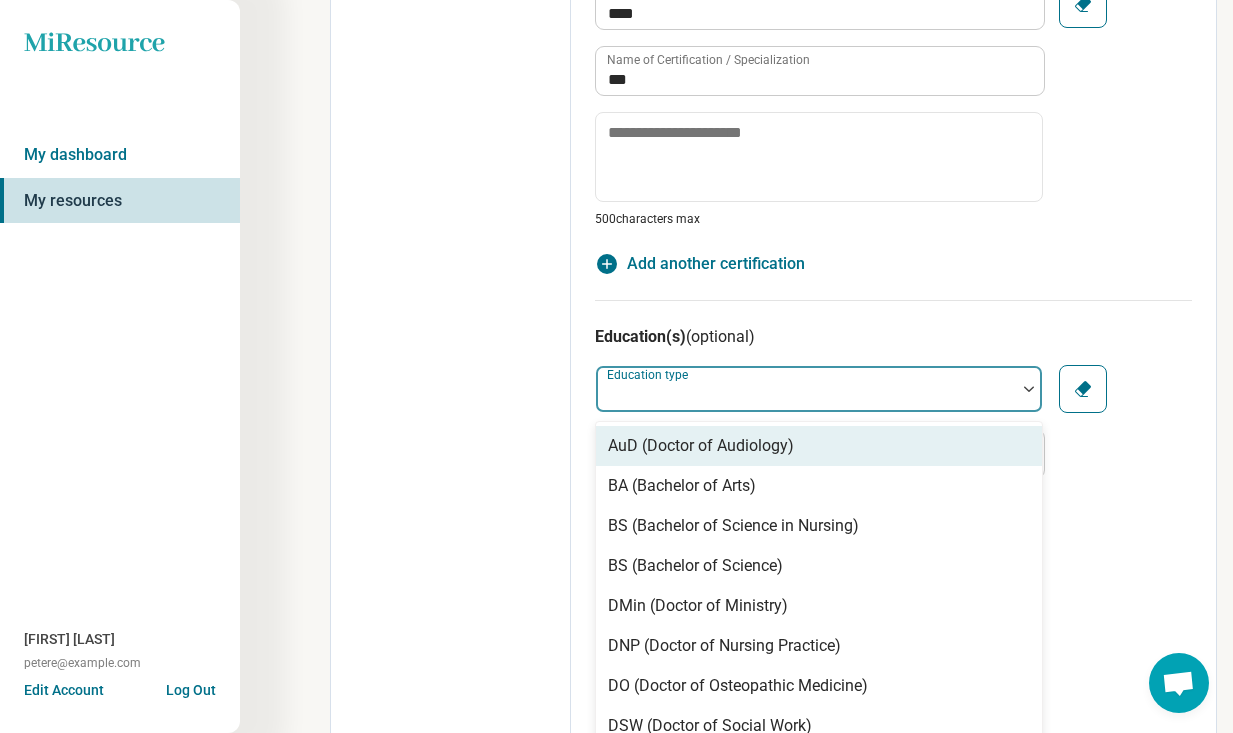 click on "Education type" at bounding box center [819, 389] 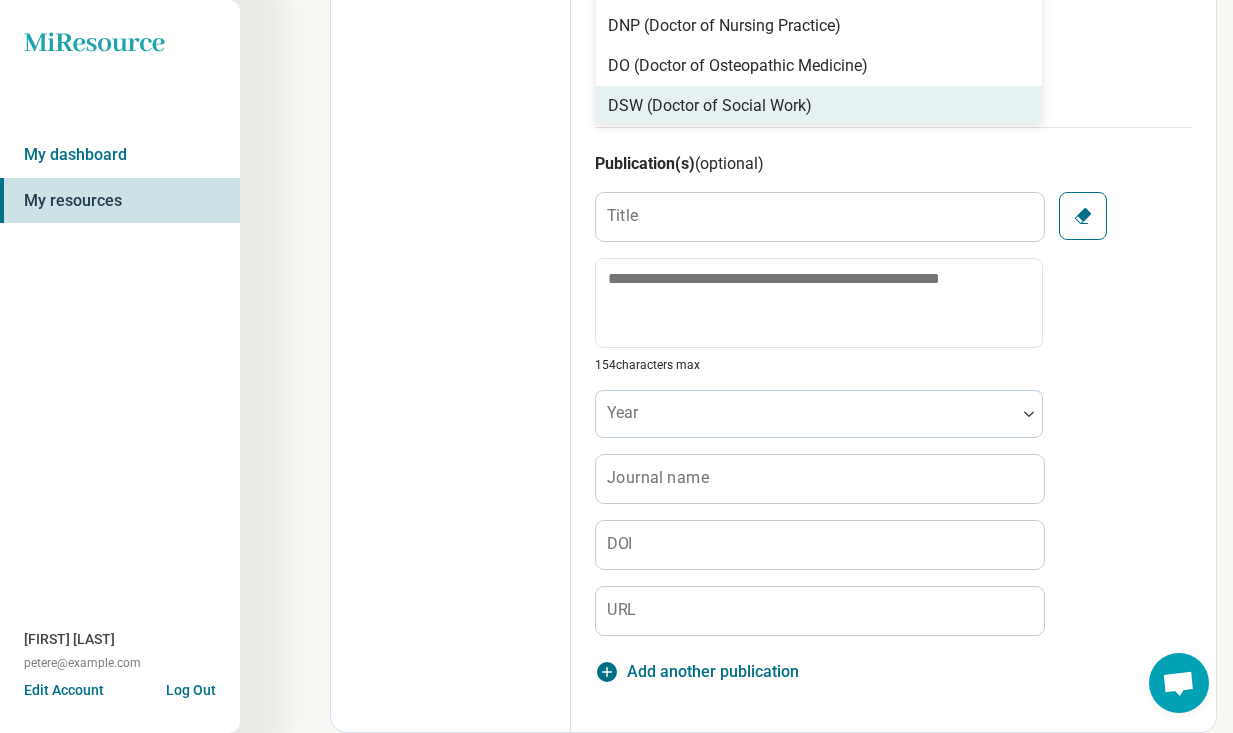 scroll, scrollTop: 1800, scrollLeft: 0, axis: vertical 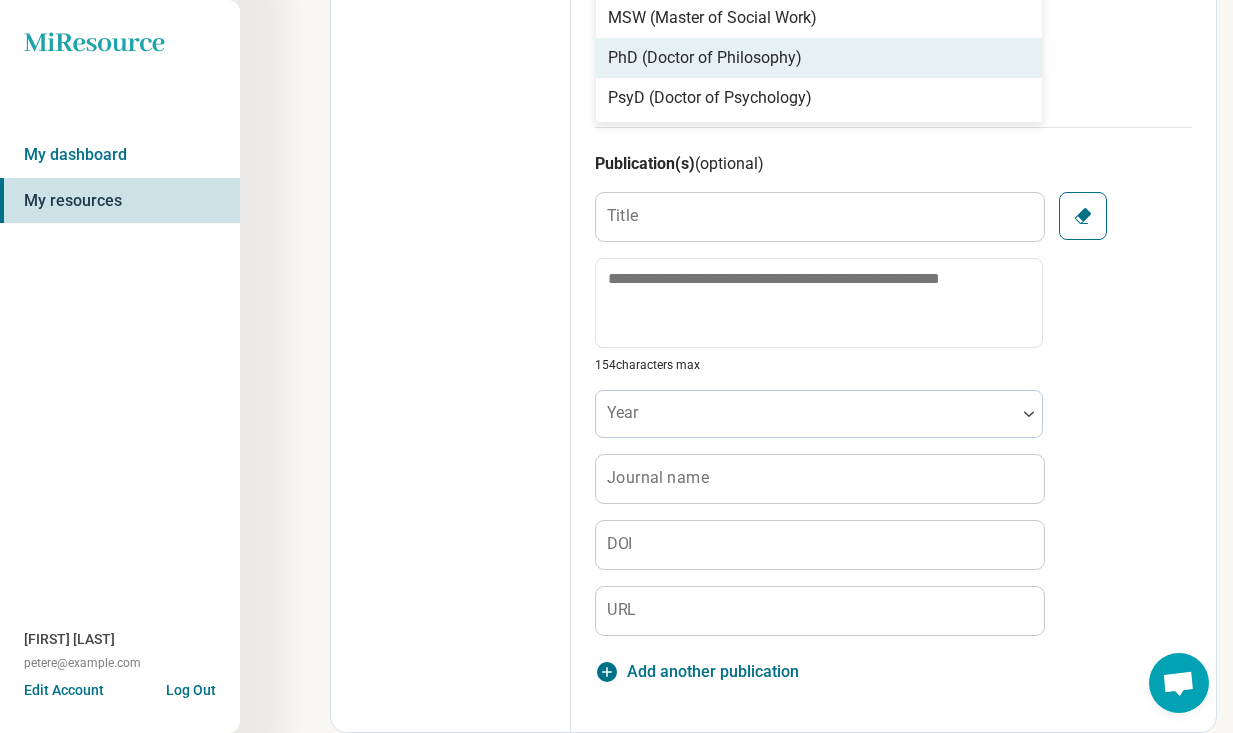 click on "PhD (Doctor of Philosophy)" at bounding box center (705, 58) 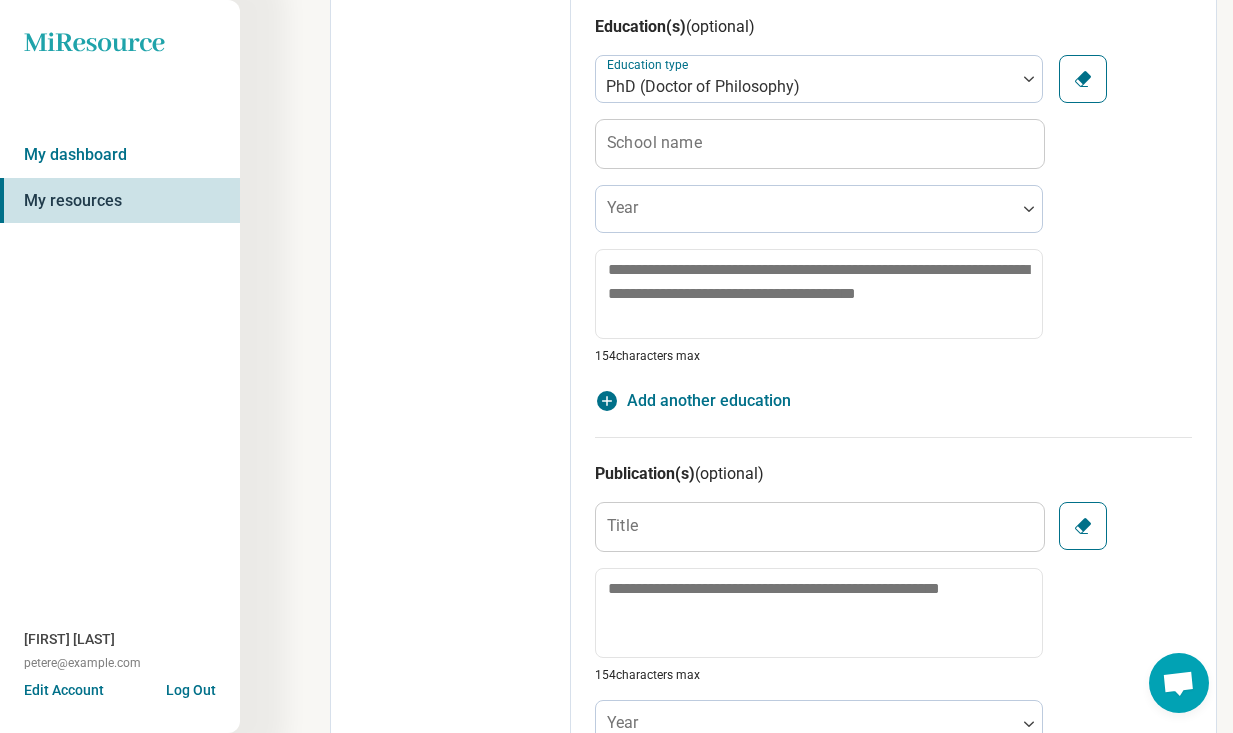 scroll, scrollTop: 1461, scrollLeft: 0, axis: vertical 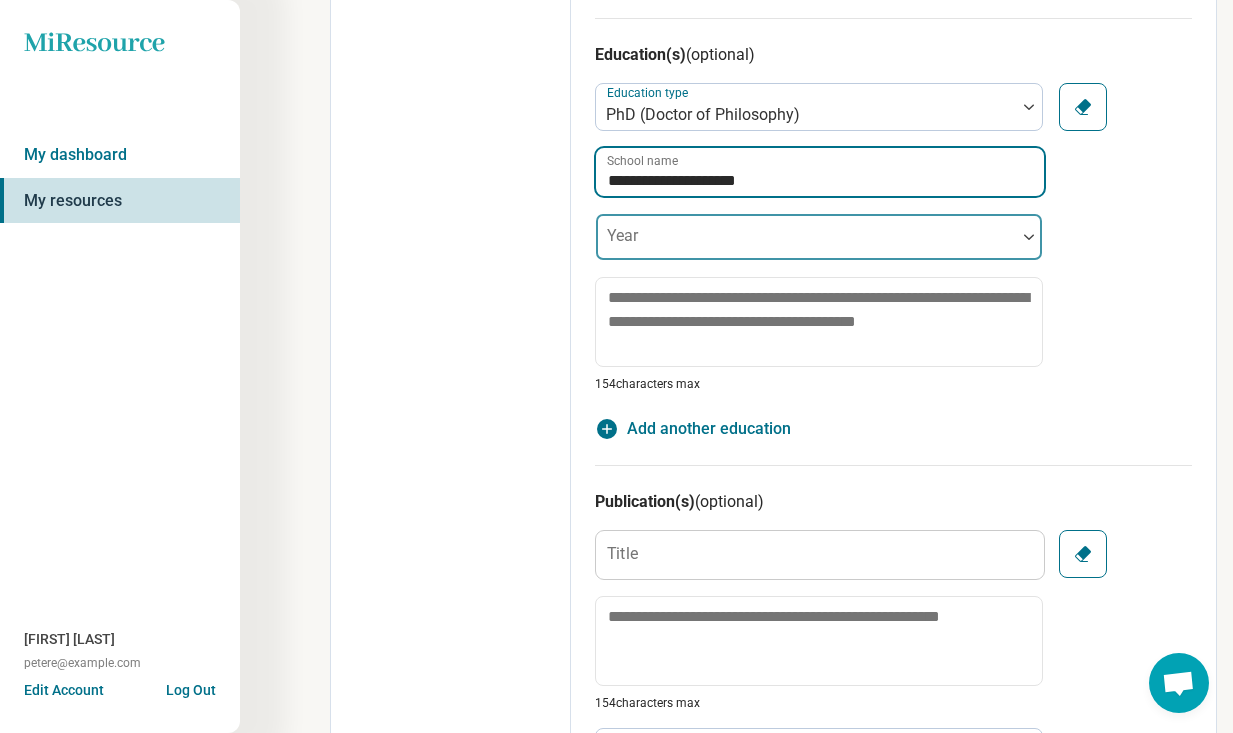 type on "**********" 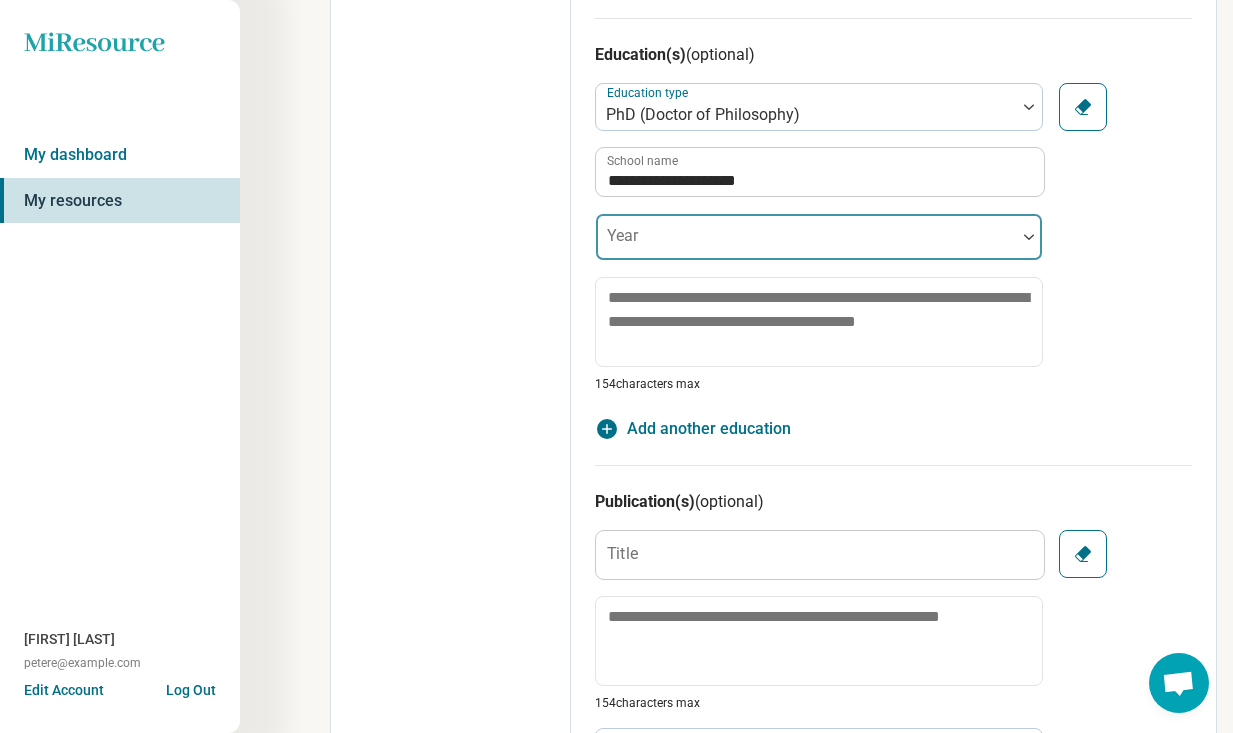 click at bounding box center [806, 237] 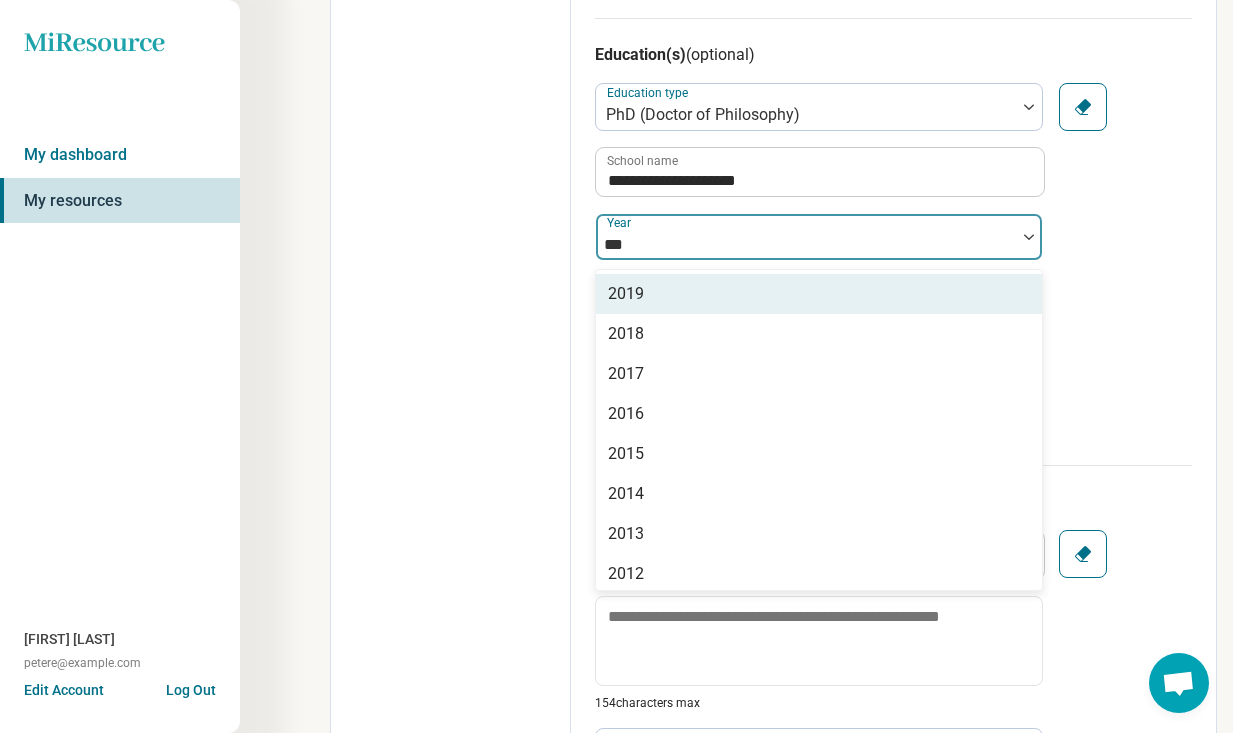 type on "****" 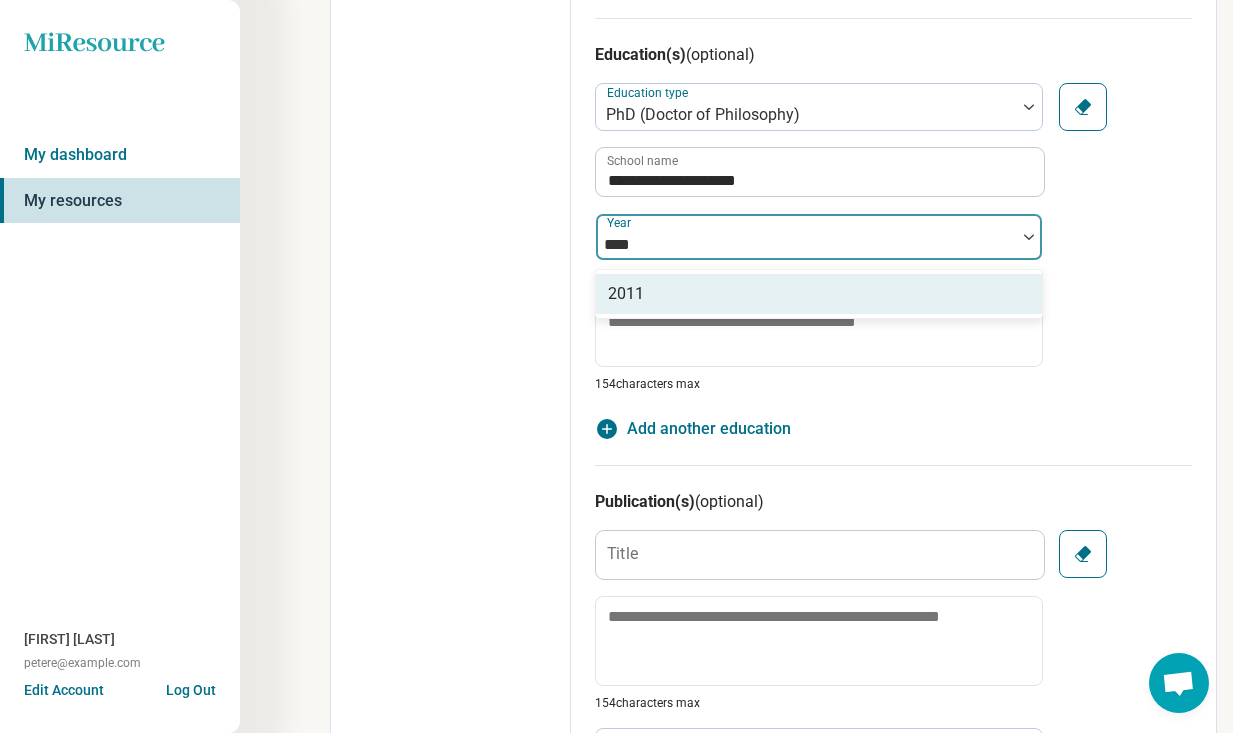 type 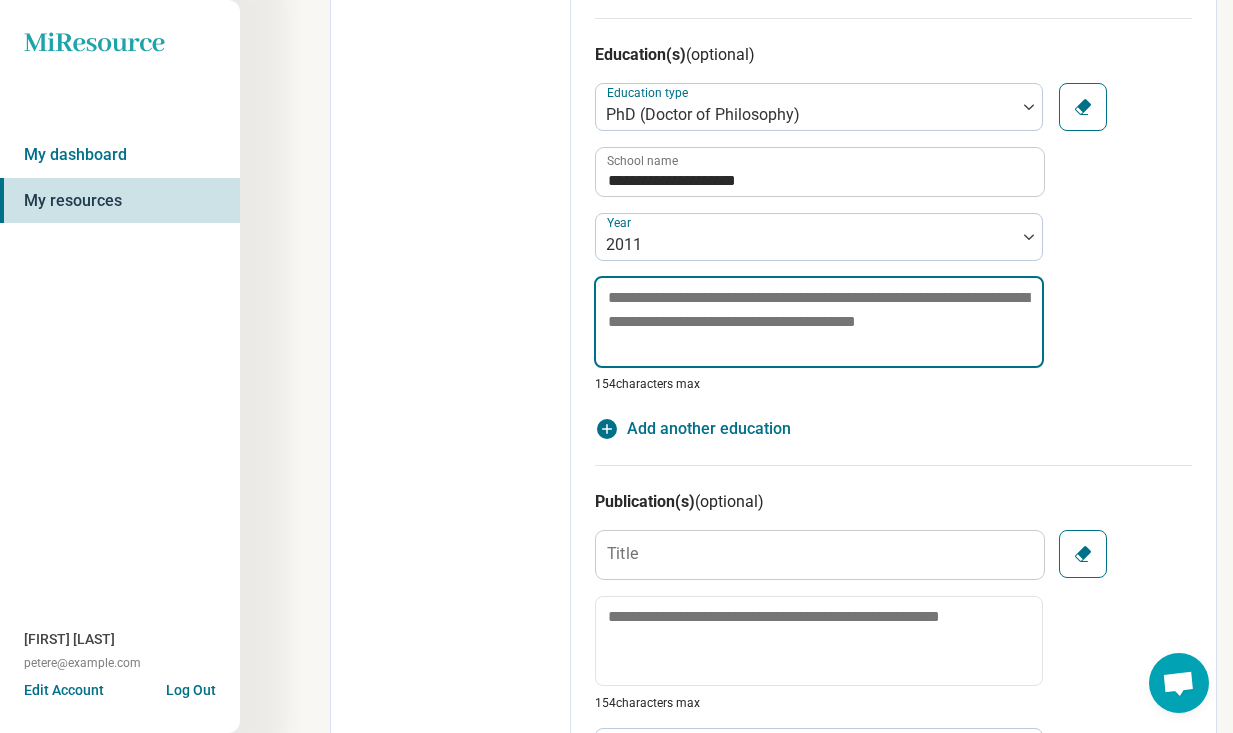 click at bounding box center [819, 322] 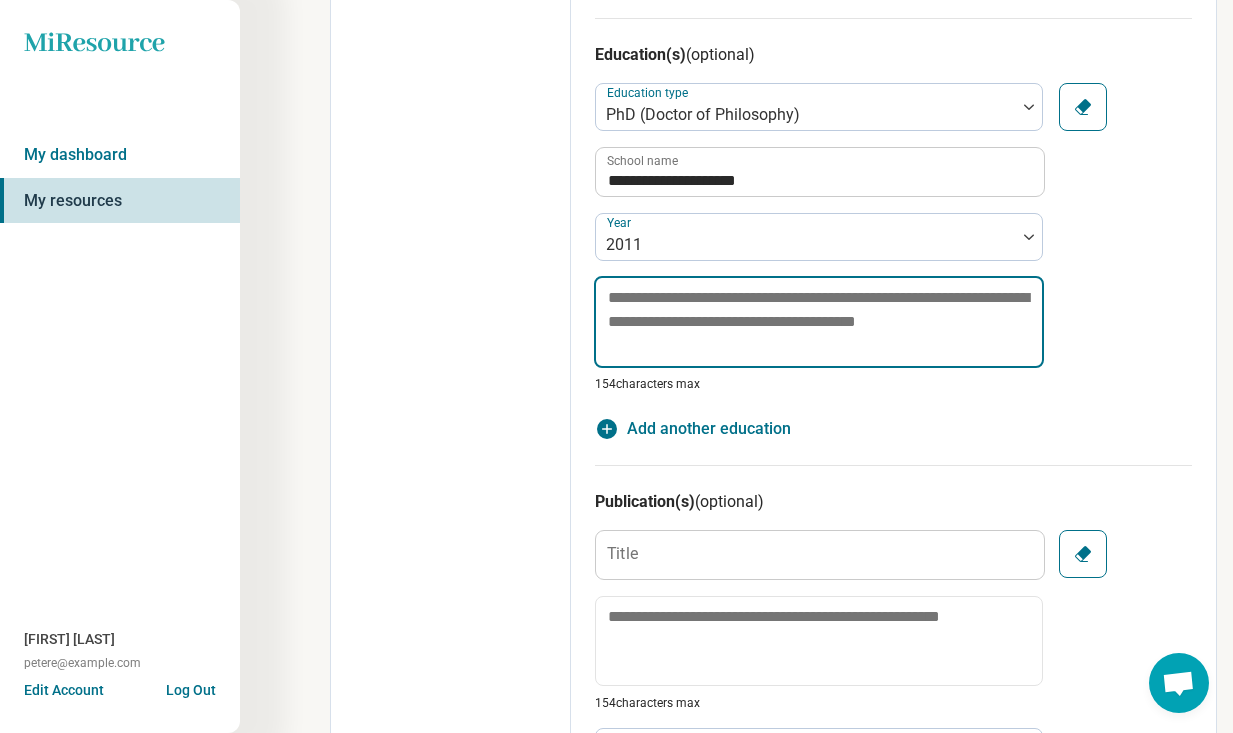 type on "*" 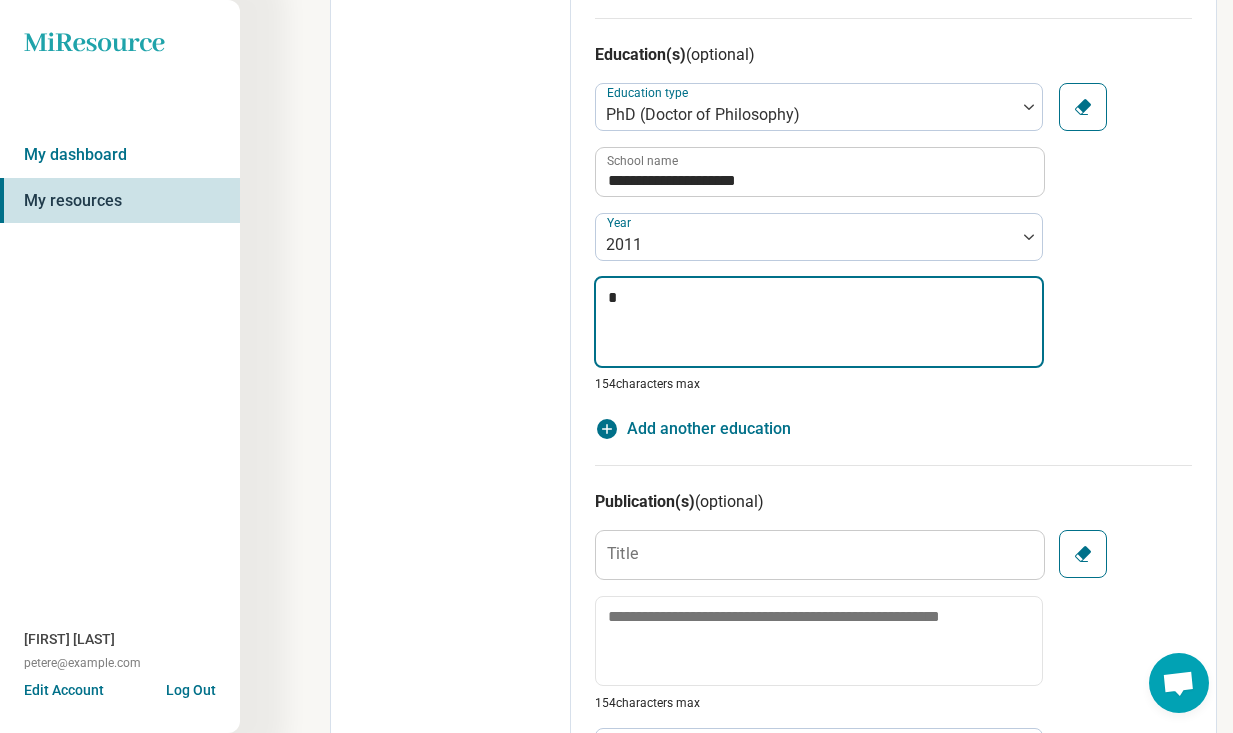 type on "*" 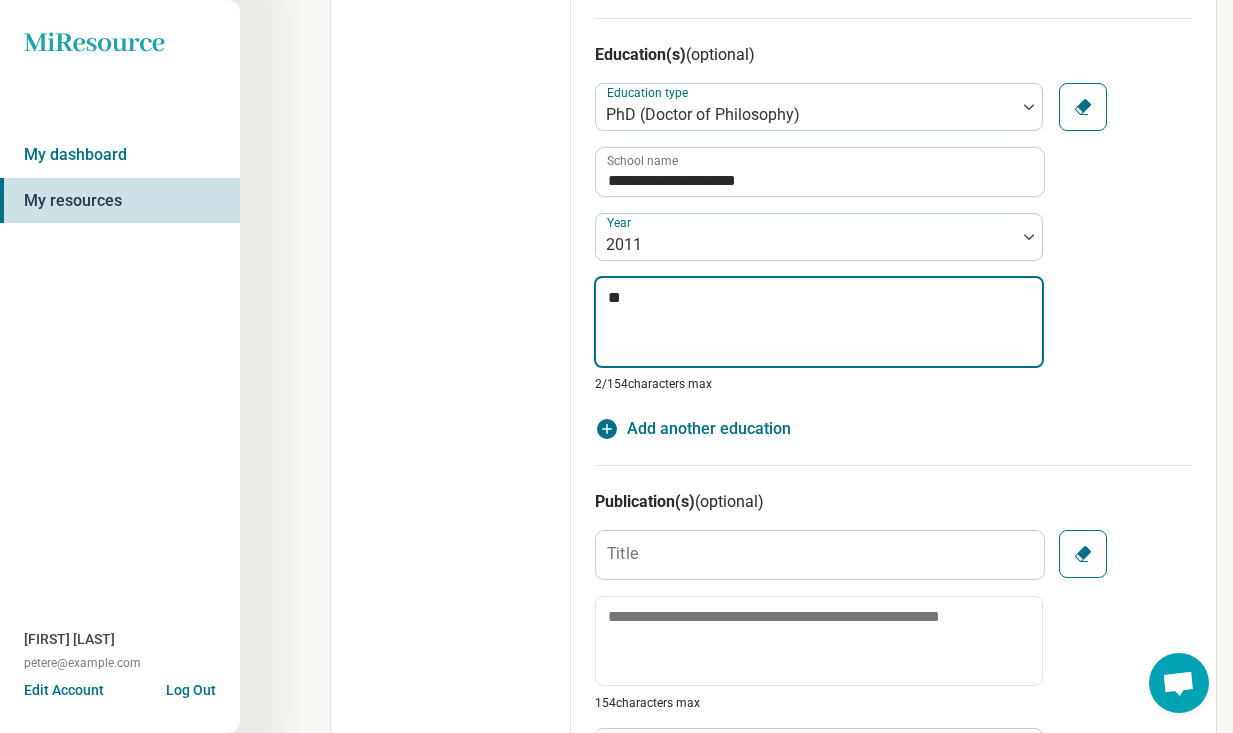 type on "*" 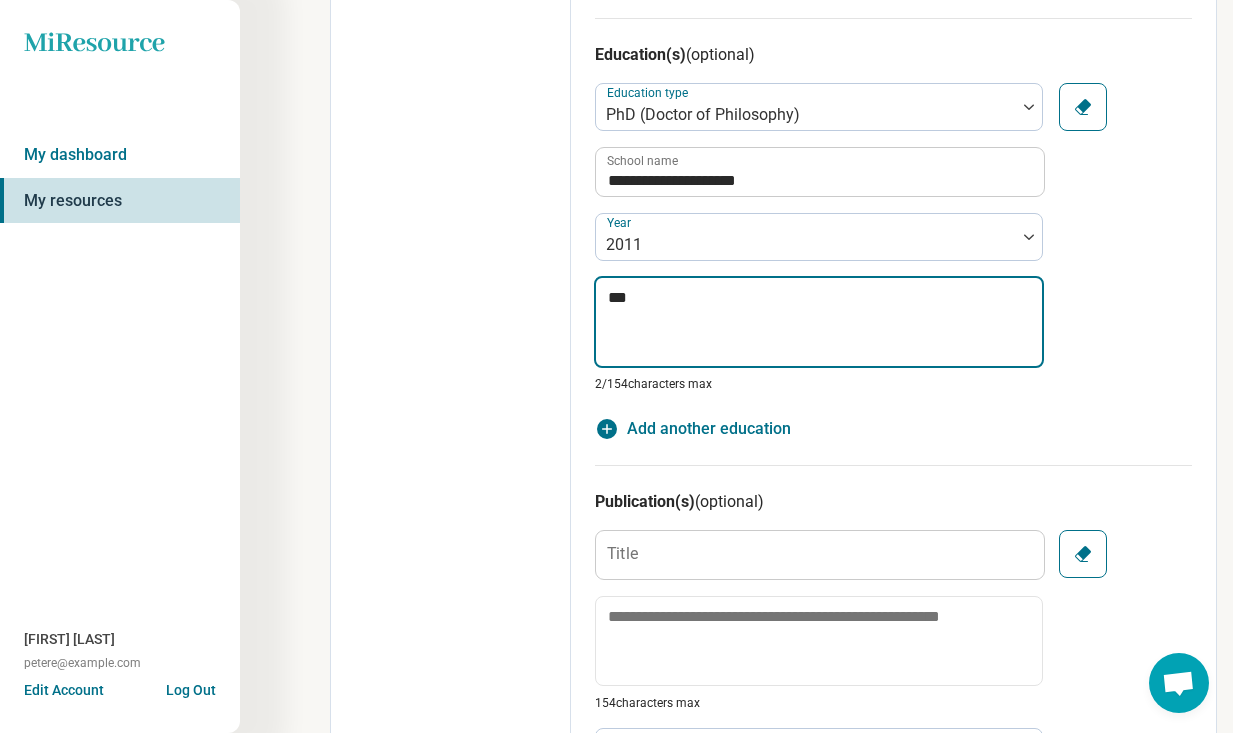 type on "*" 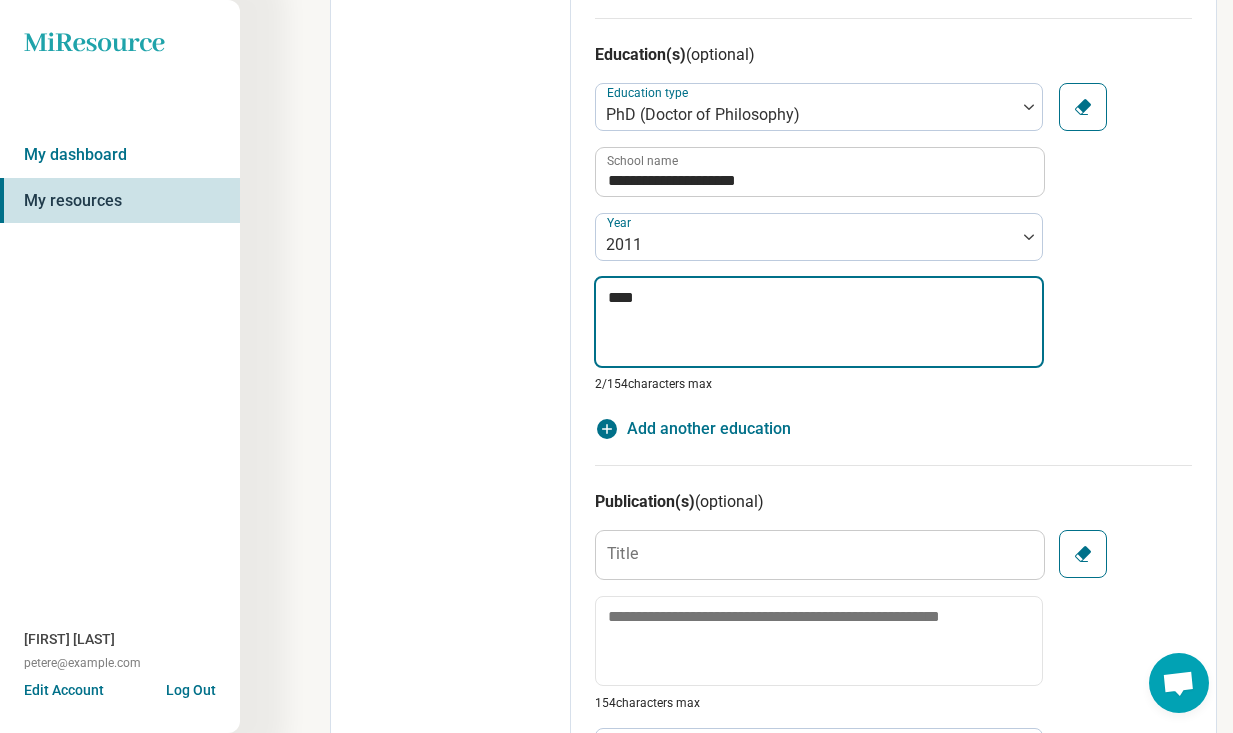 type on "*" 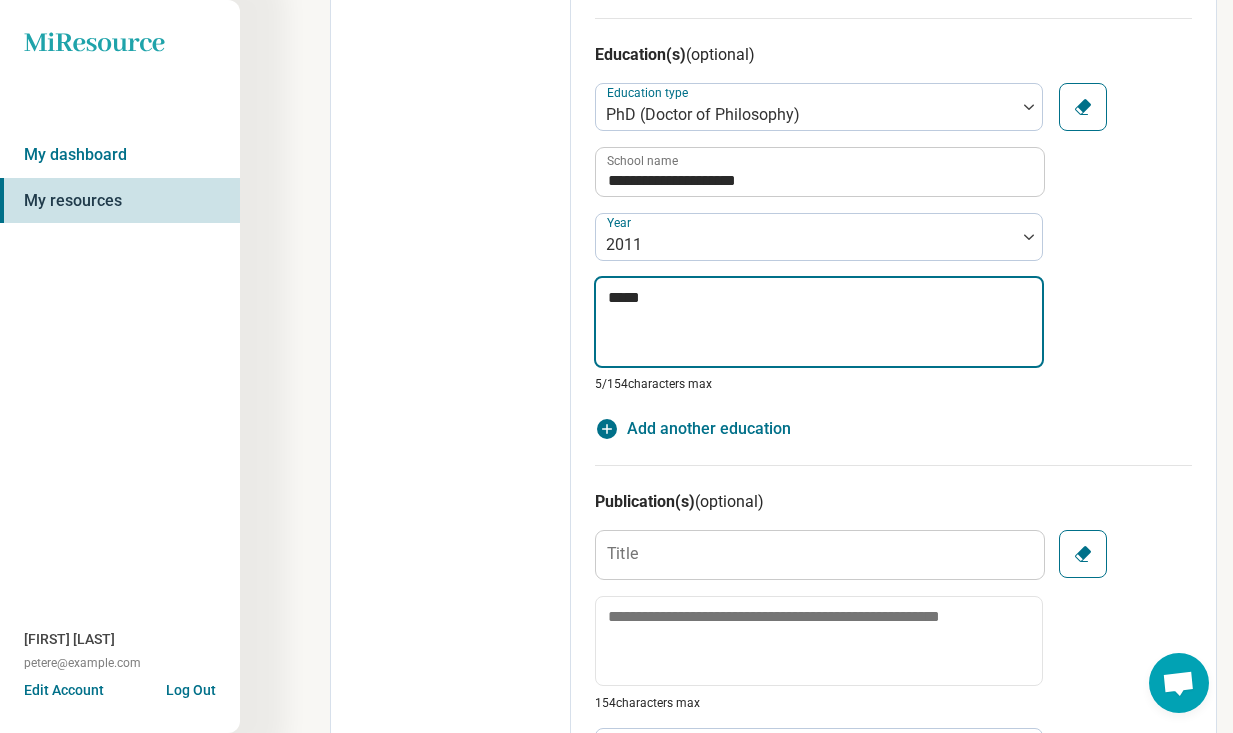 type on "*" 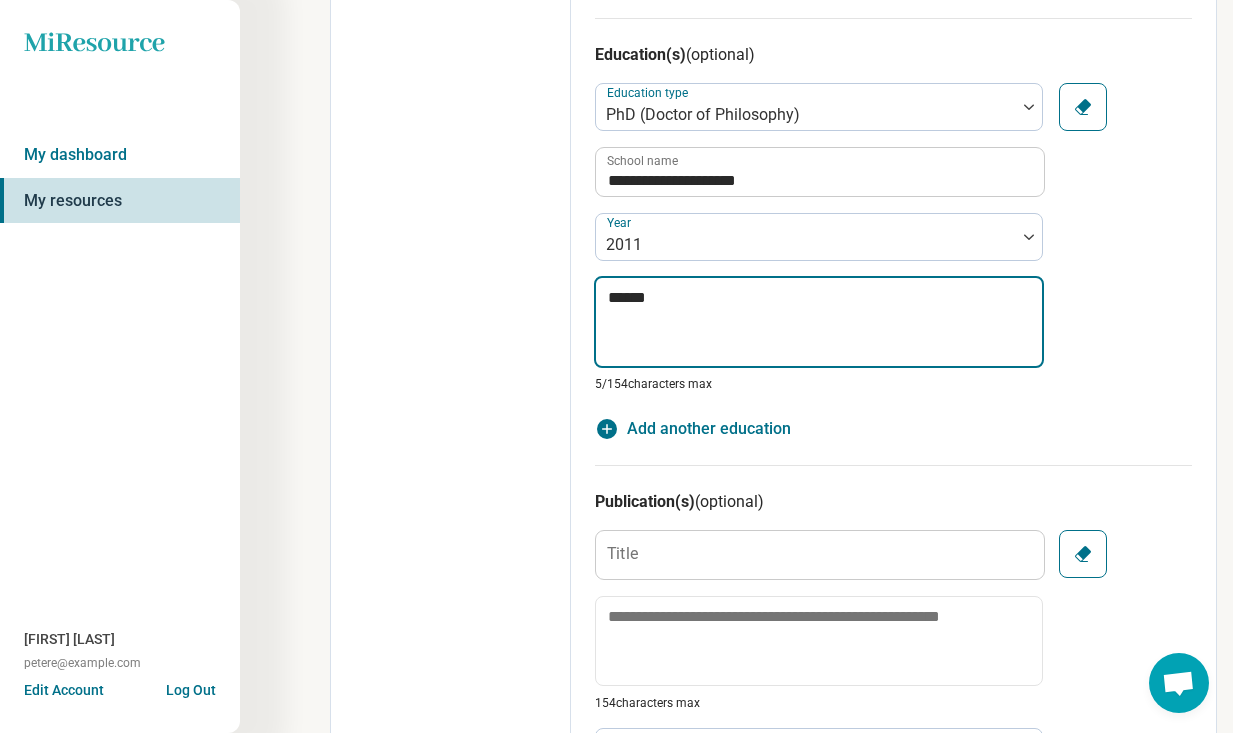 type on "*" 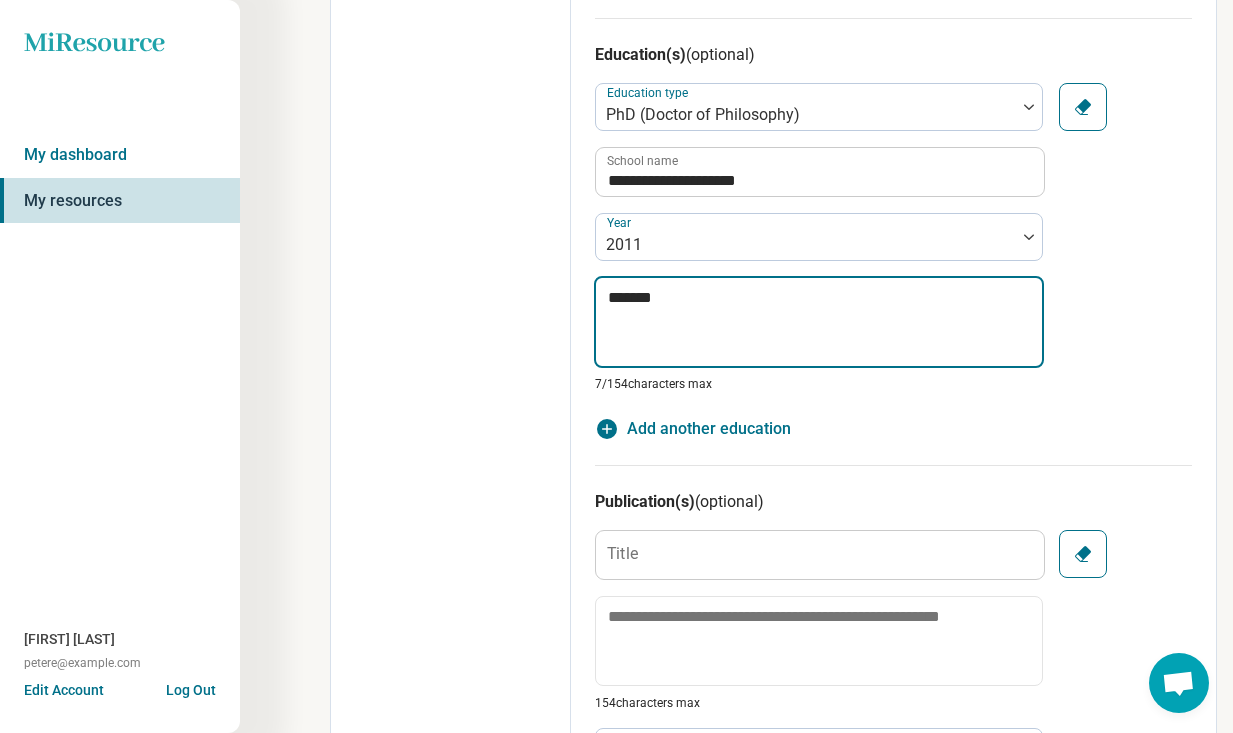type on "*" 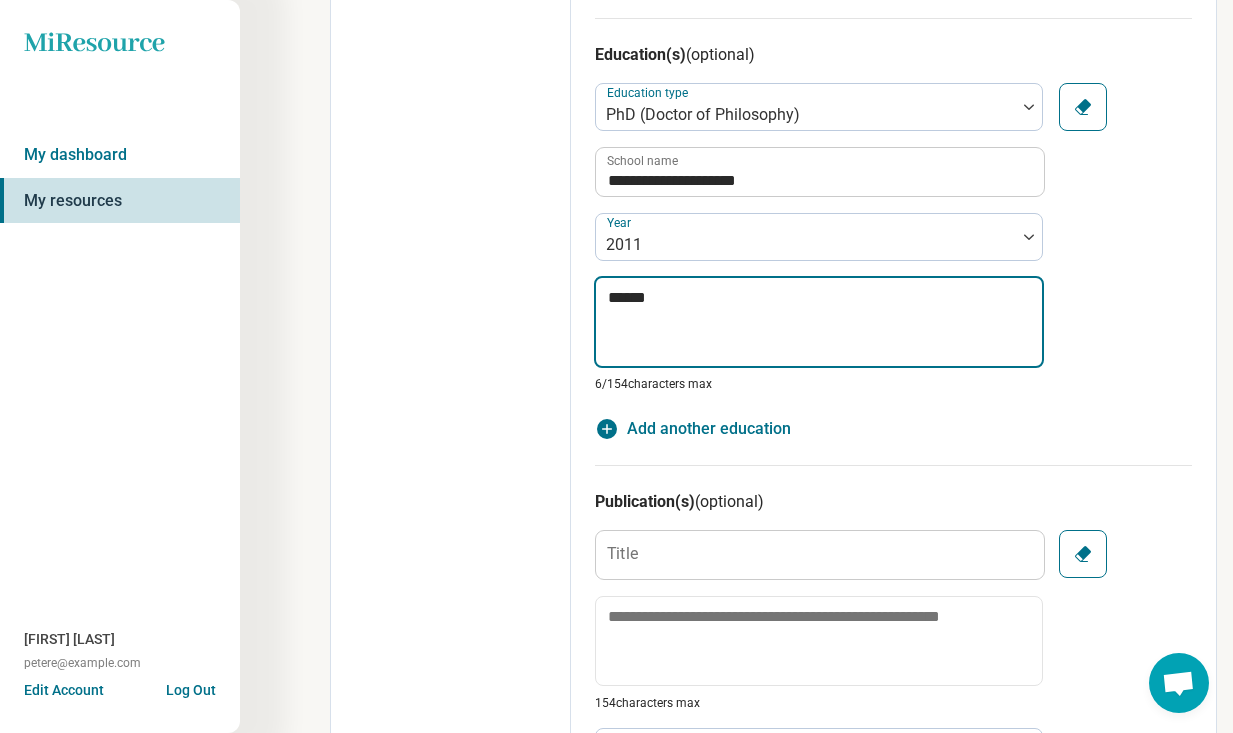type on "*" 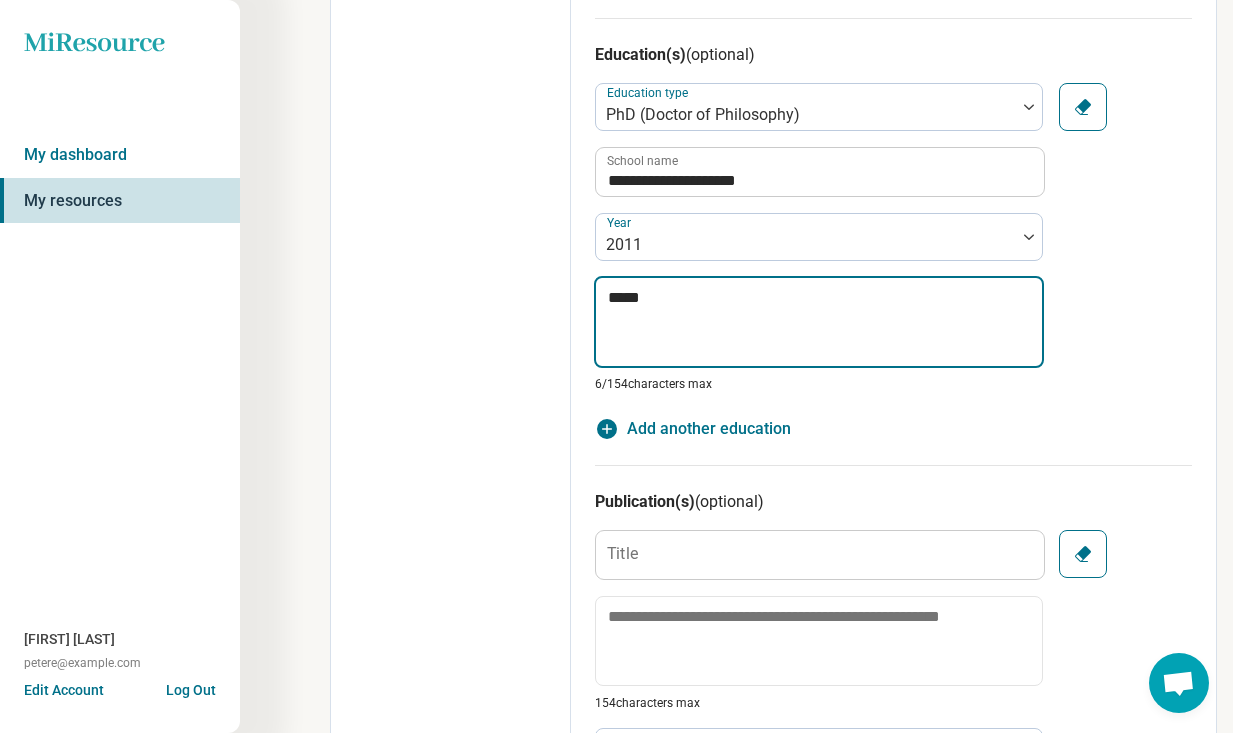 type on "*" 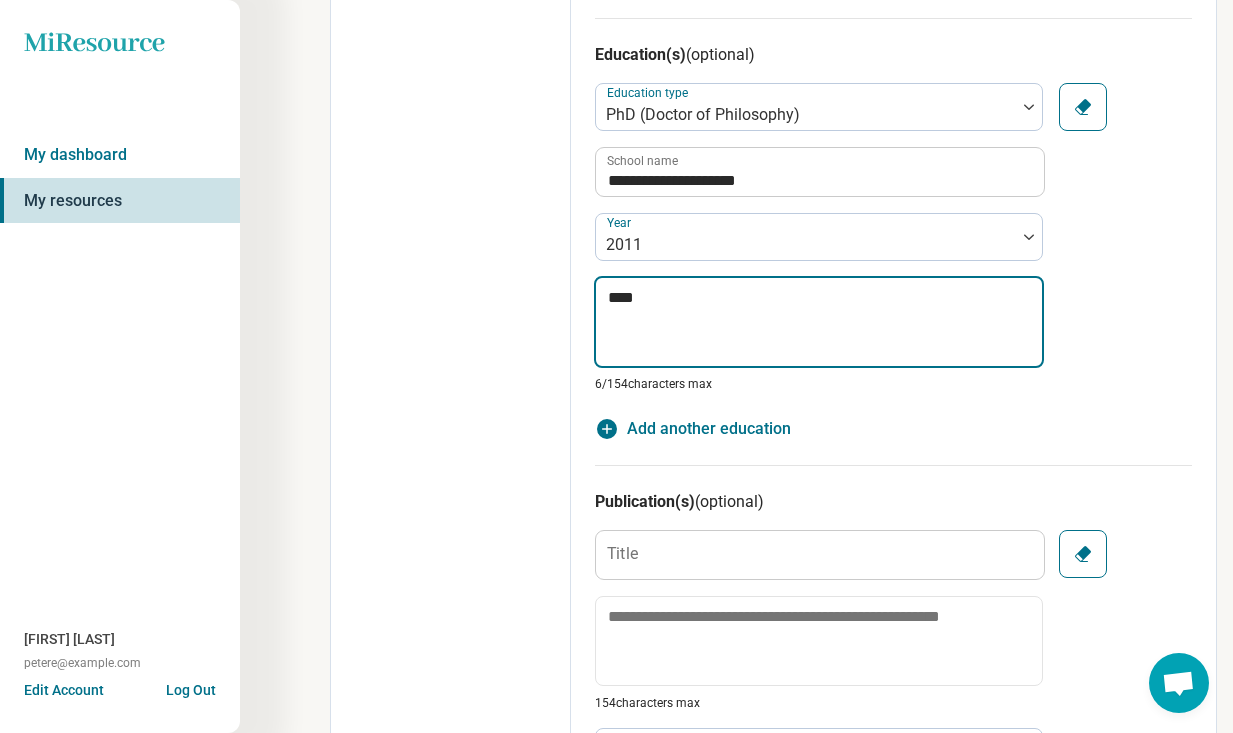 type on "*" 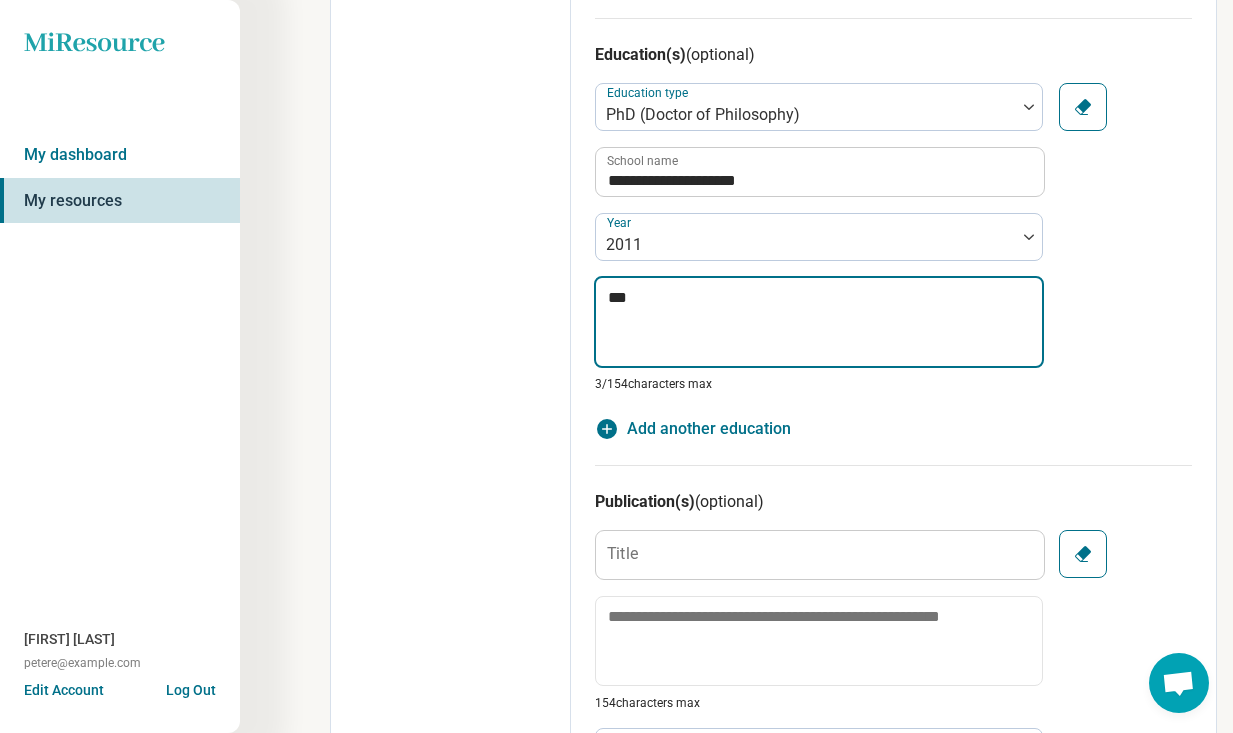 type on "*" 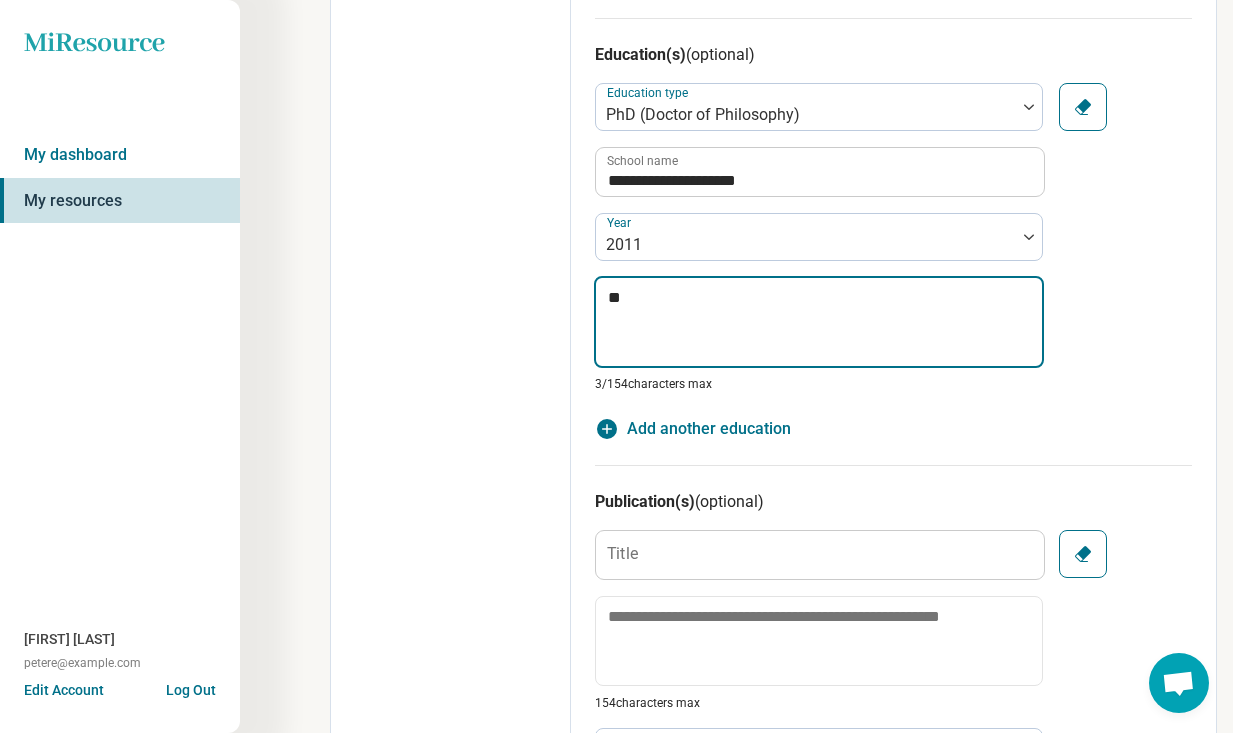 type on "*" 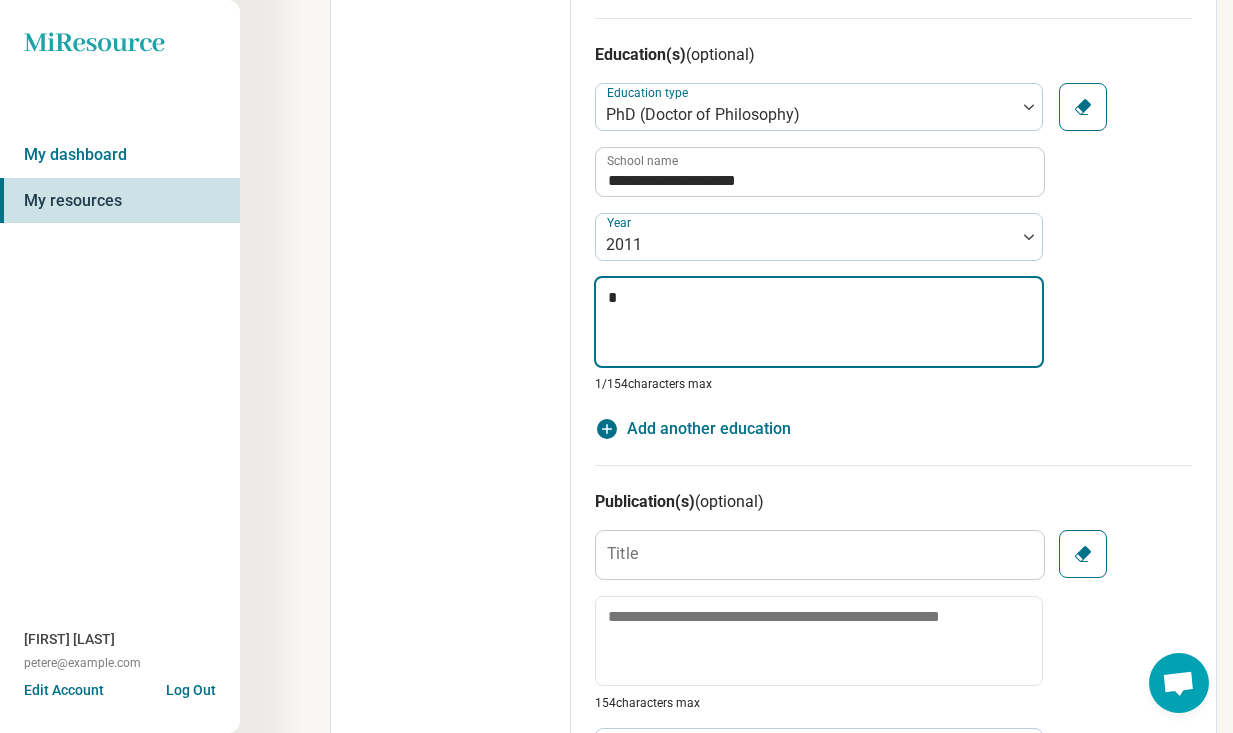 type on "*" 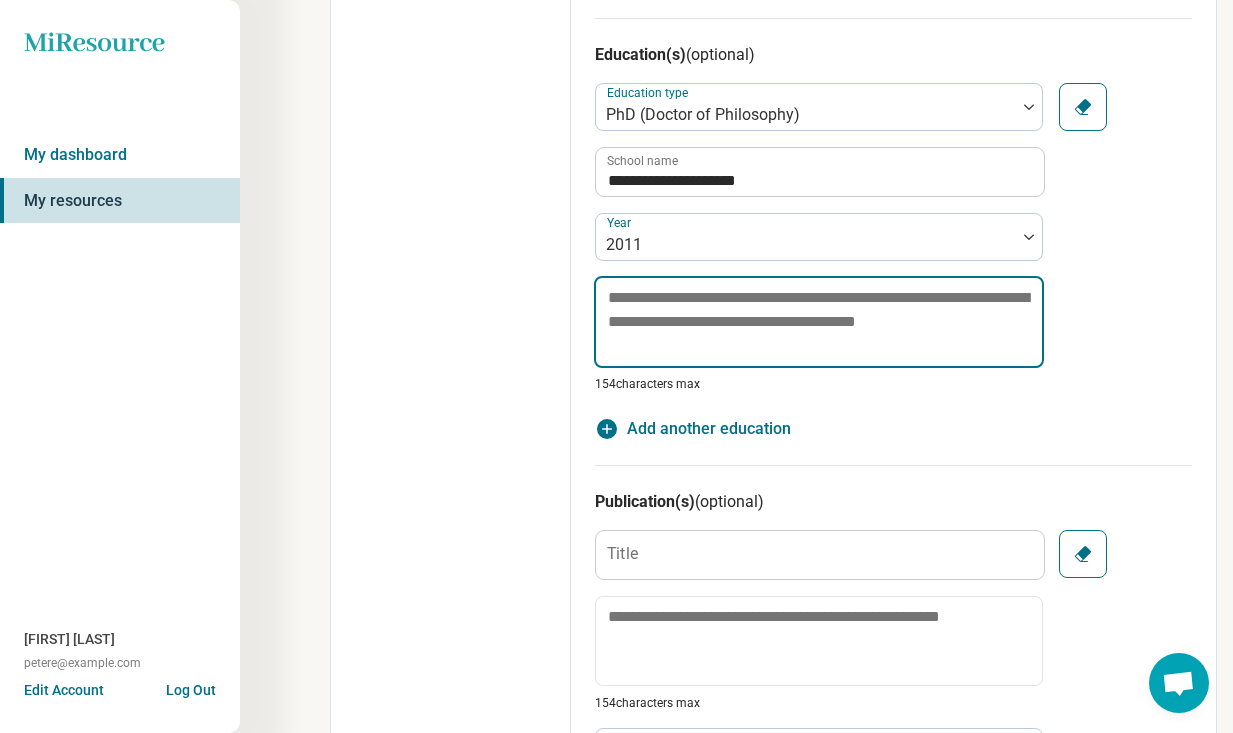 type on "*" 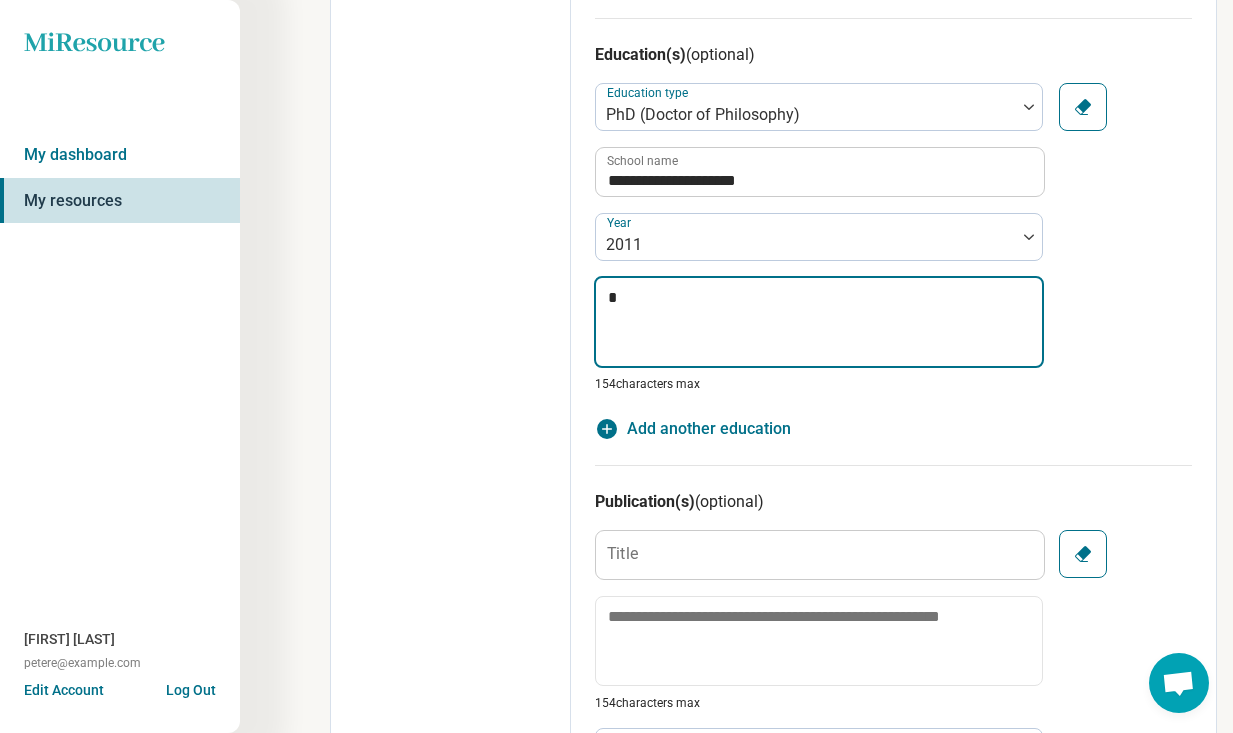 type on "*" 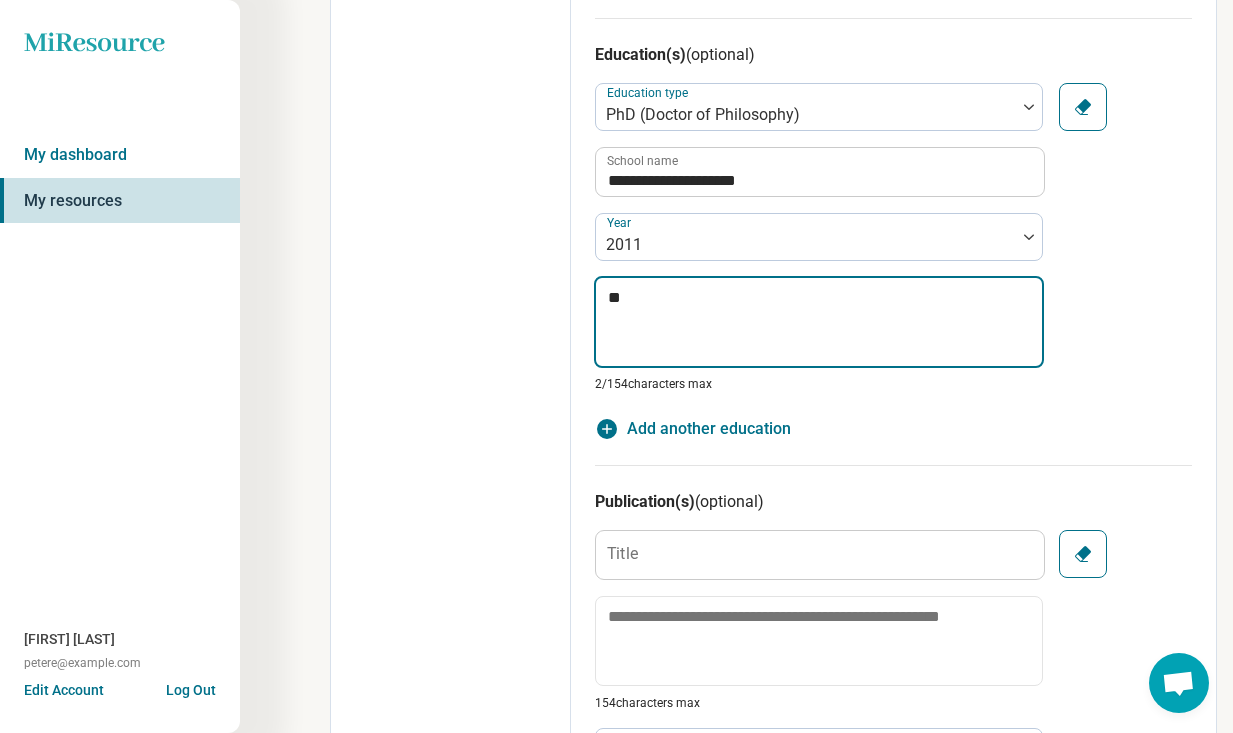 type on "*" 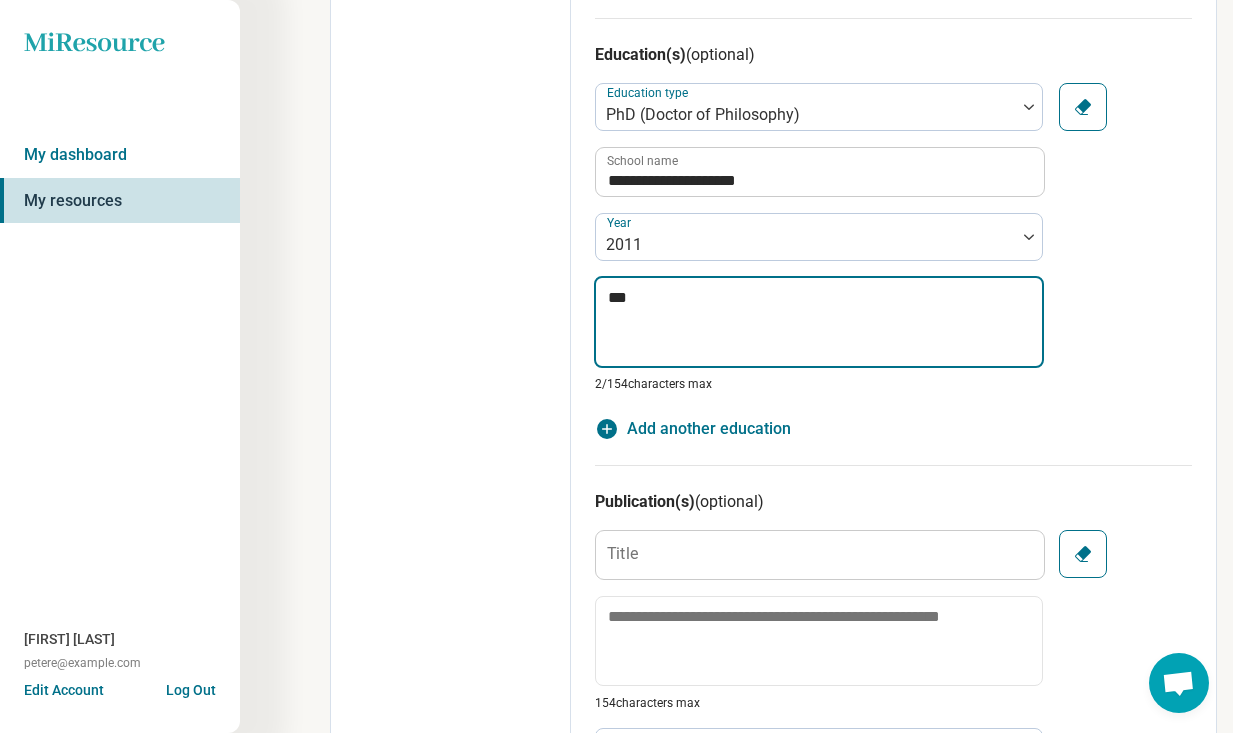 type on "*" 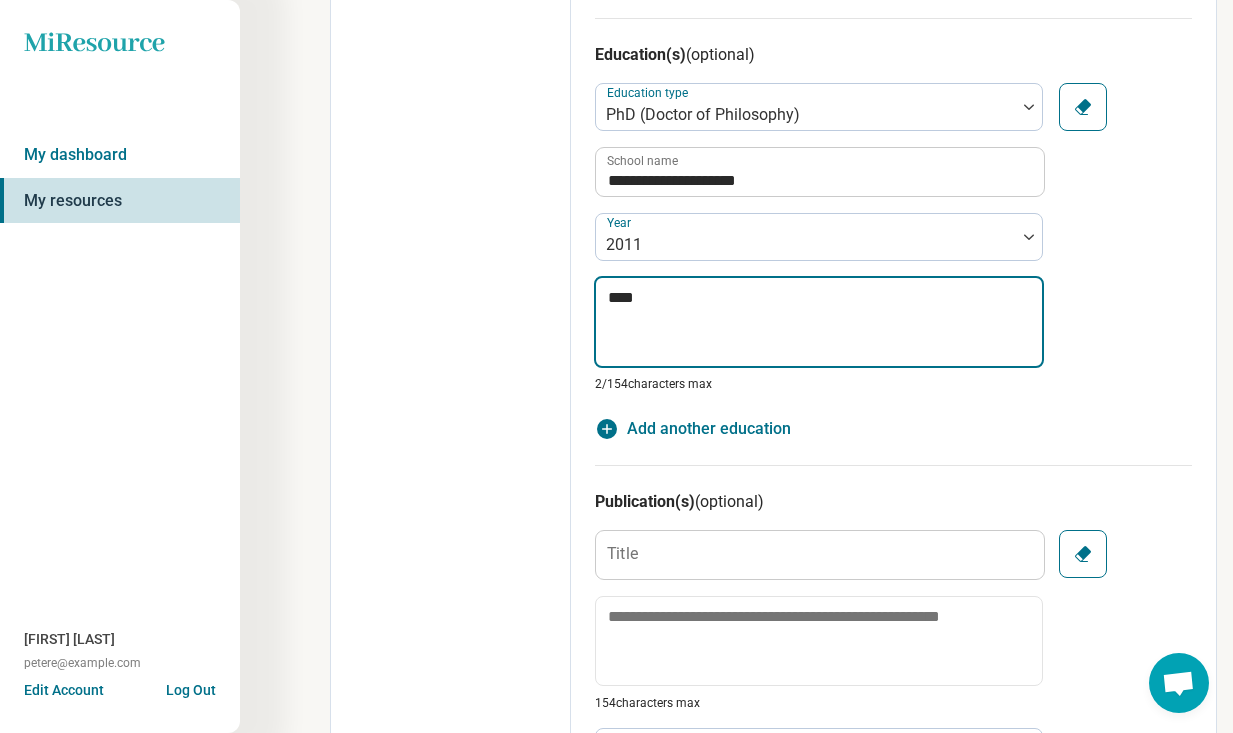 type on "*" 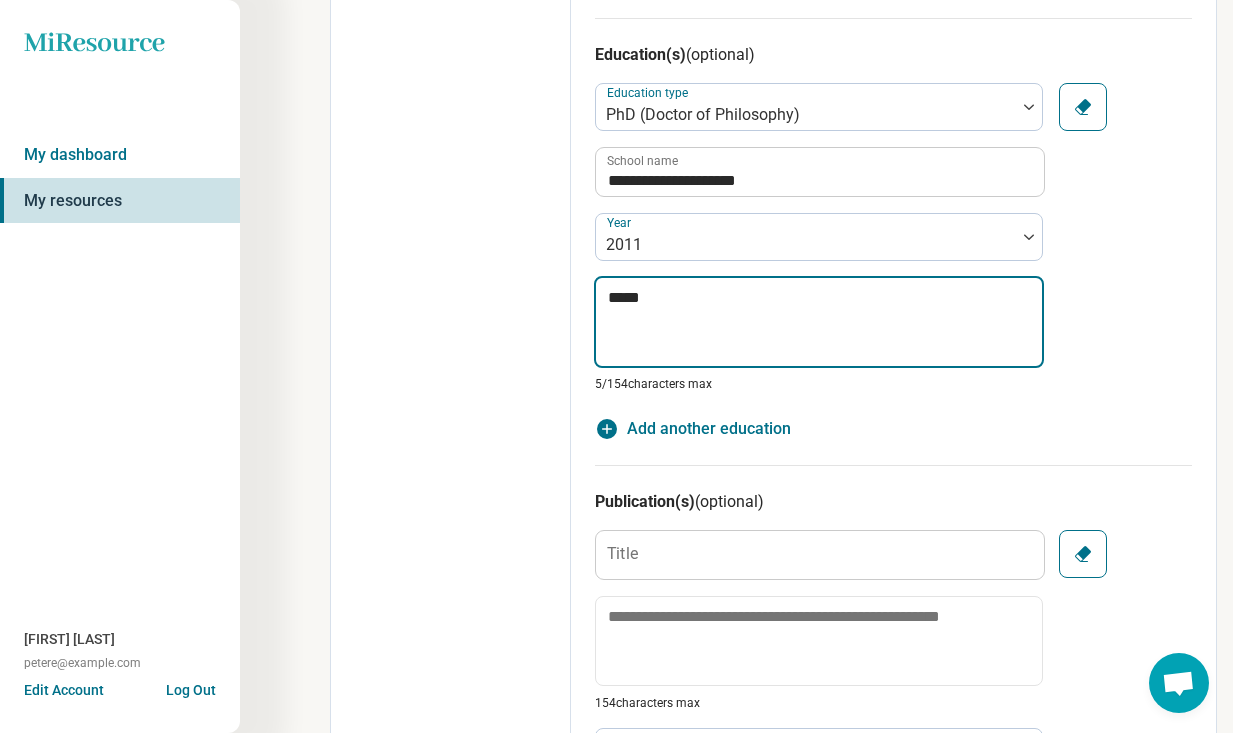 type on "*" 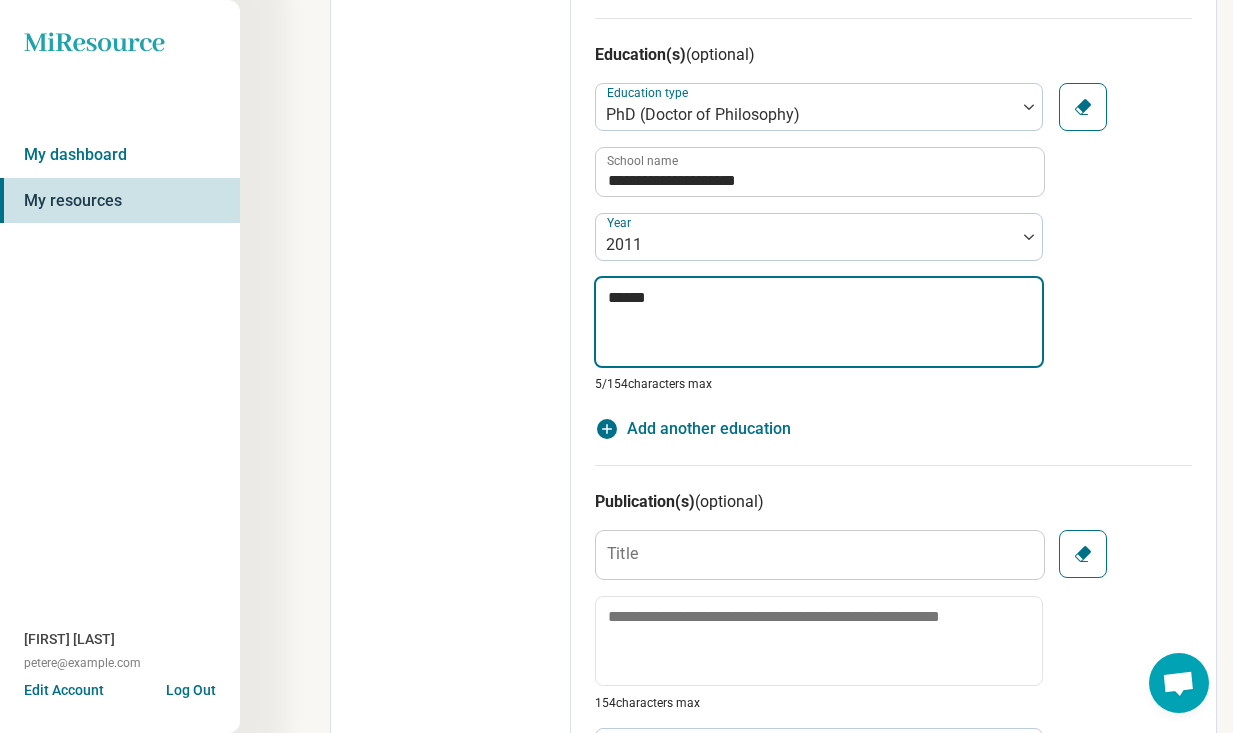 type on "*" 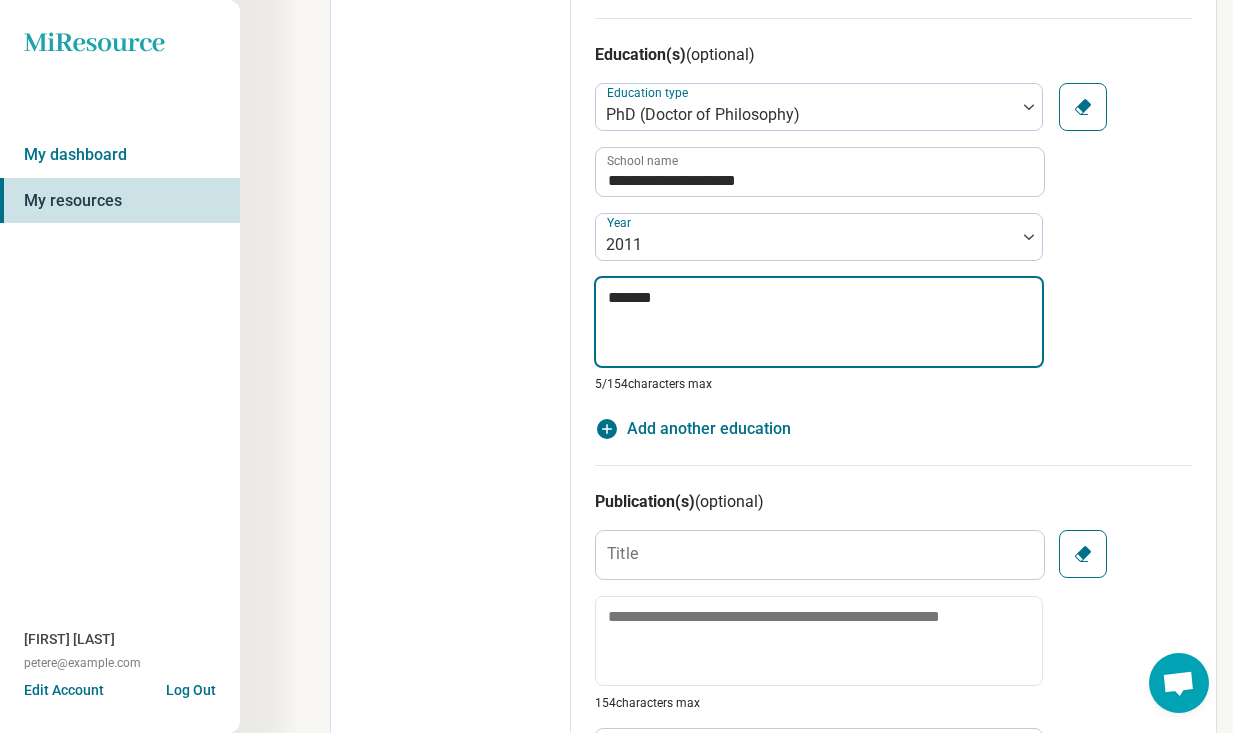 type on "*" 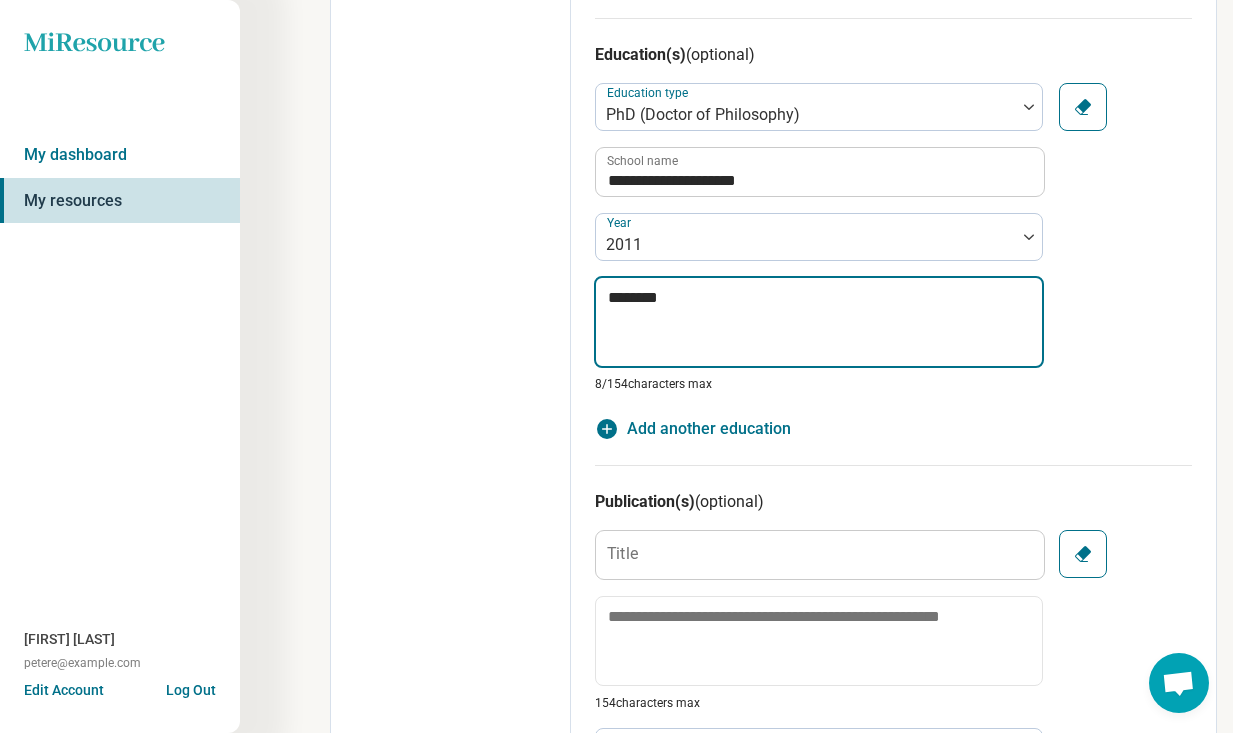type on "*" 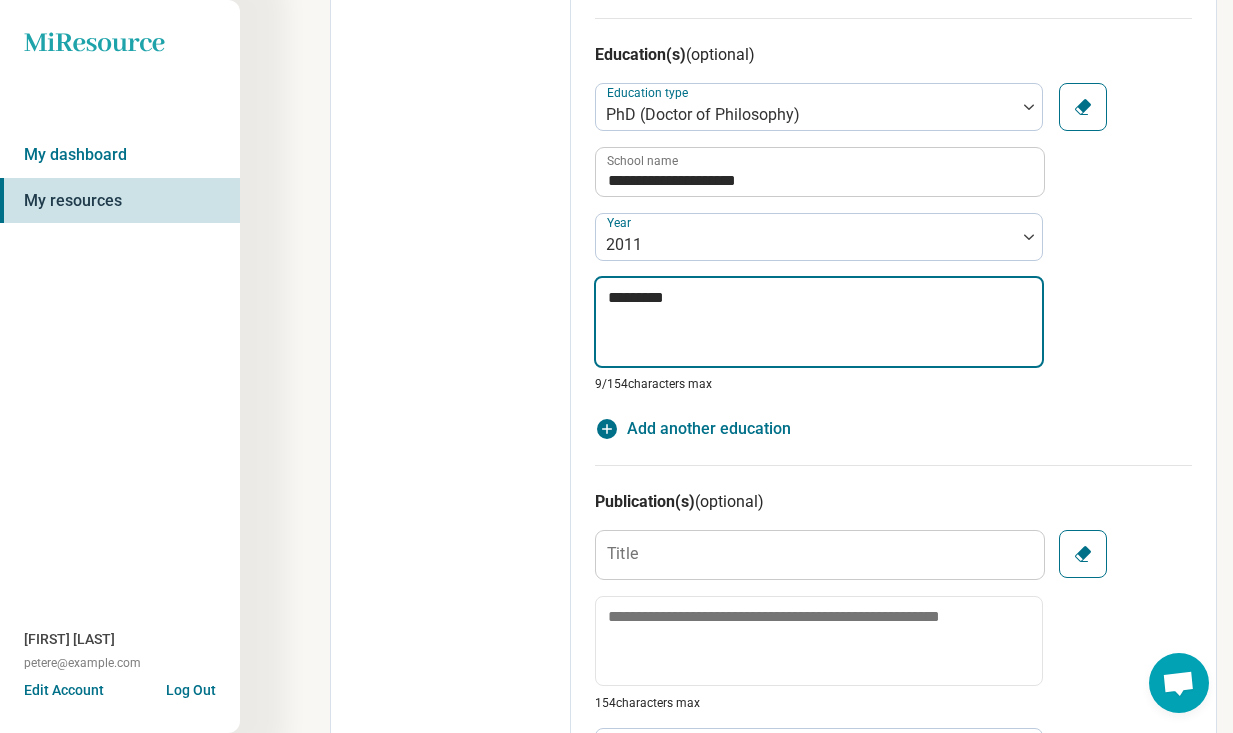 type on "*" 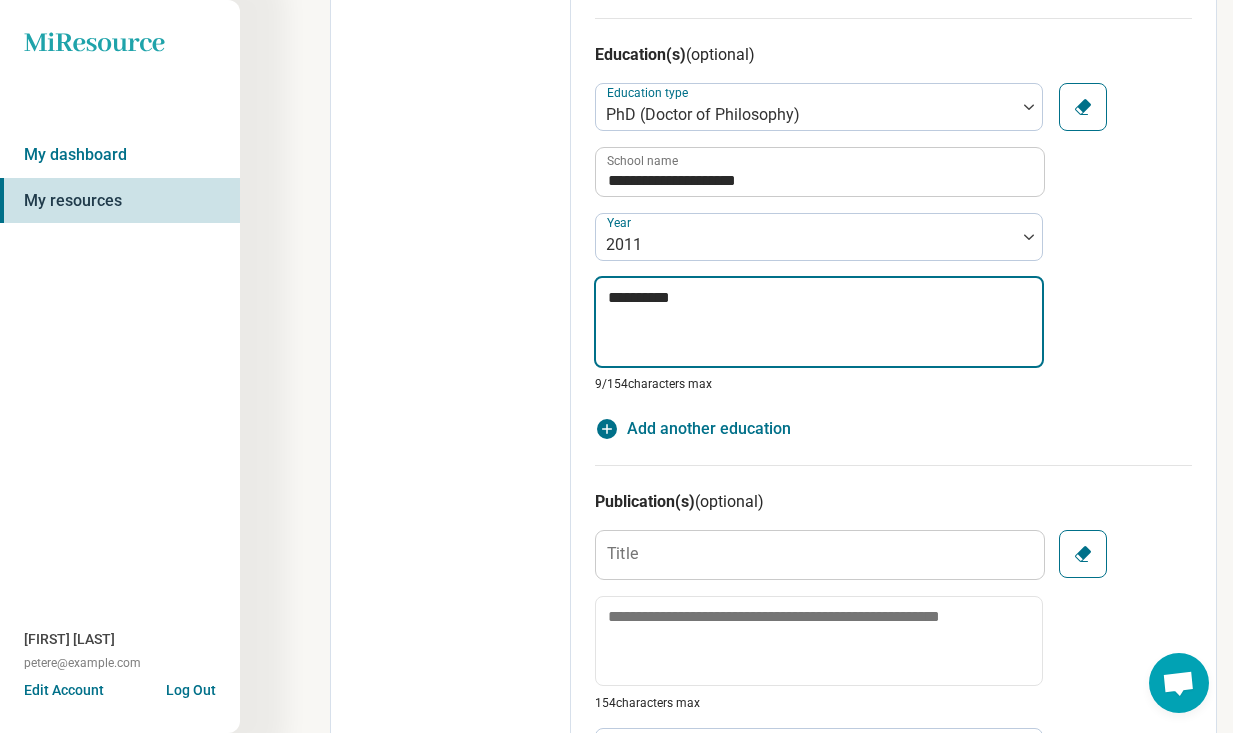 type on "*" 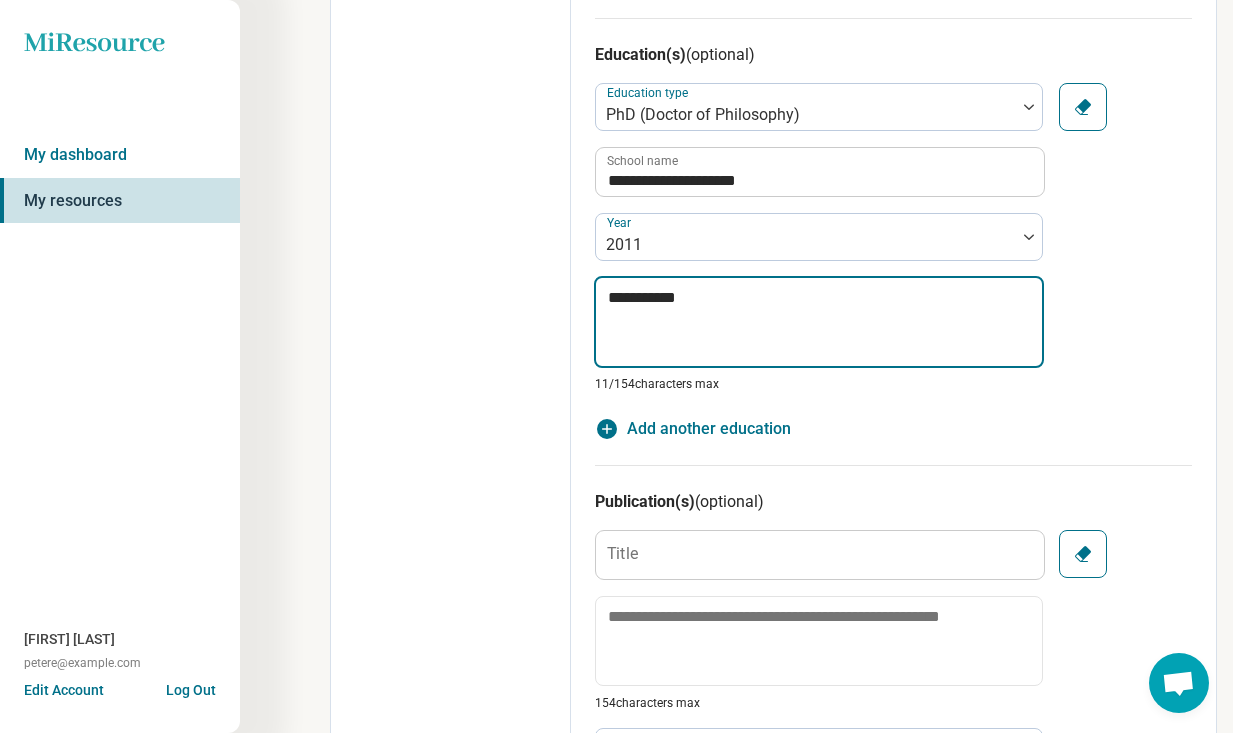 type on "*" 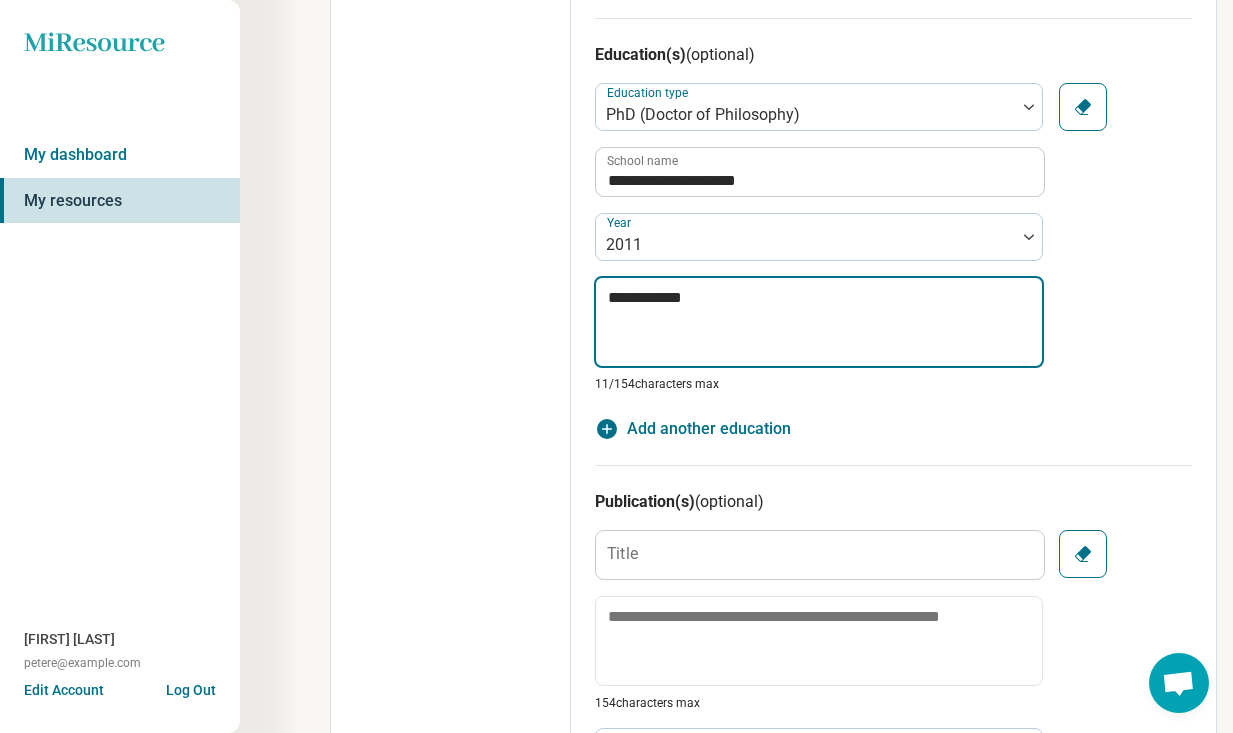 type on "*" 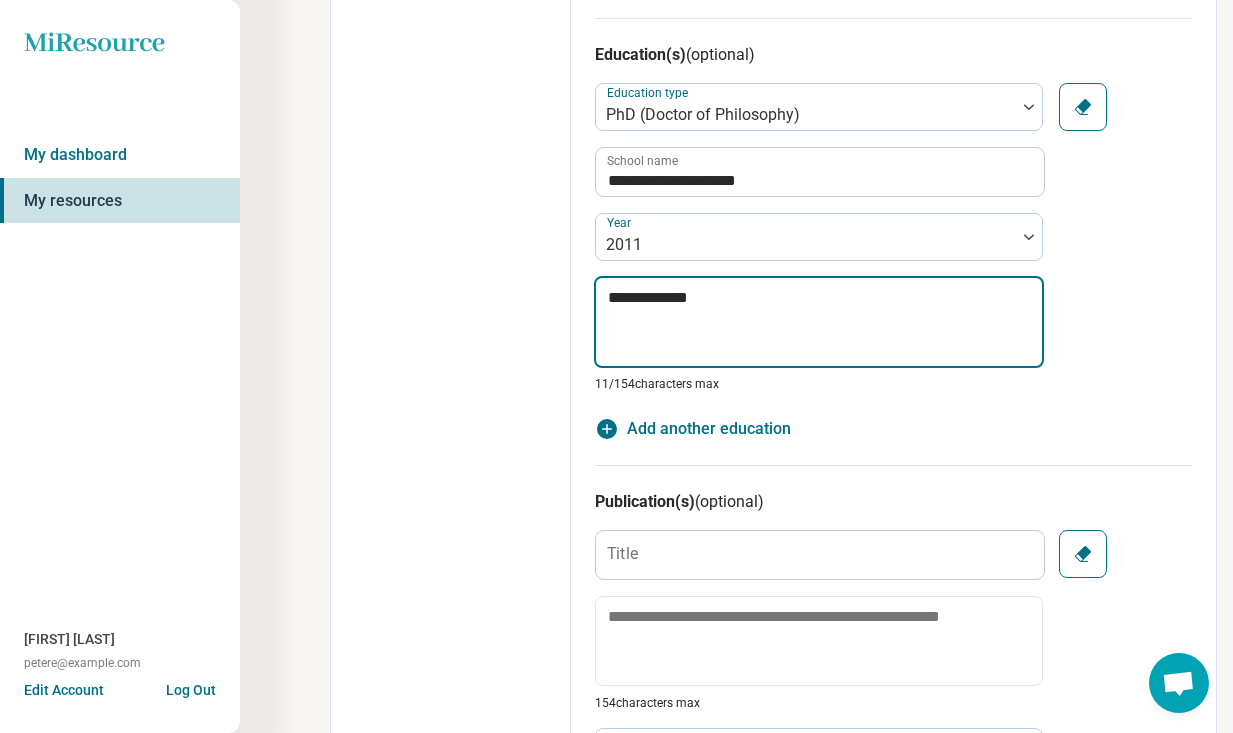 type on "*" 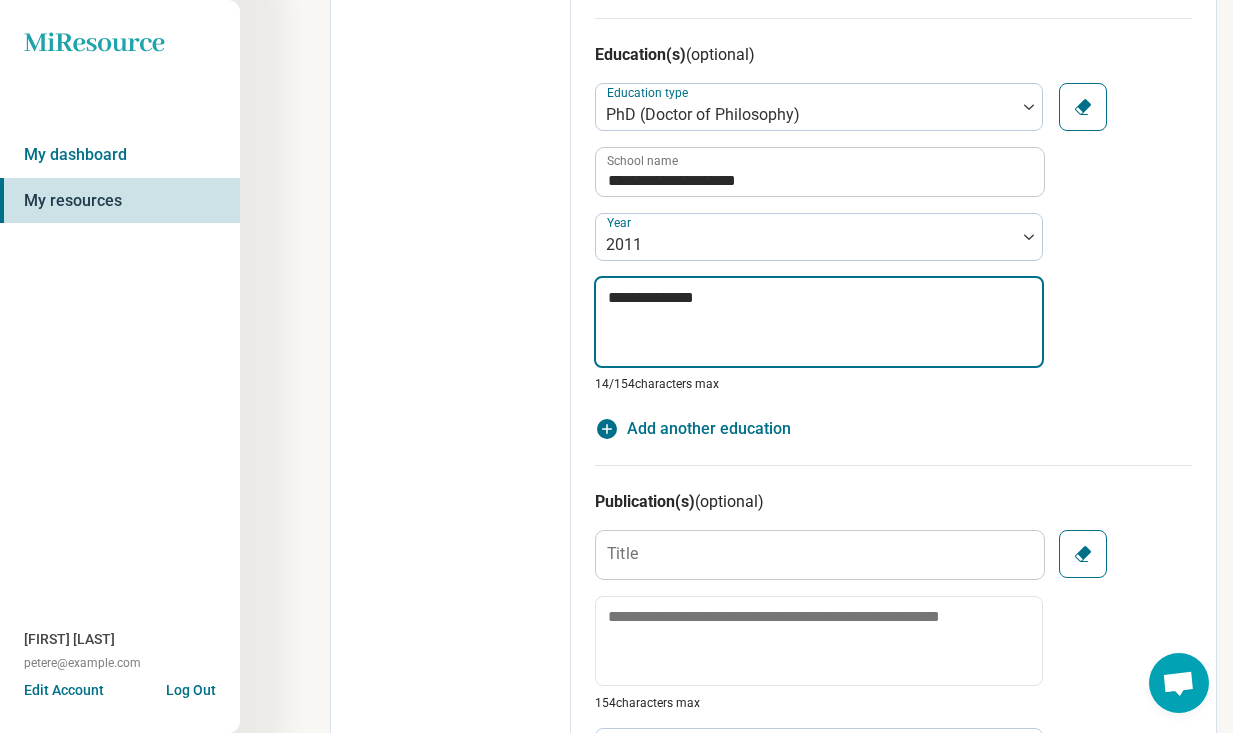 type on "*" 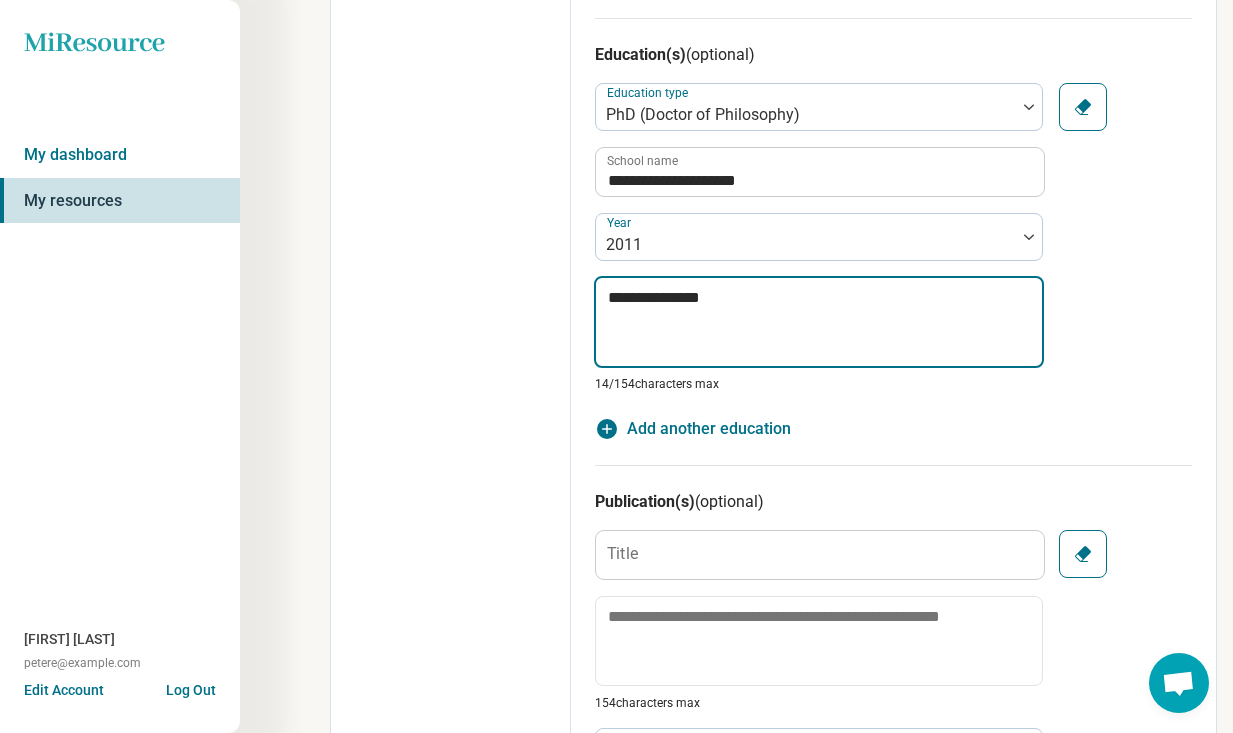 type on "*" 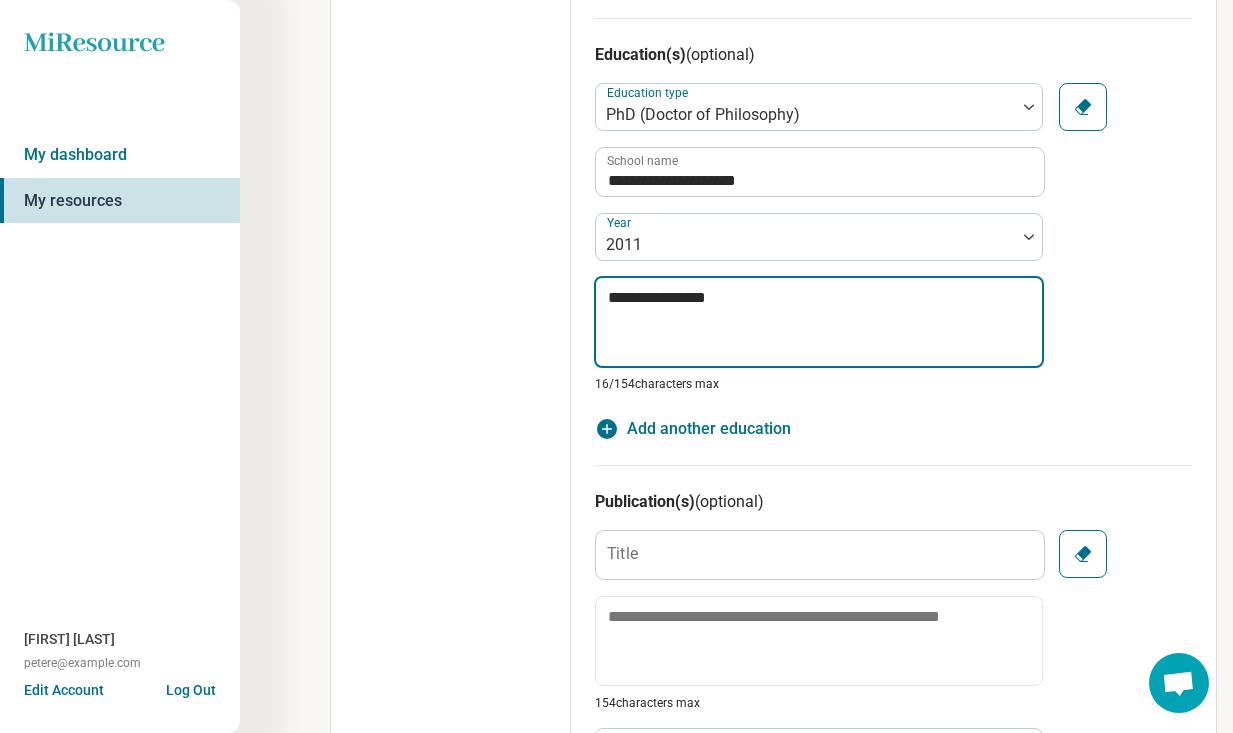 type on "*" 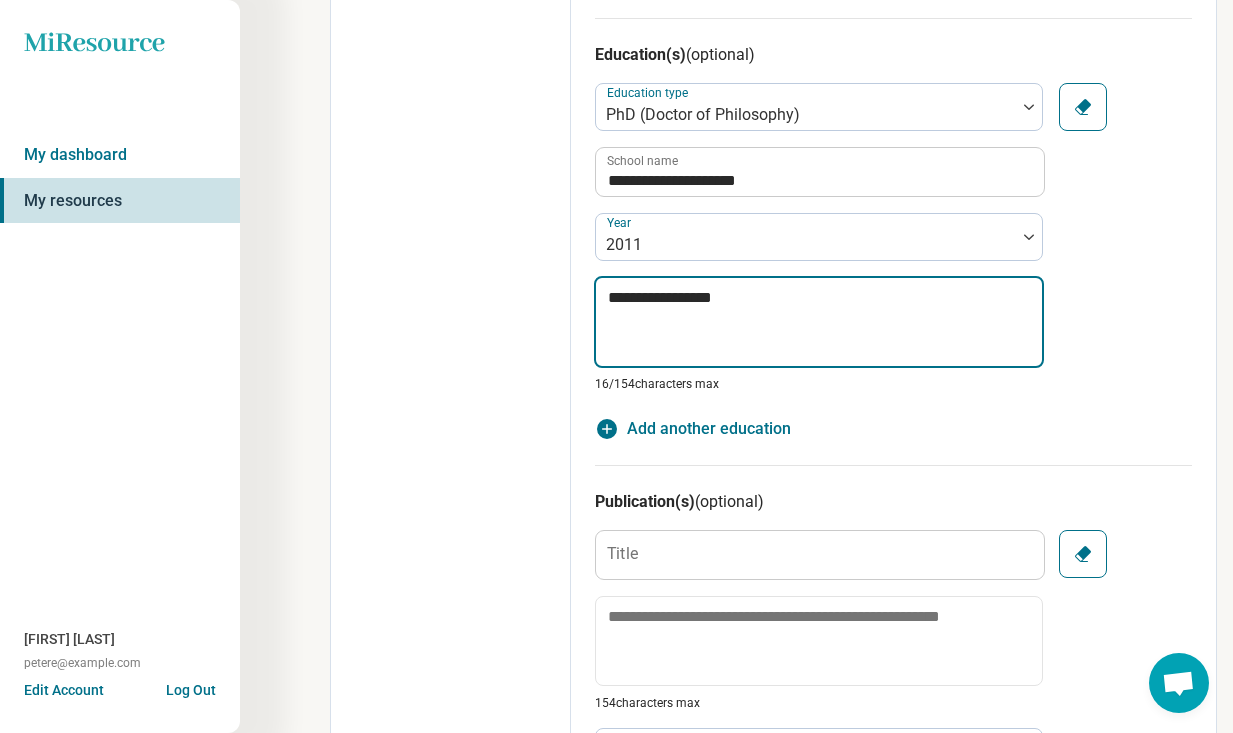 type on "*" 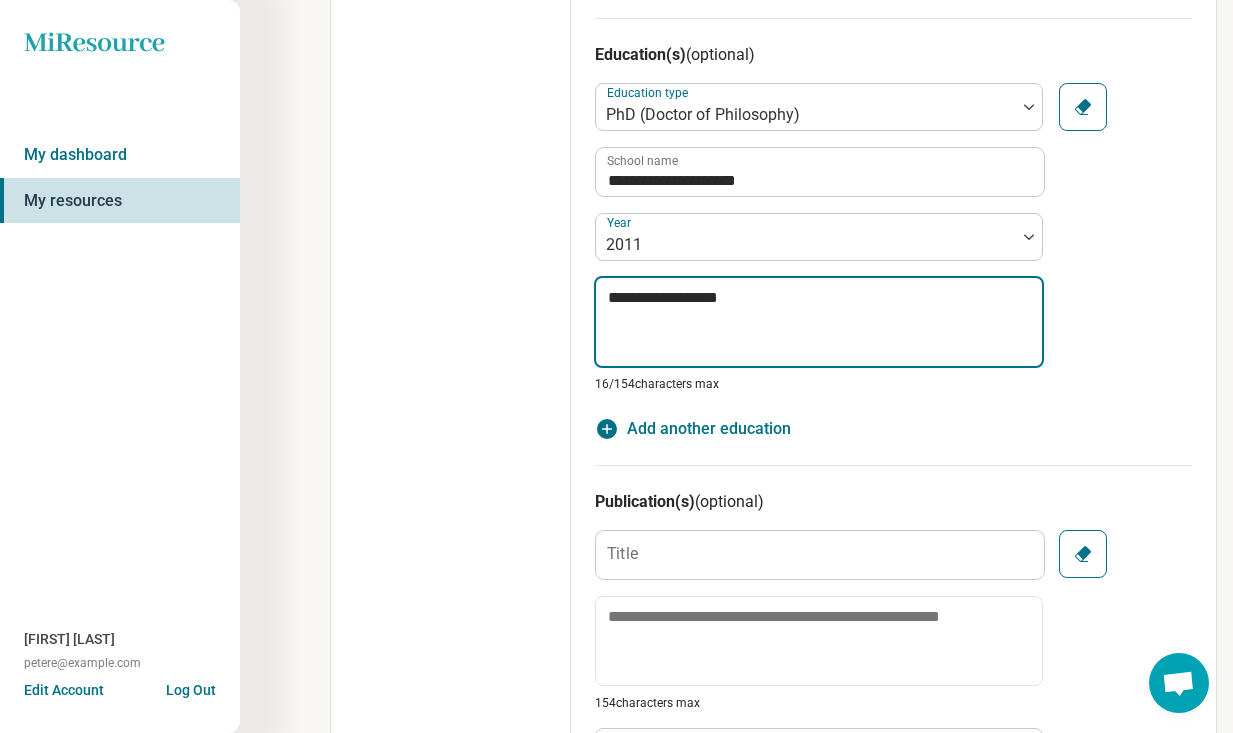 type on "*" 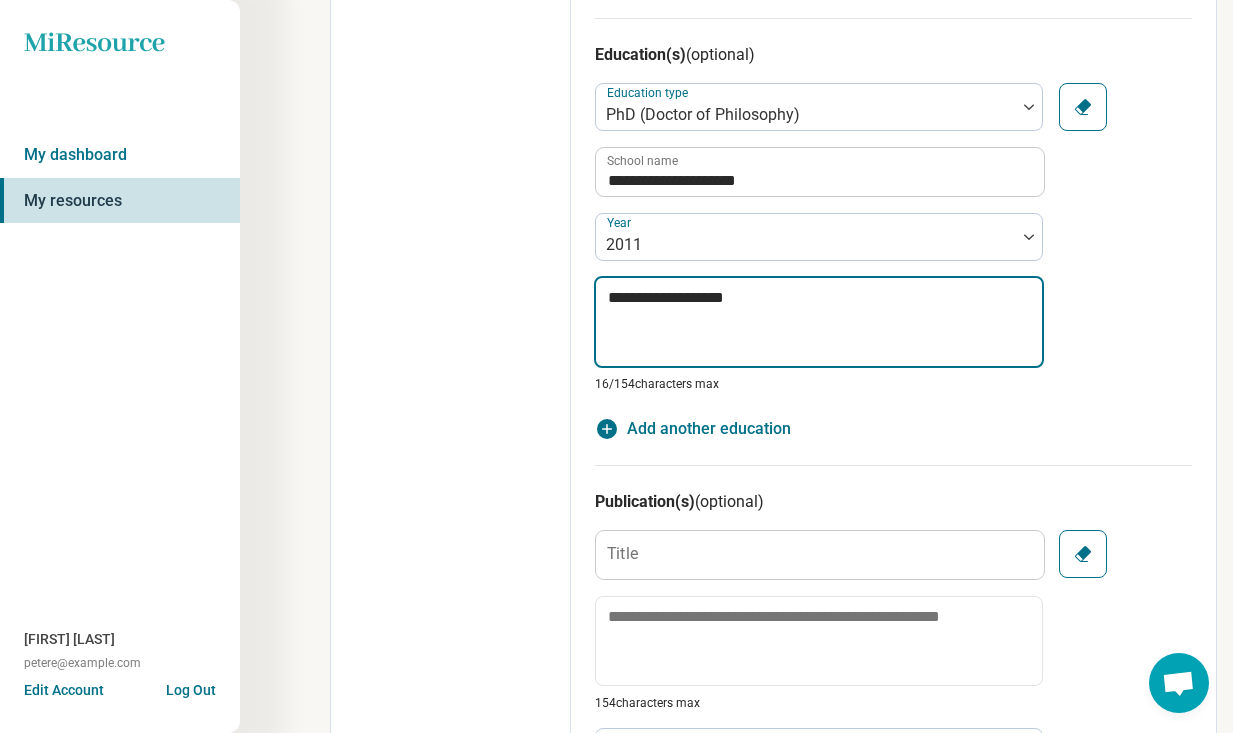 type on "*" 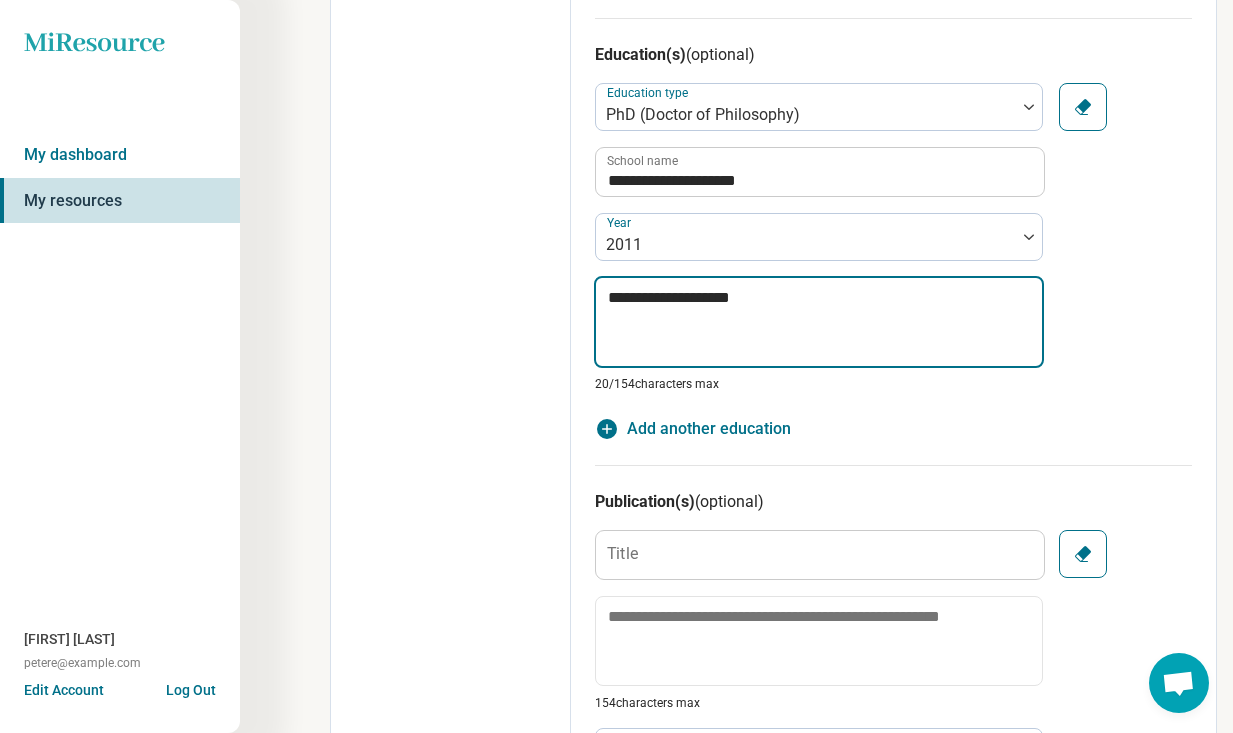 type on "*" 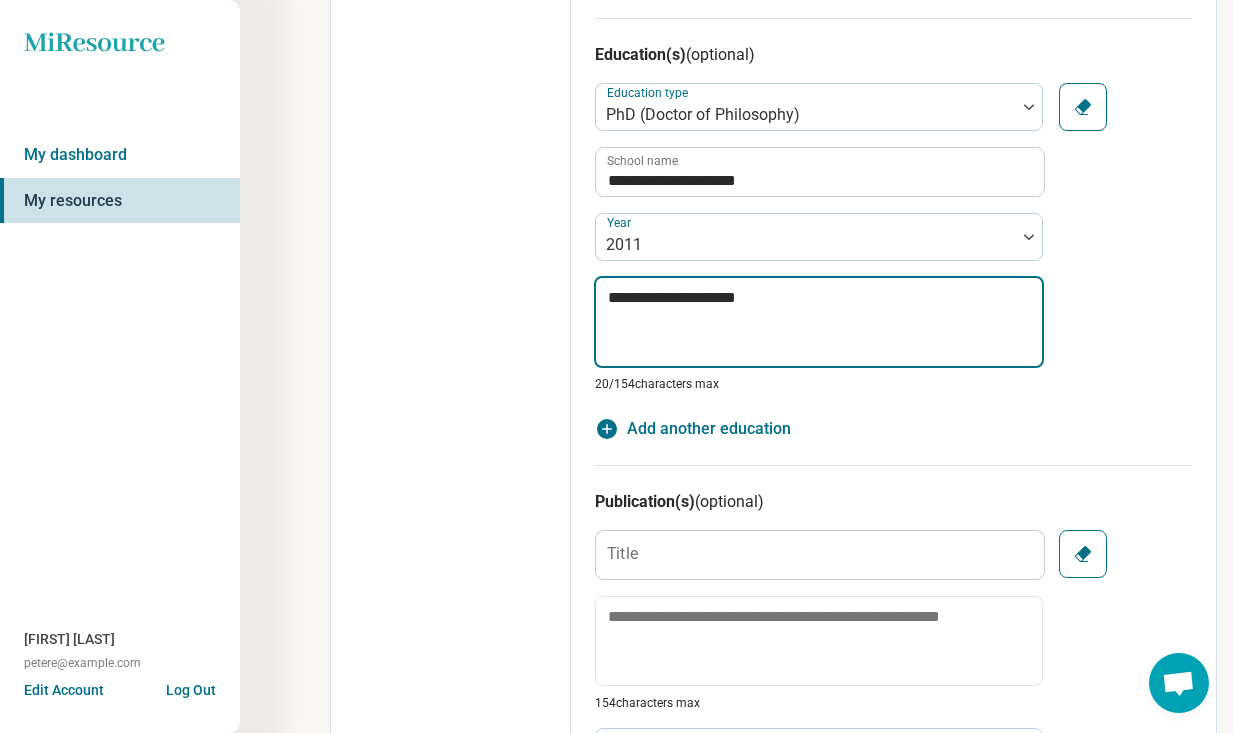 type on "*" 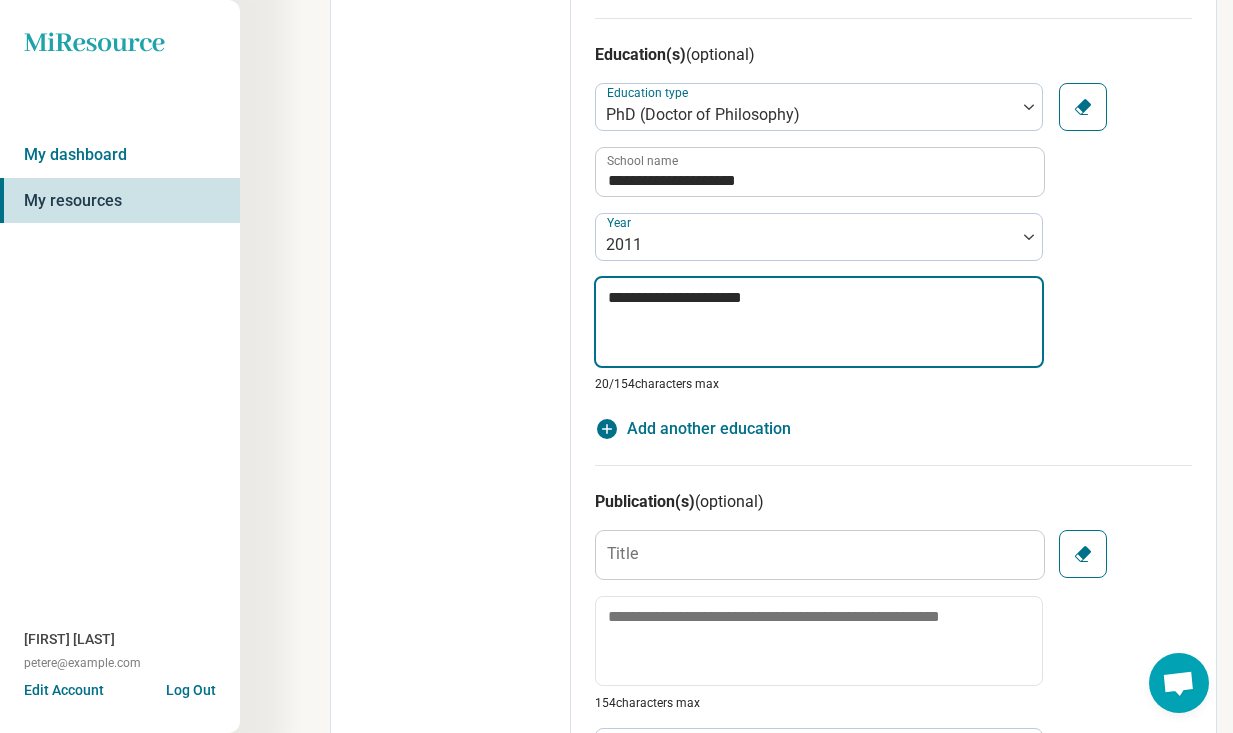 type on "*" 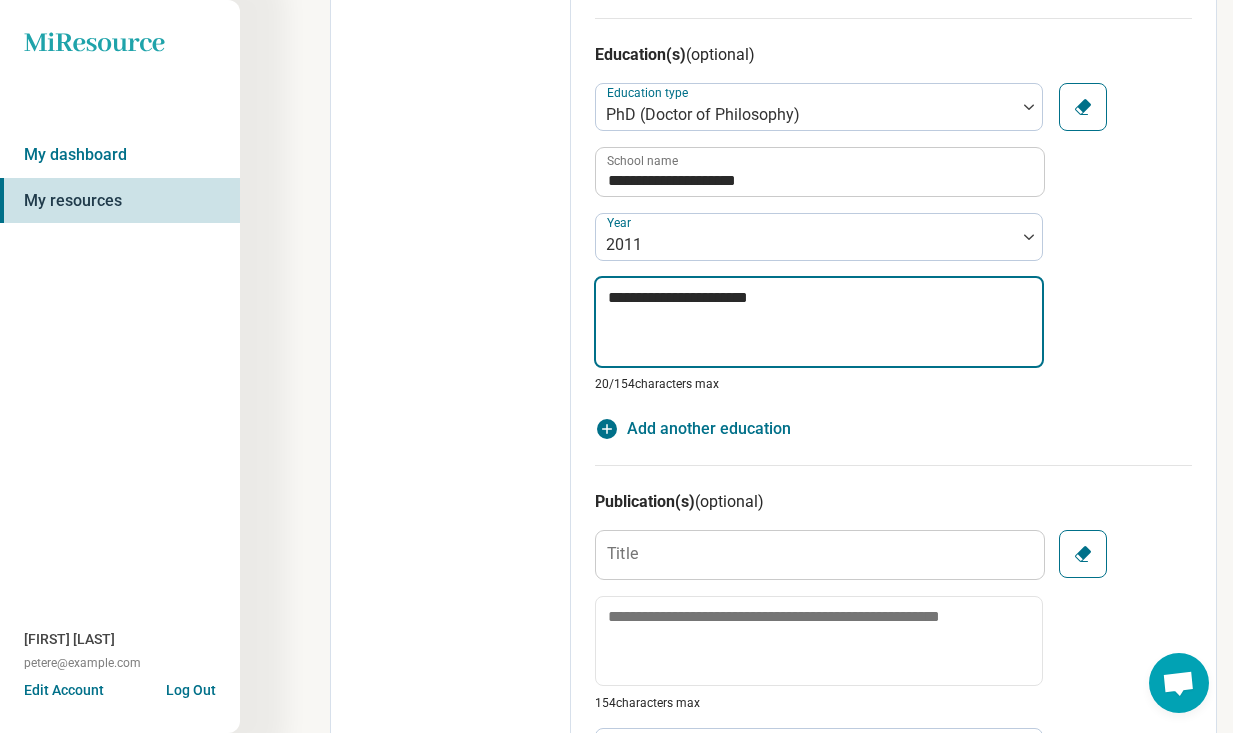type on "*" 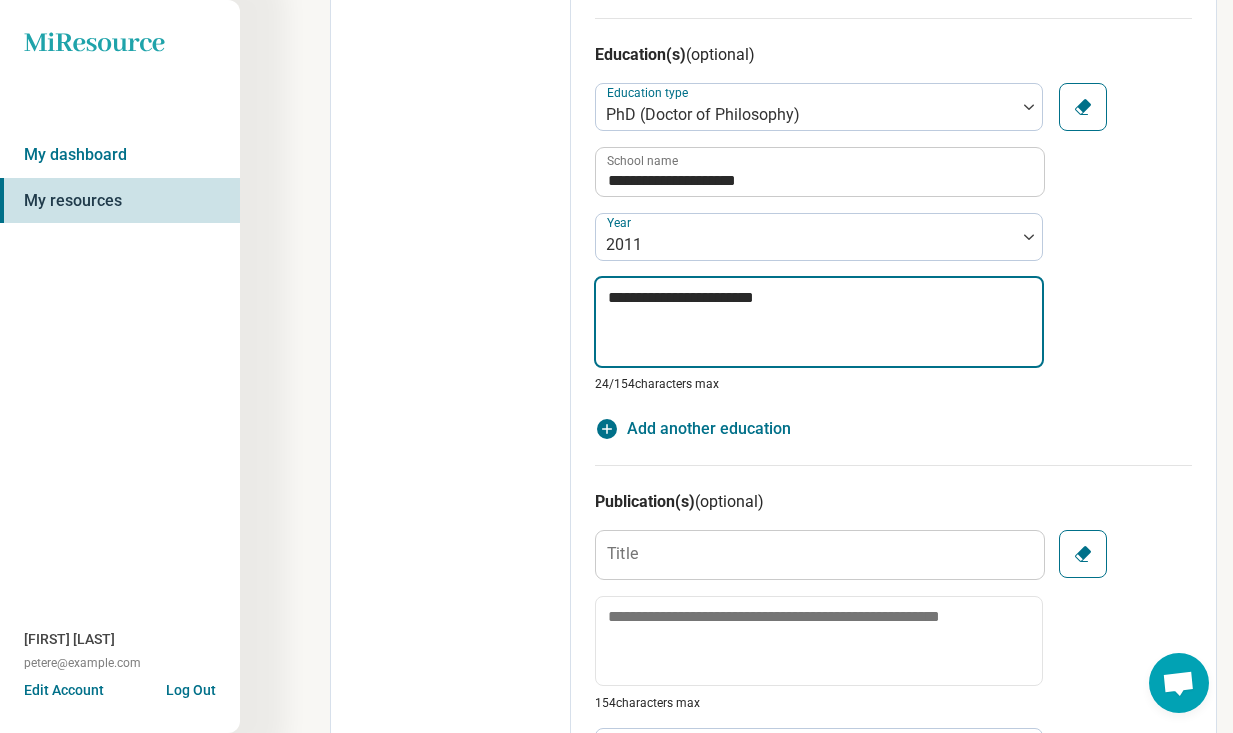 type on "*" 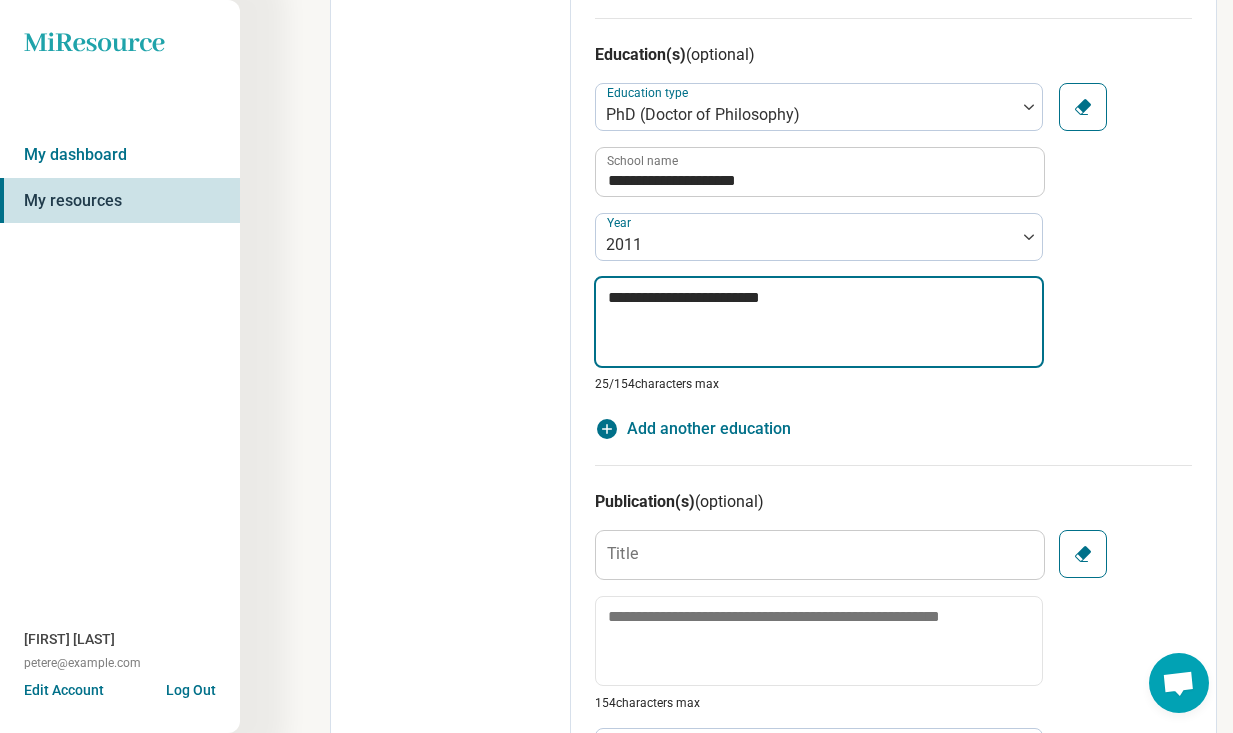 type on "*" 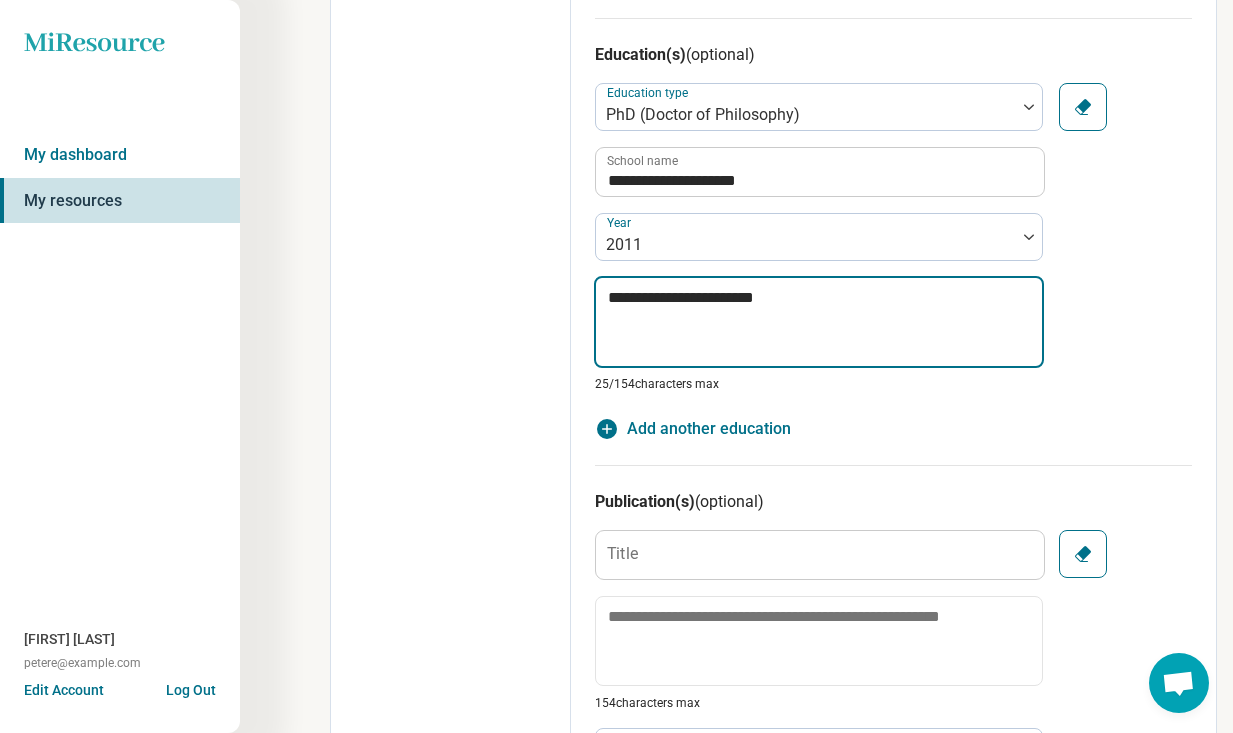 type on "*" 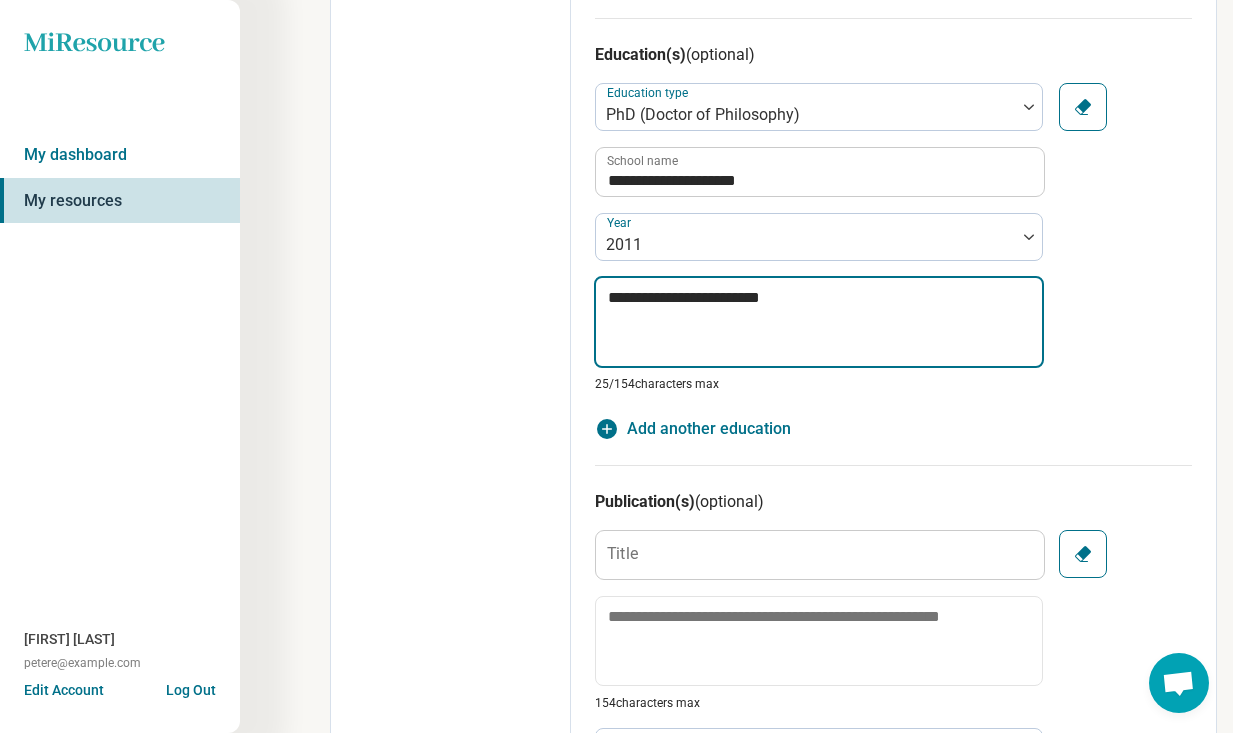 type on "*" 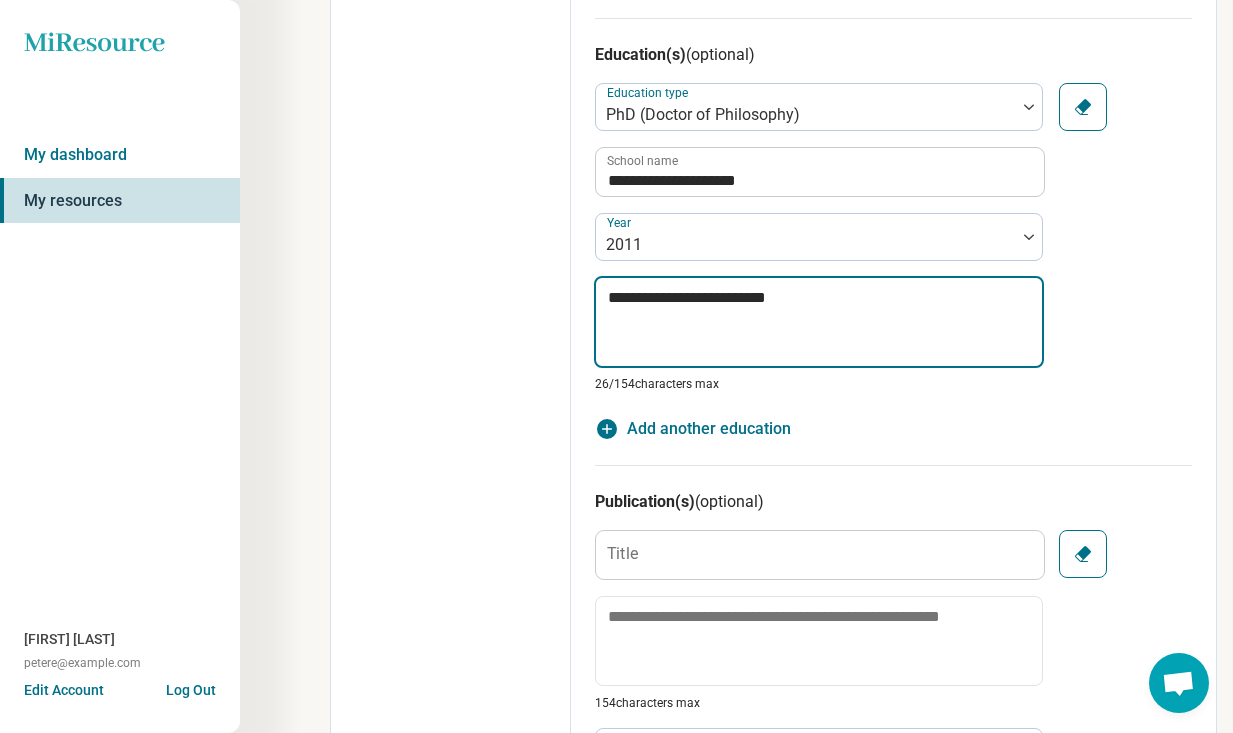 type on "*" 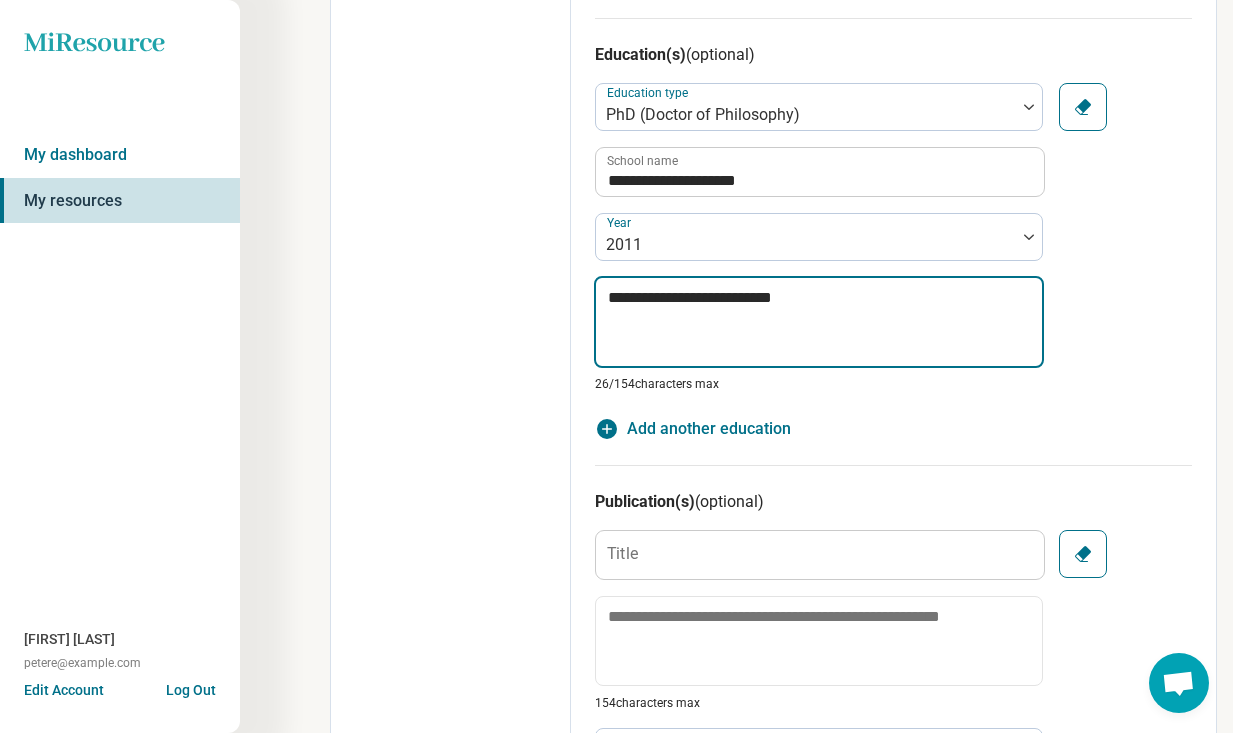 type on "*" 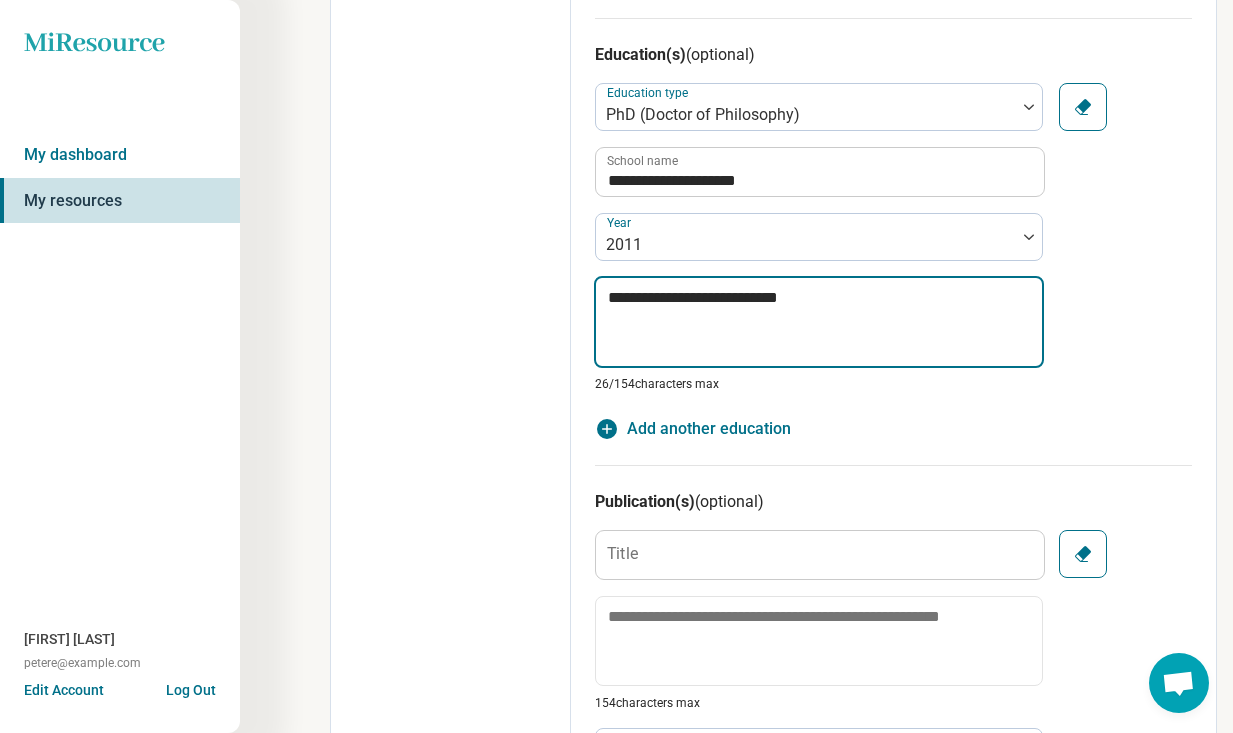 type on "*" 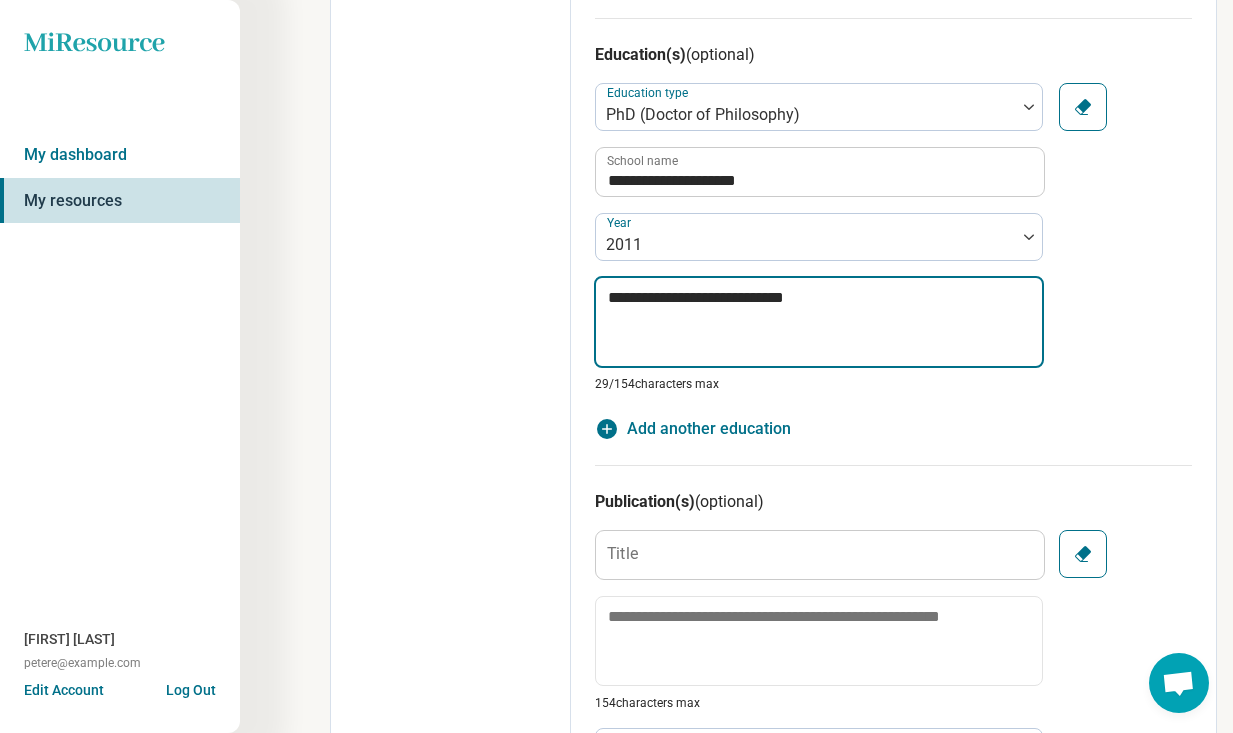 type on "*" 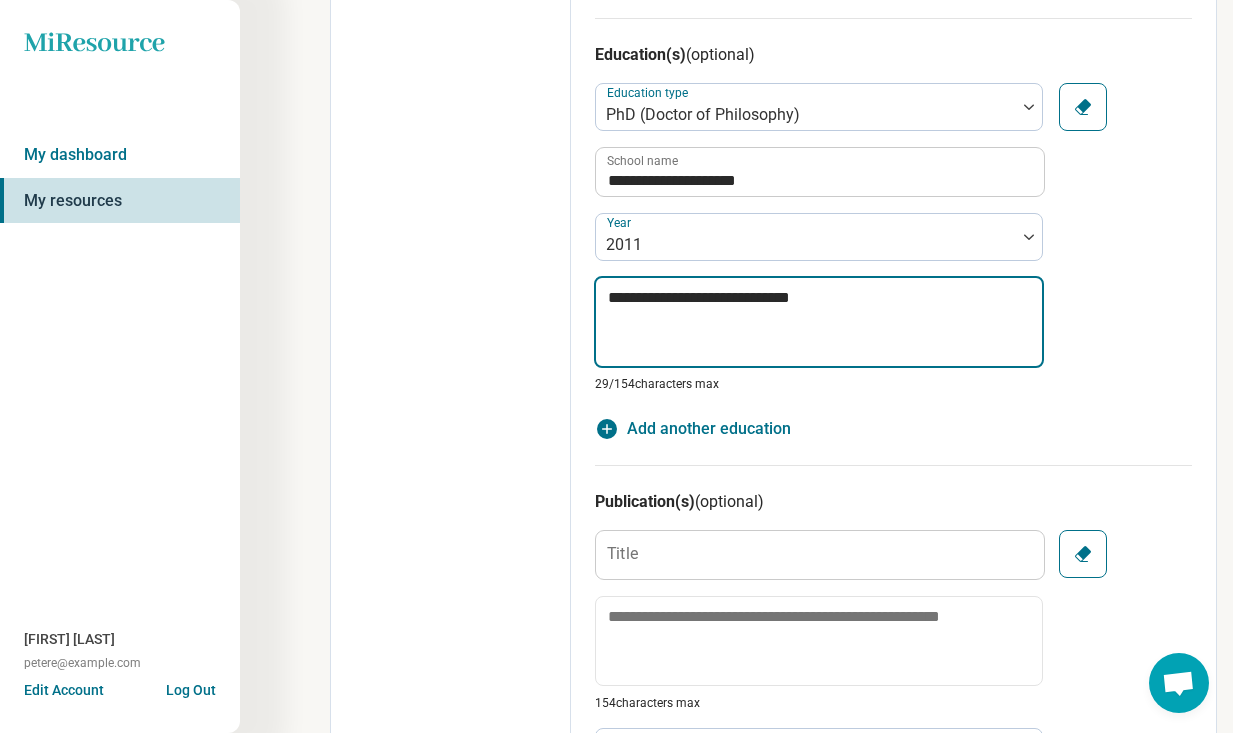 type on "*" 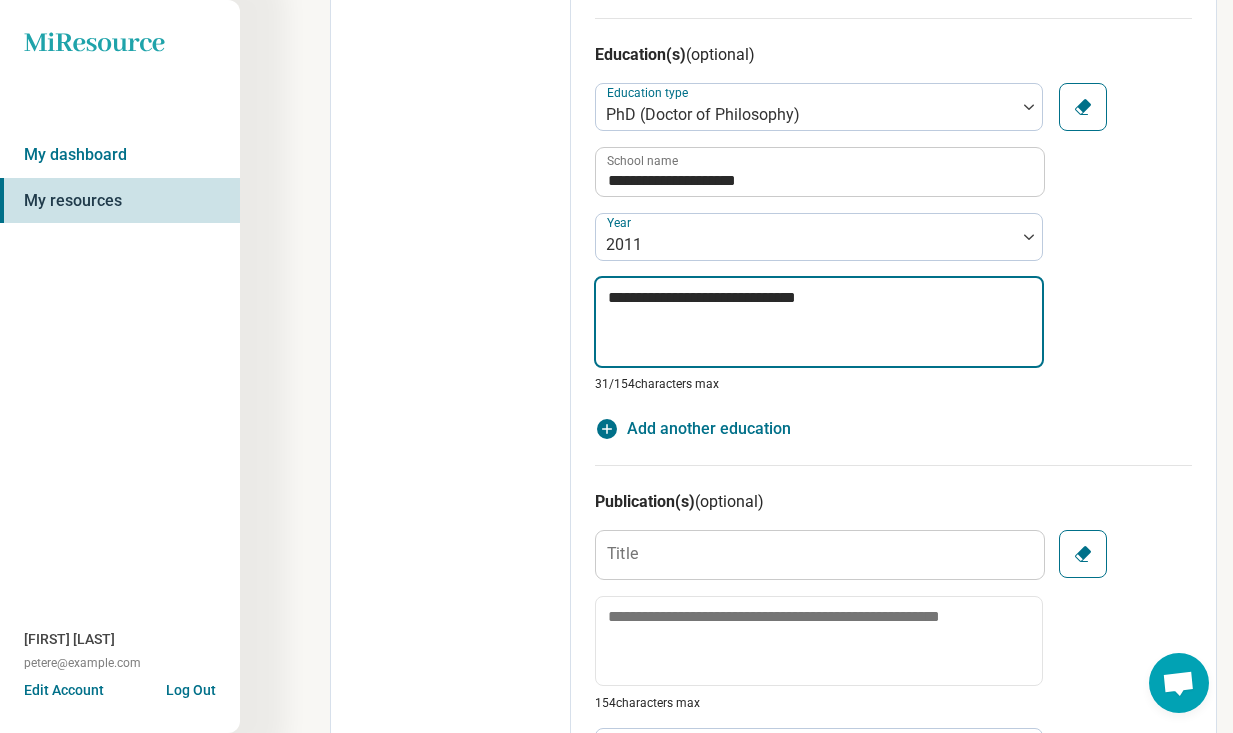 type on "*" 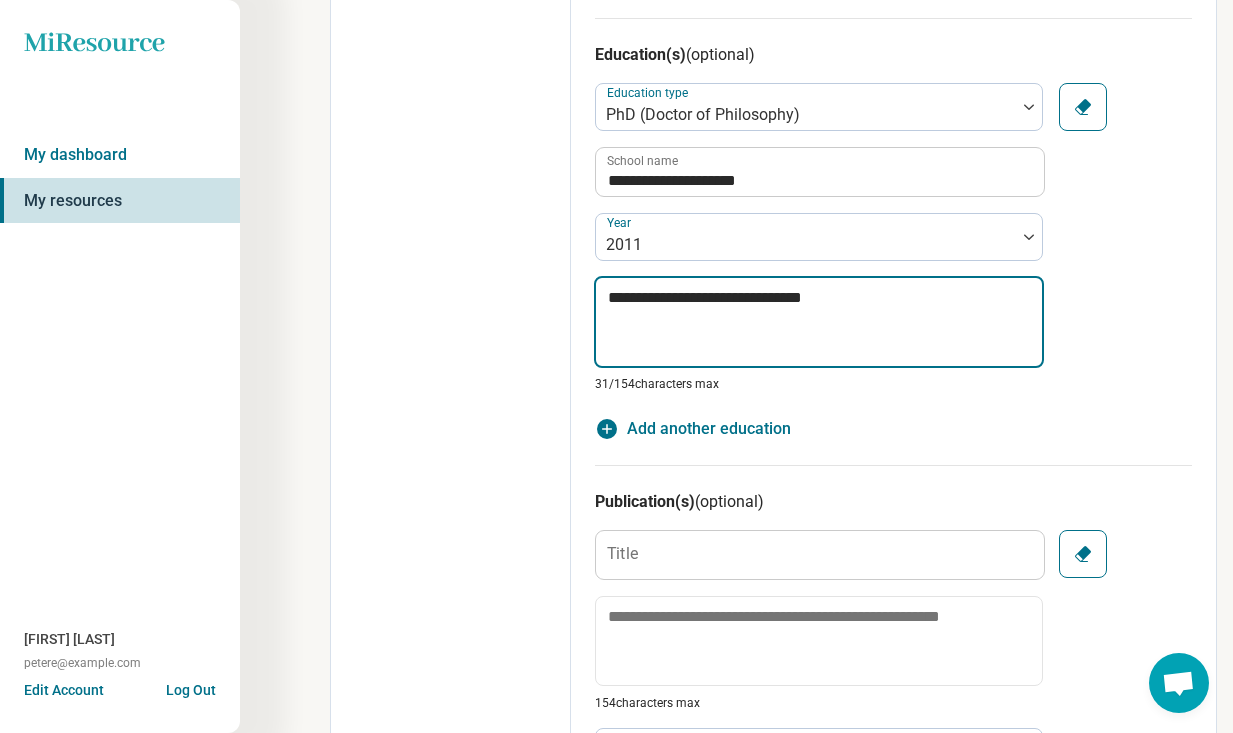 type on "*" 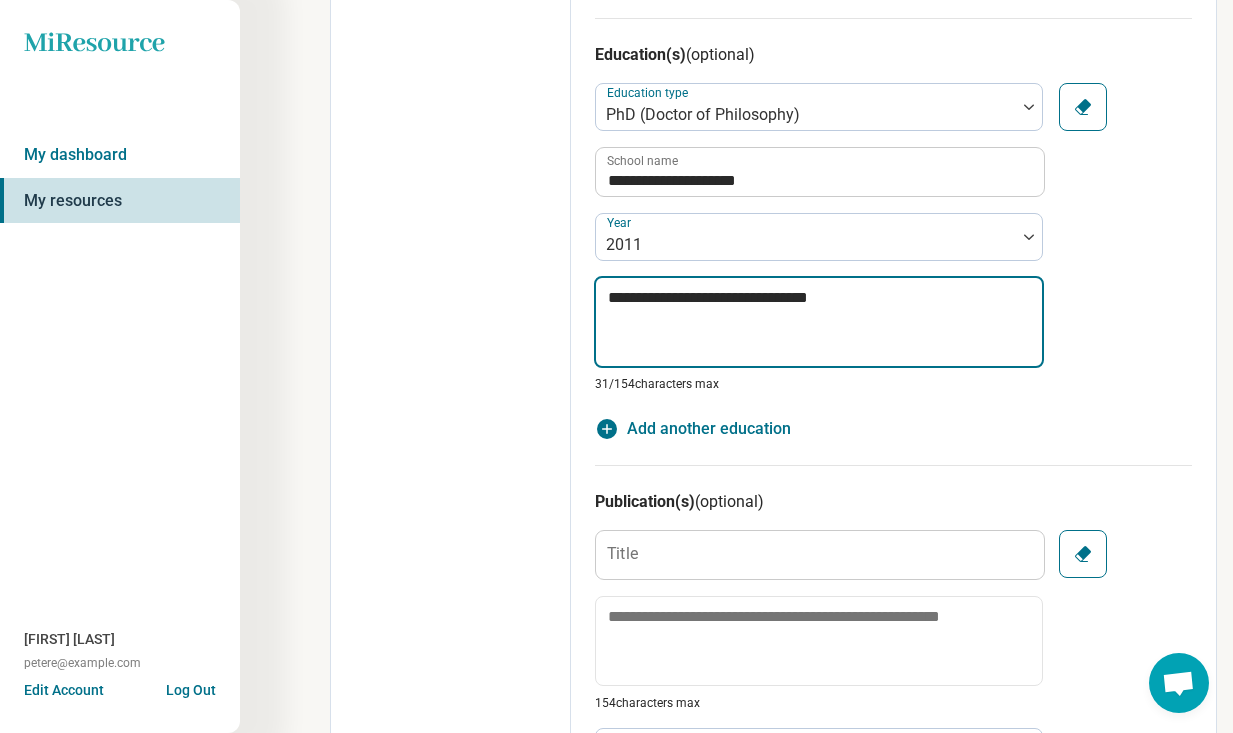 type on "*" 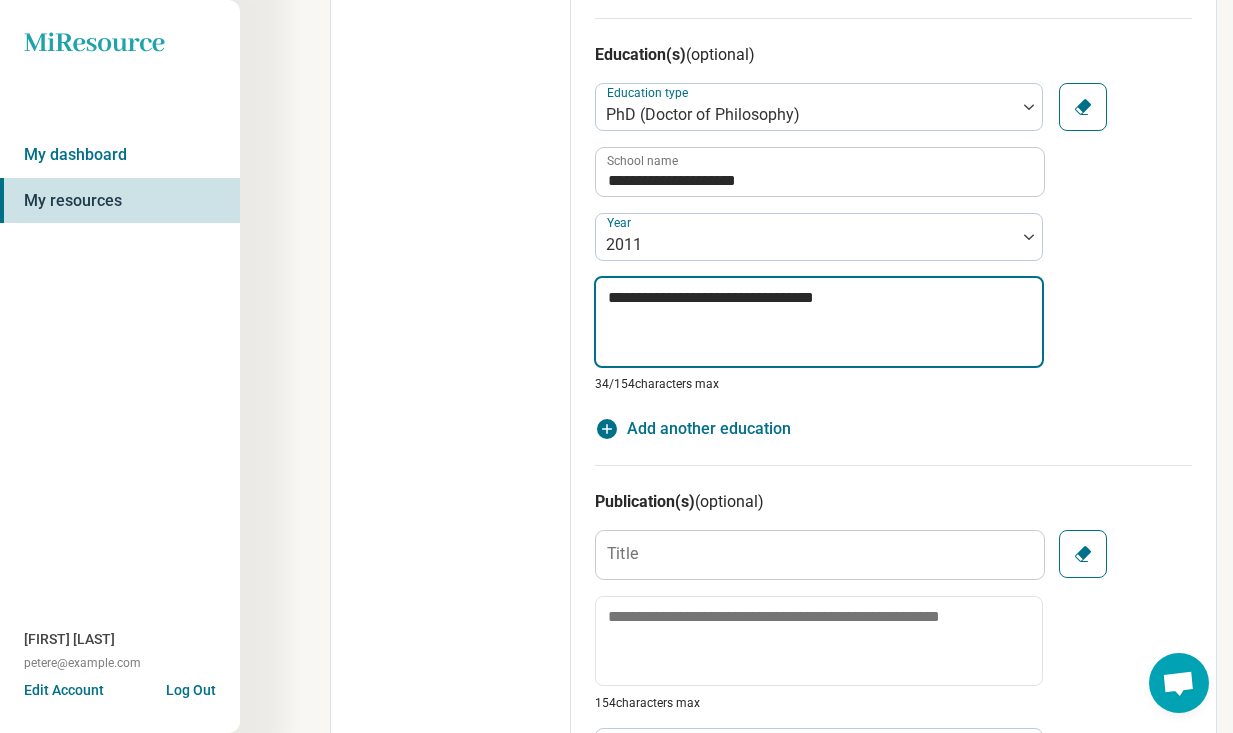type on "*" 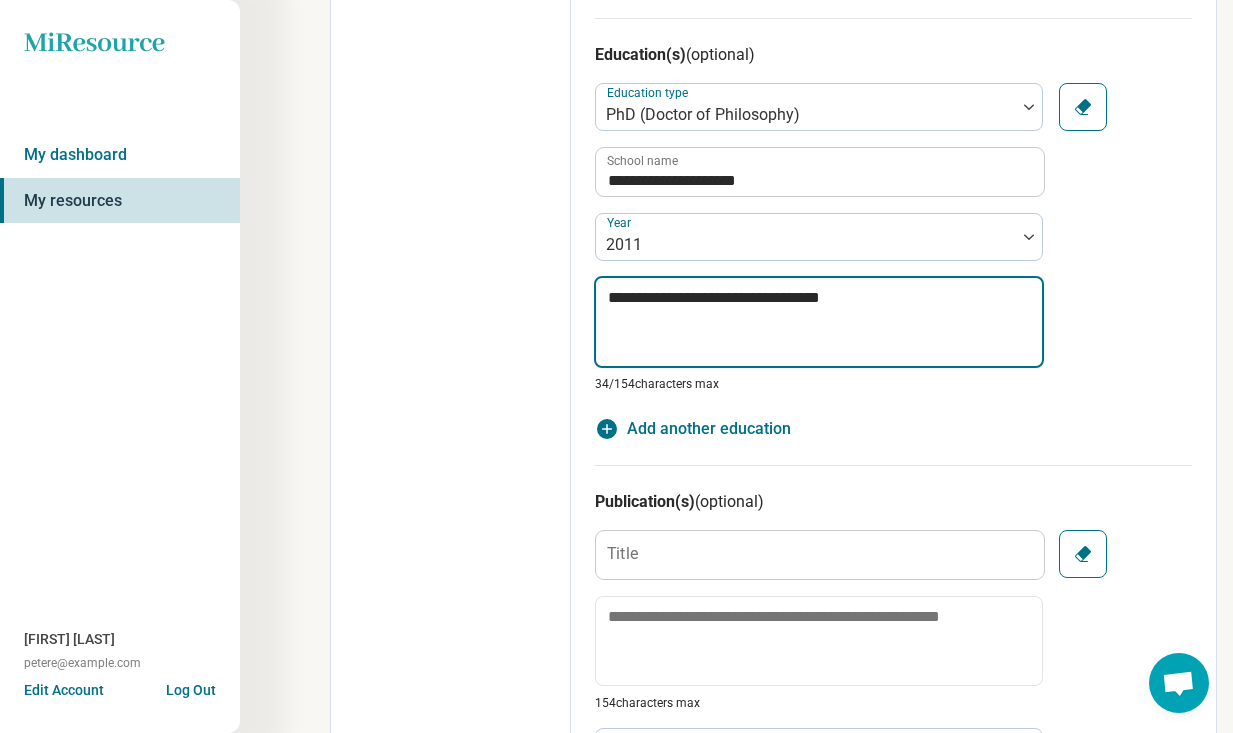 type on "*" 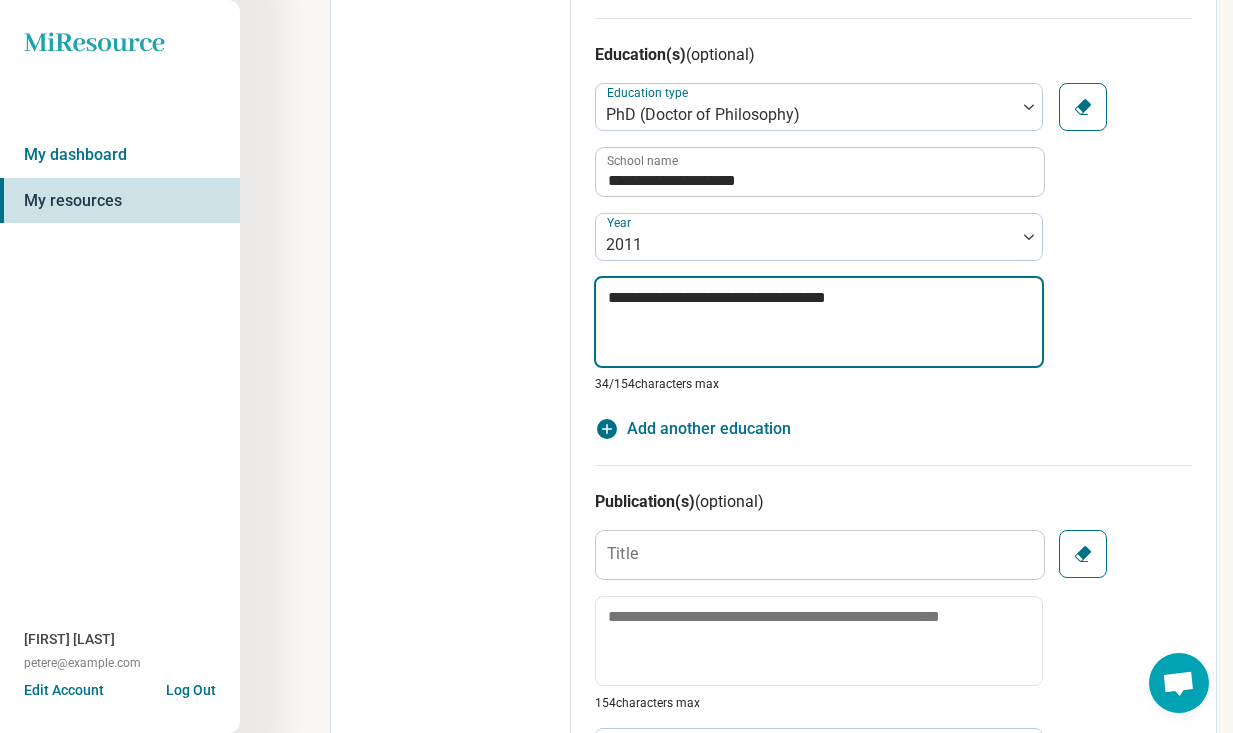 type on "*" 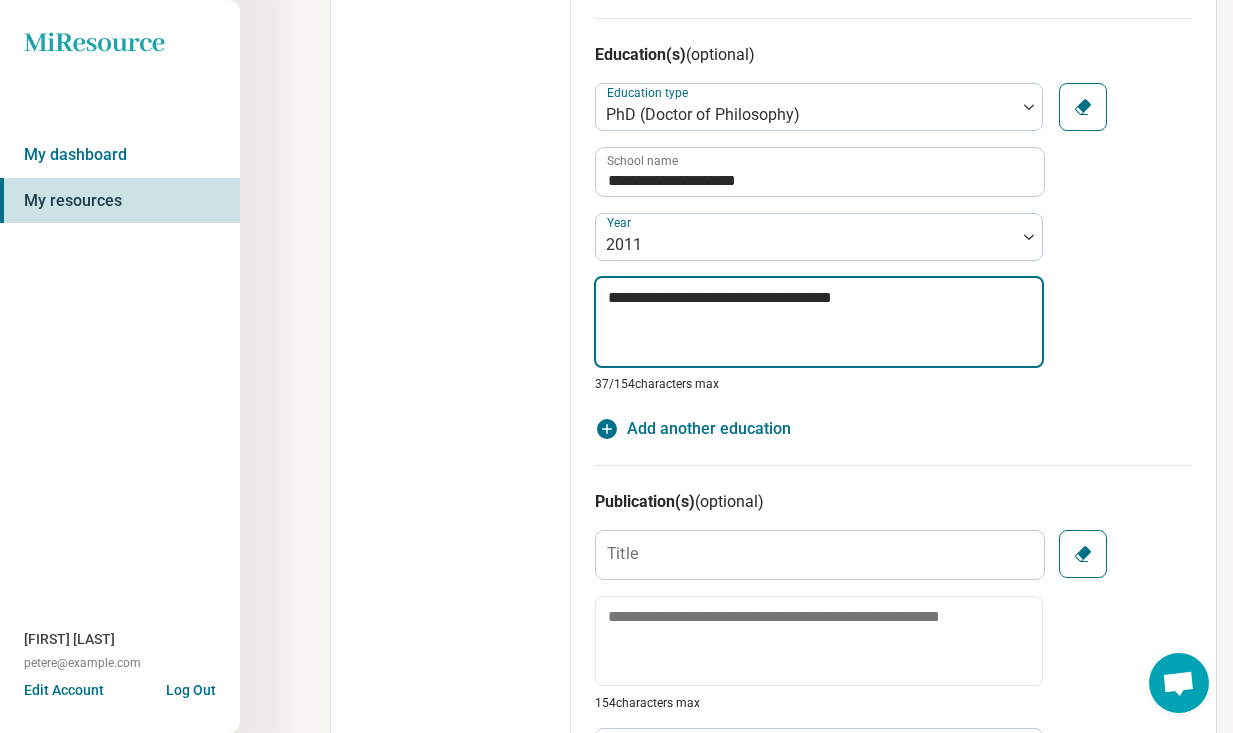 type on "*" 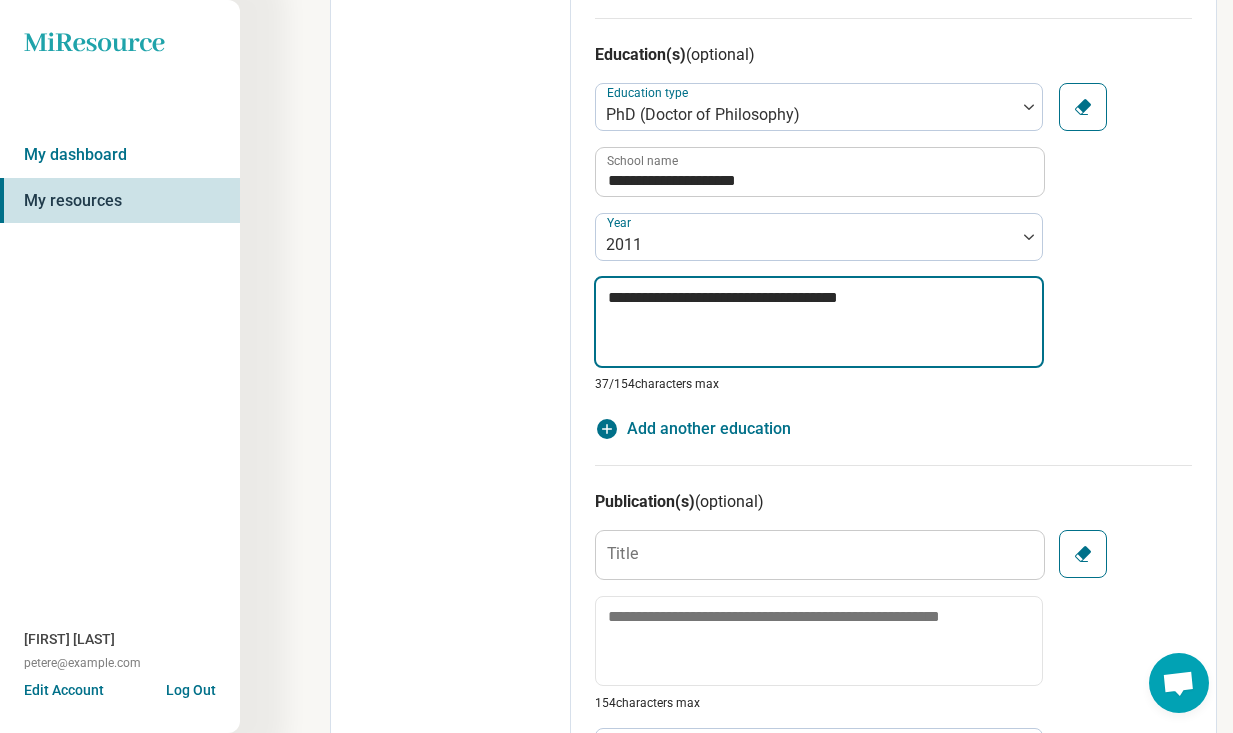 type on "*" 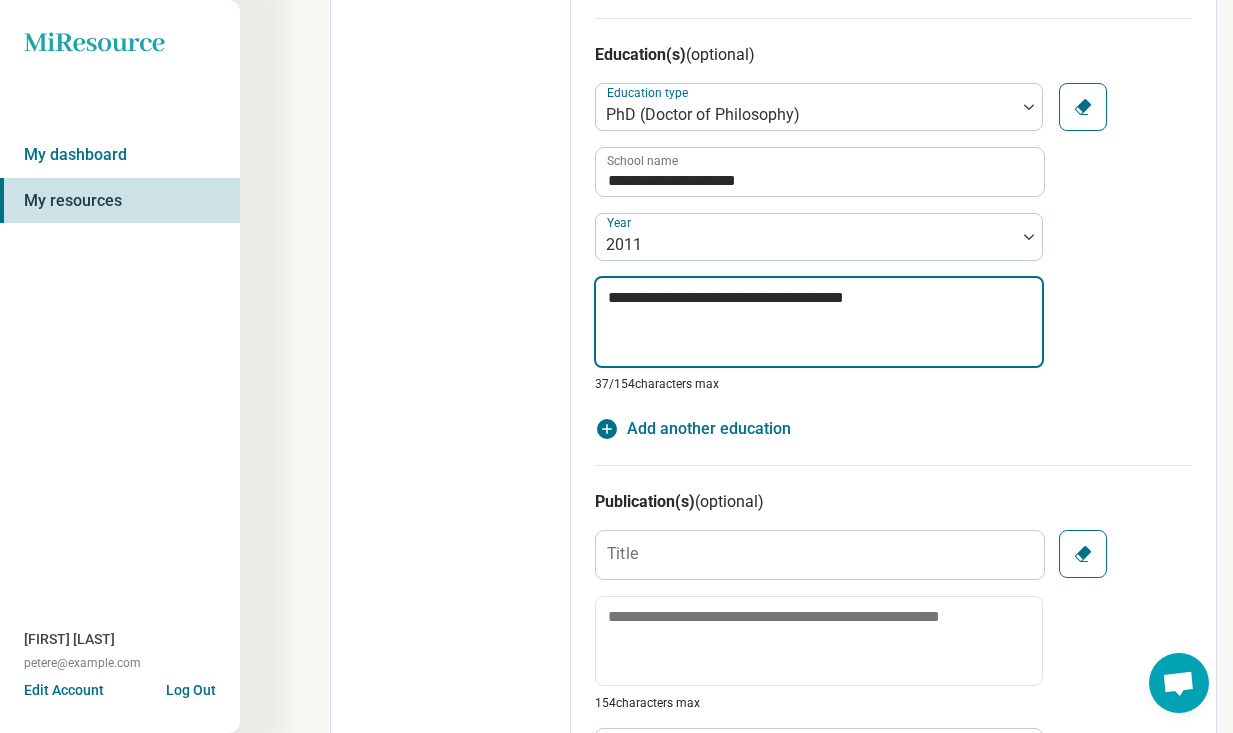 type on "*" 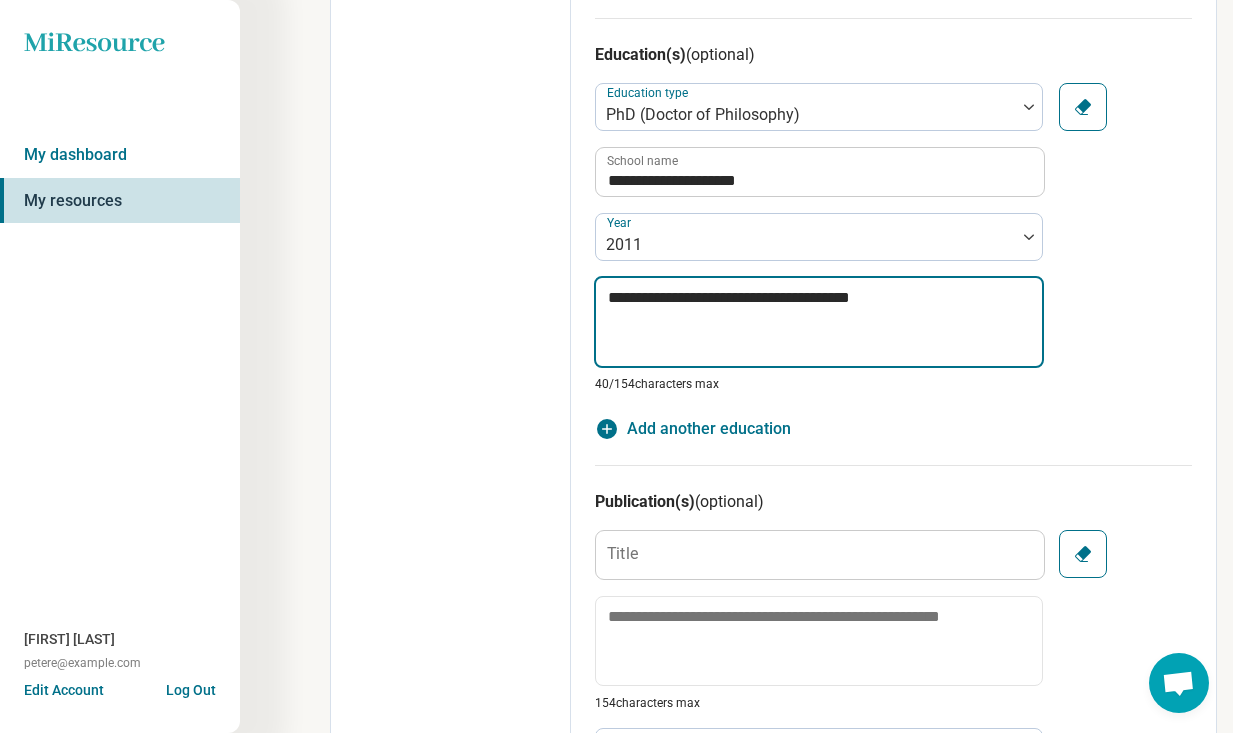 type on "*" 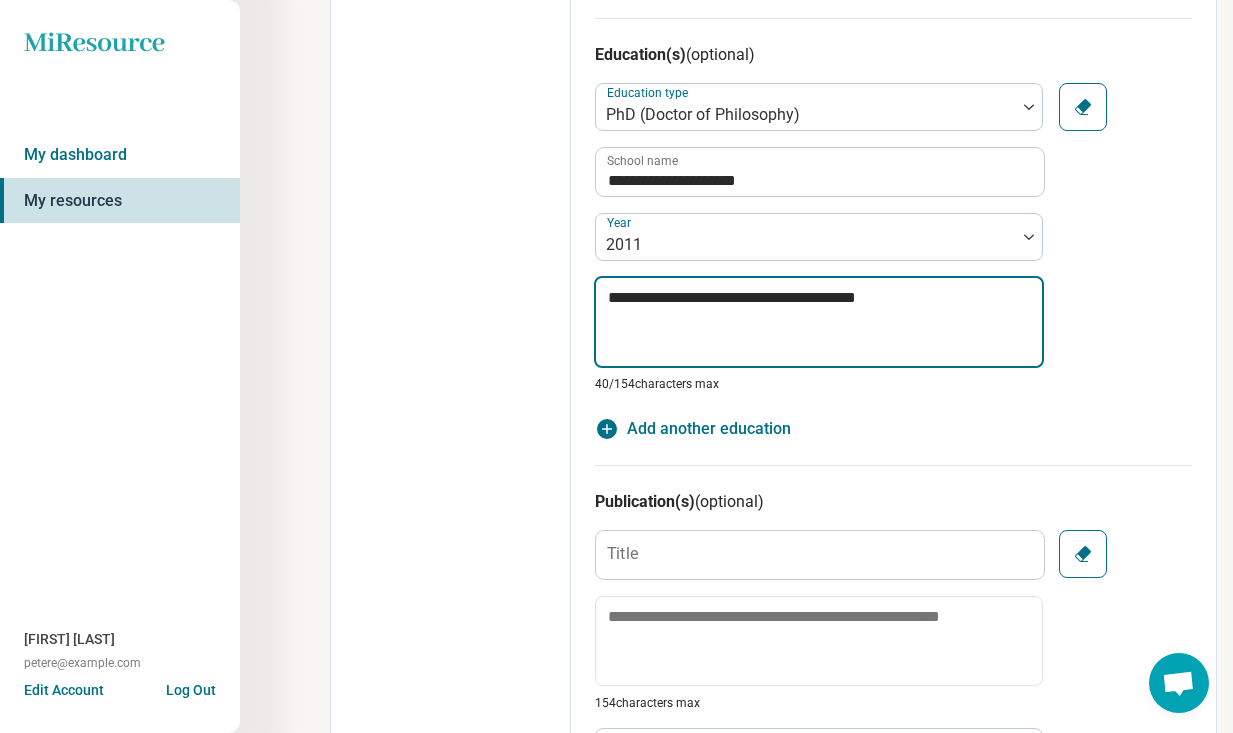 type on "*" 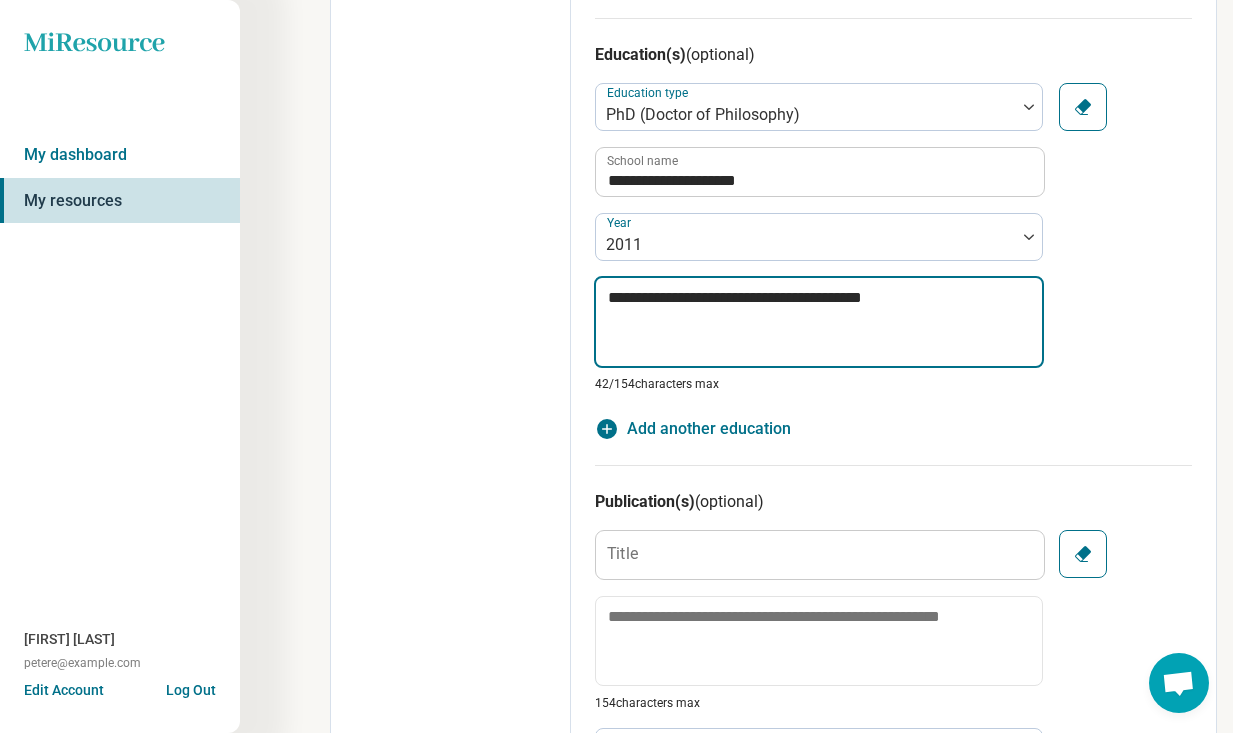 type on "*" 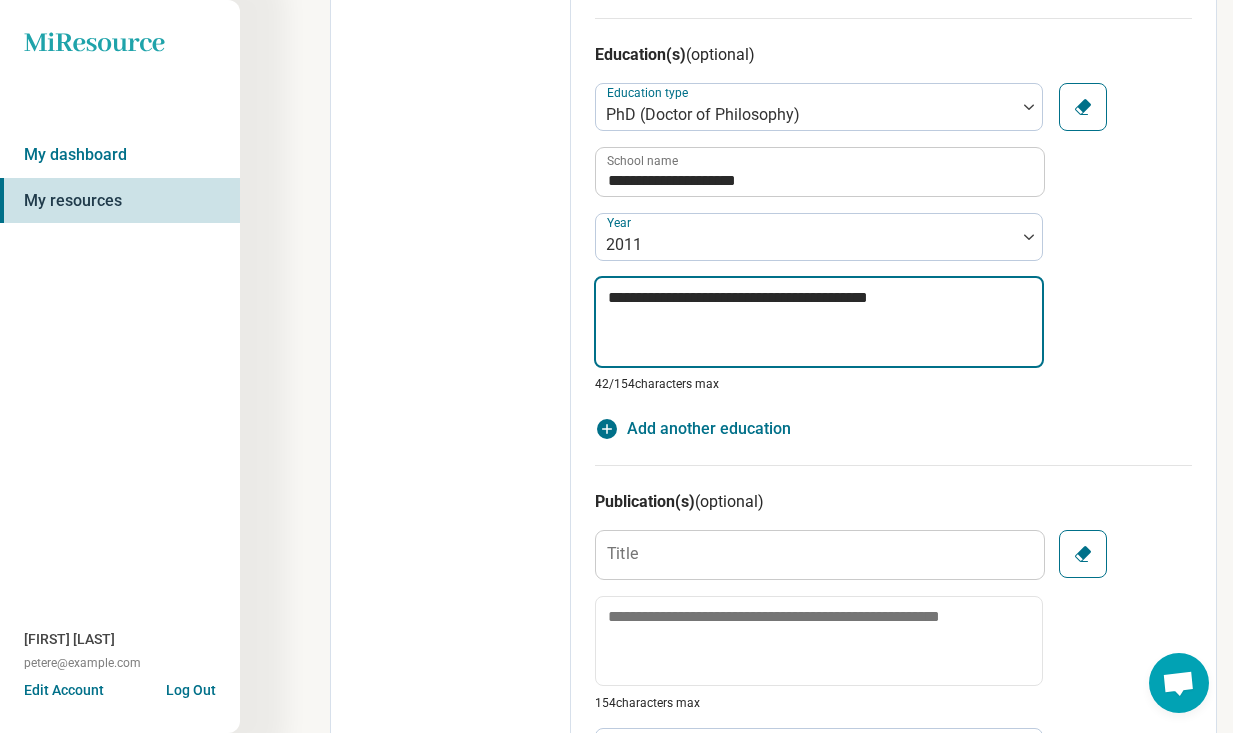 type on "*" 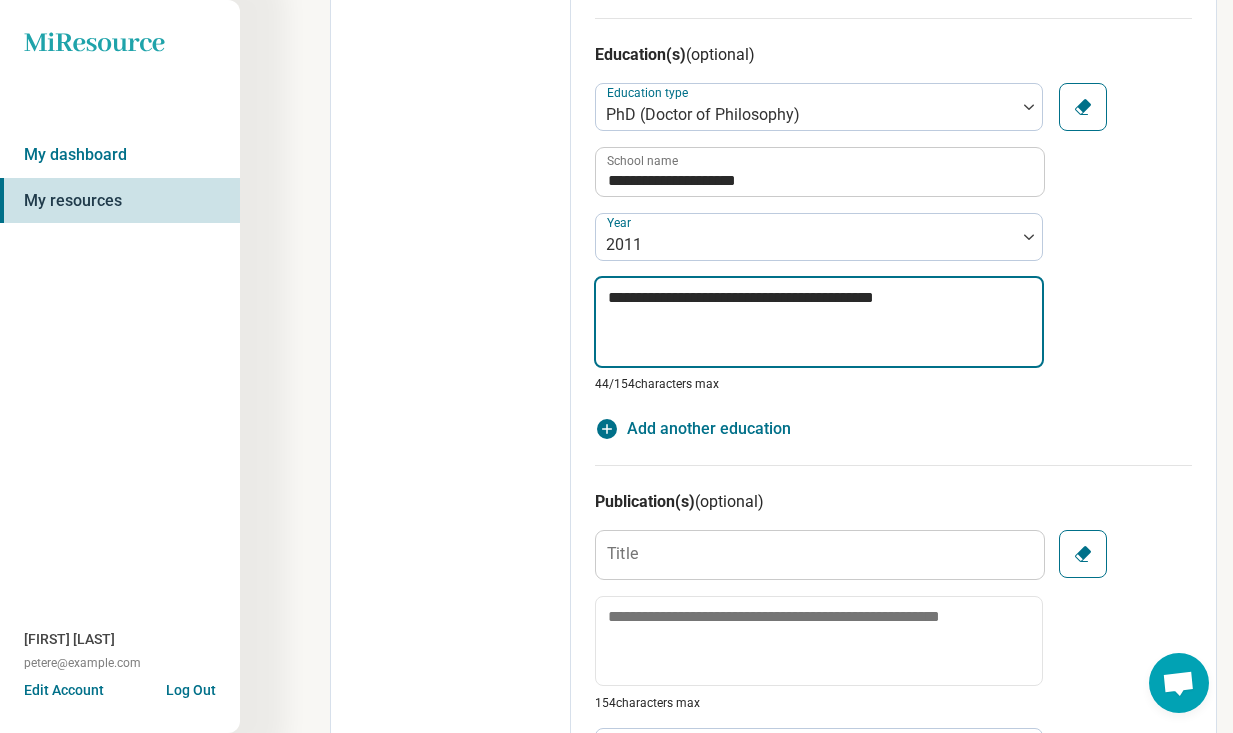 type on "*" 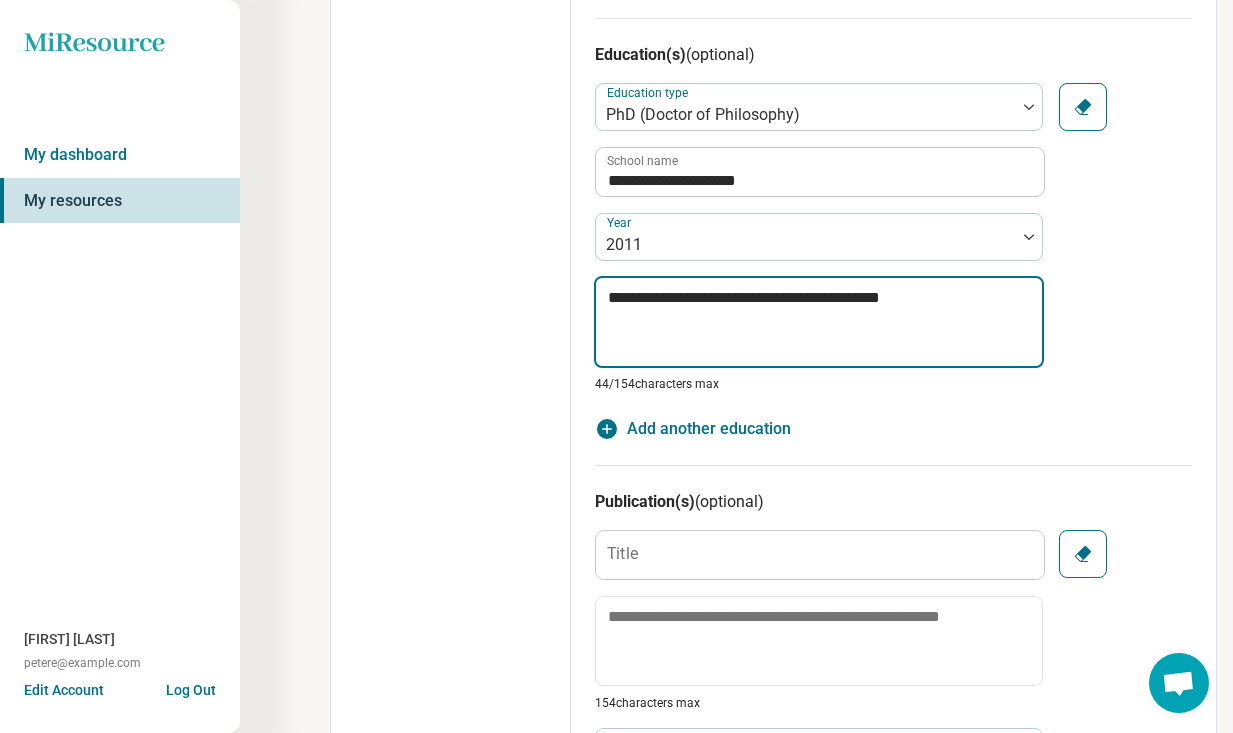 type on "*" 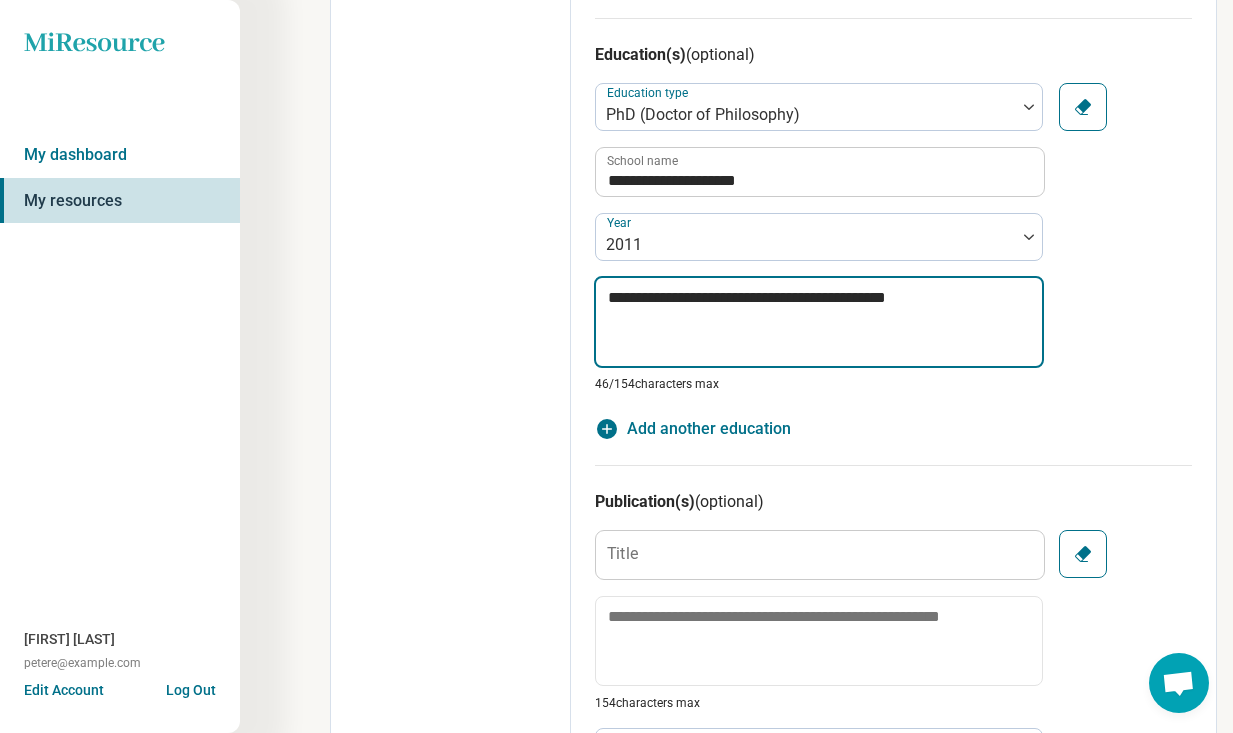 type on "*" 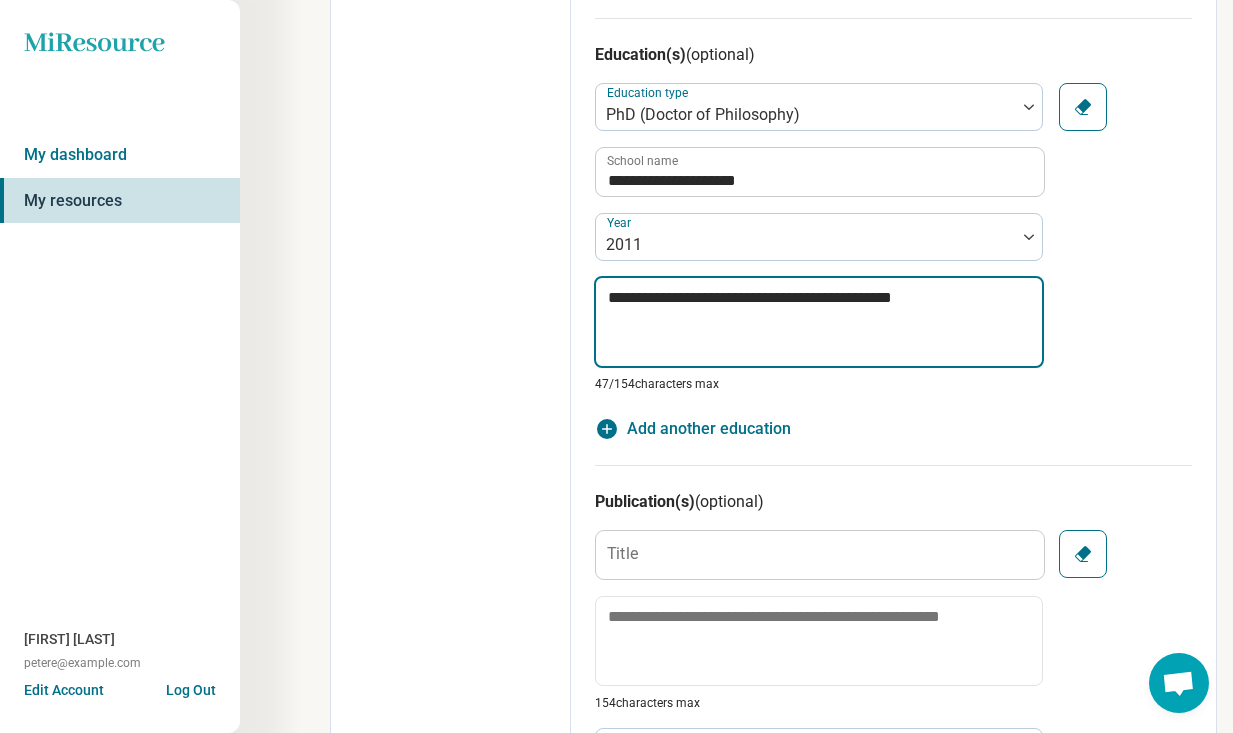 type on "*" 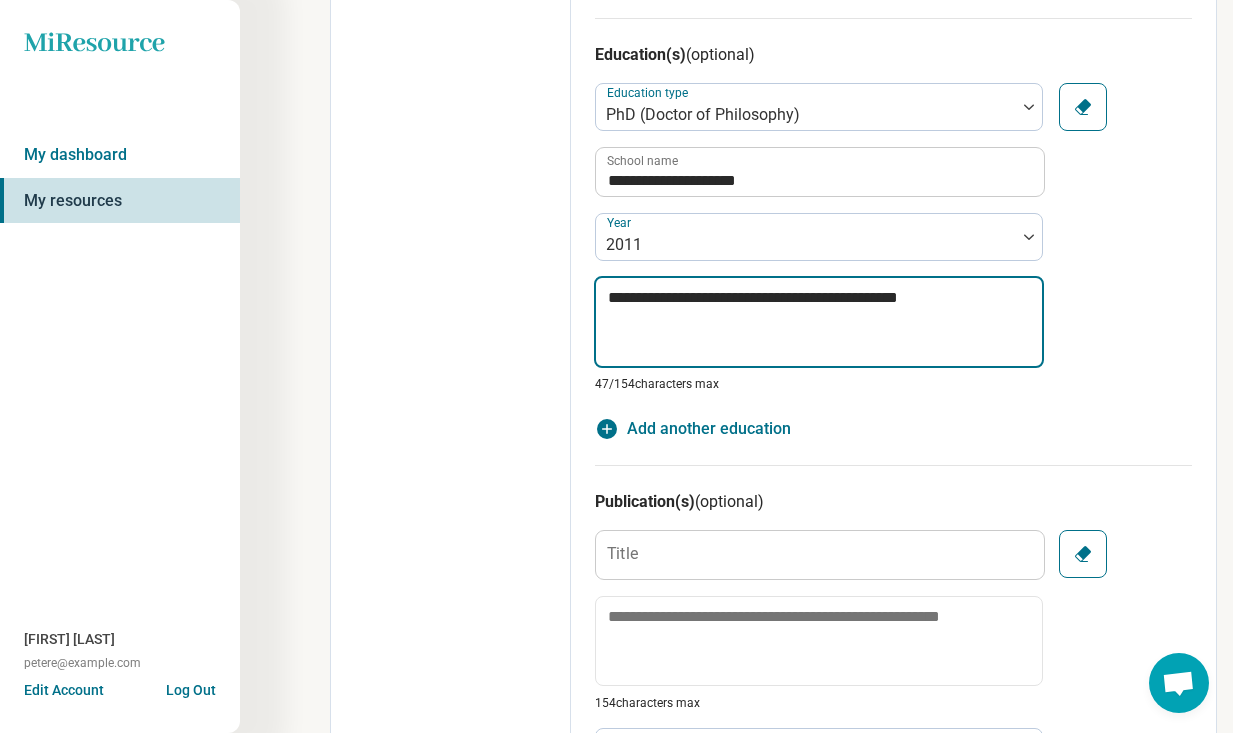 type on "*" 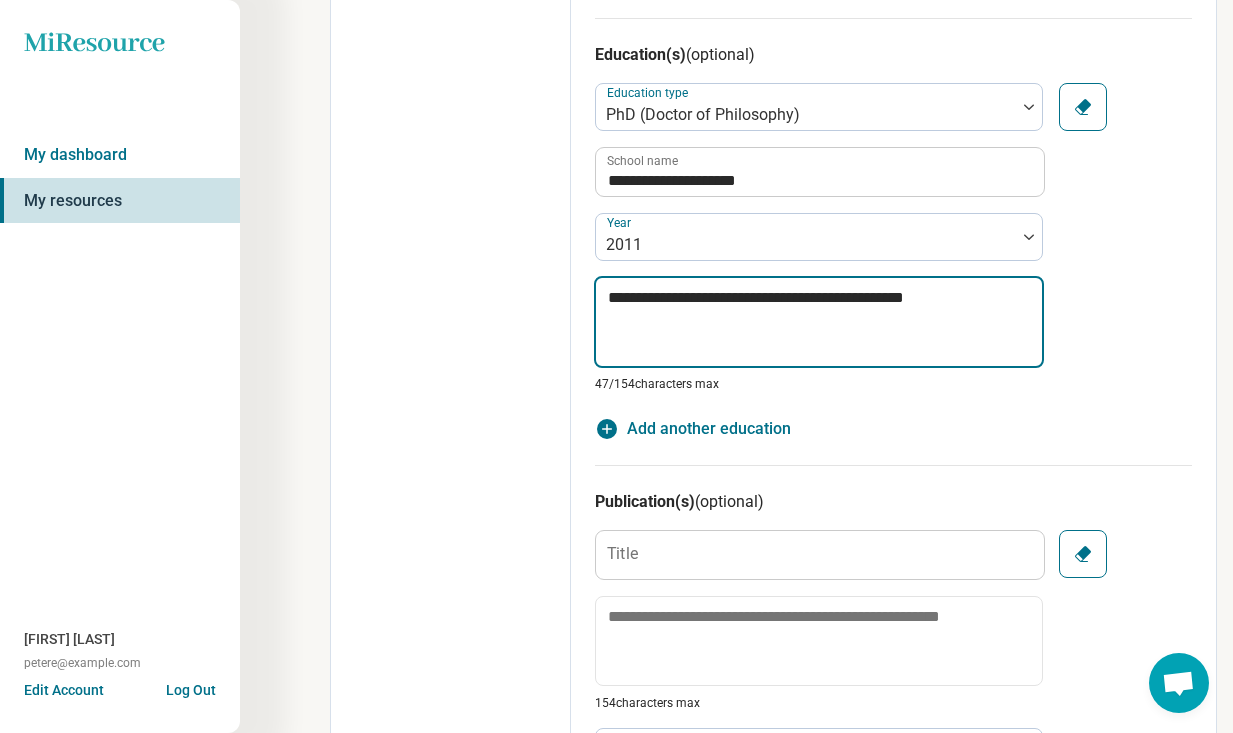type on "*" 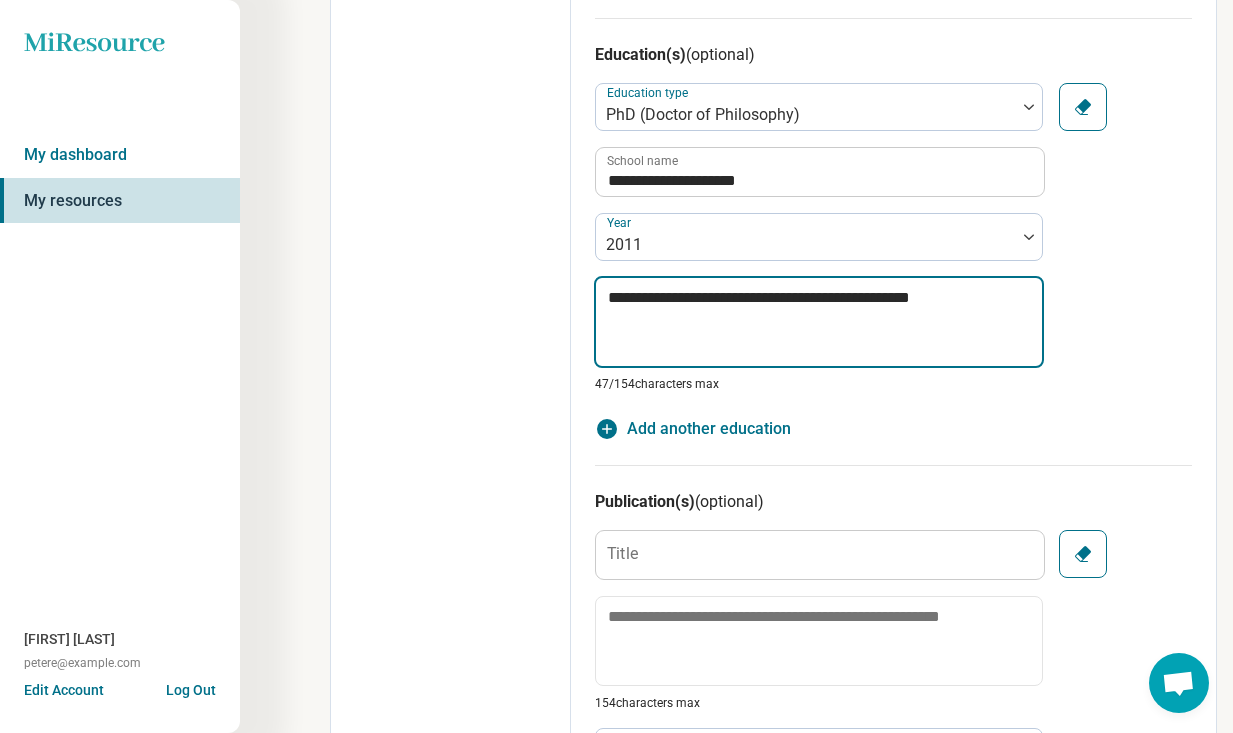 type on "*" 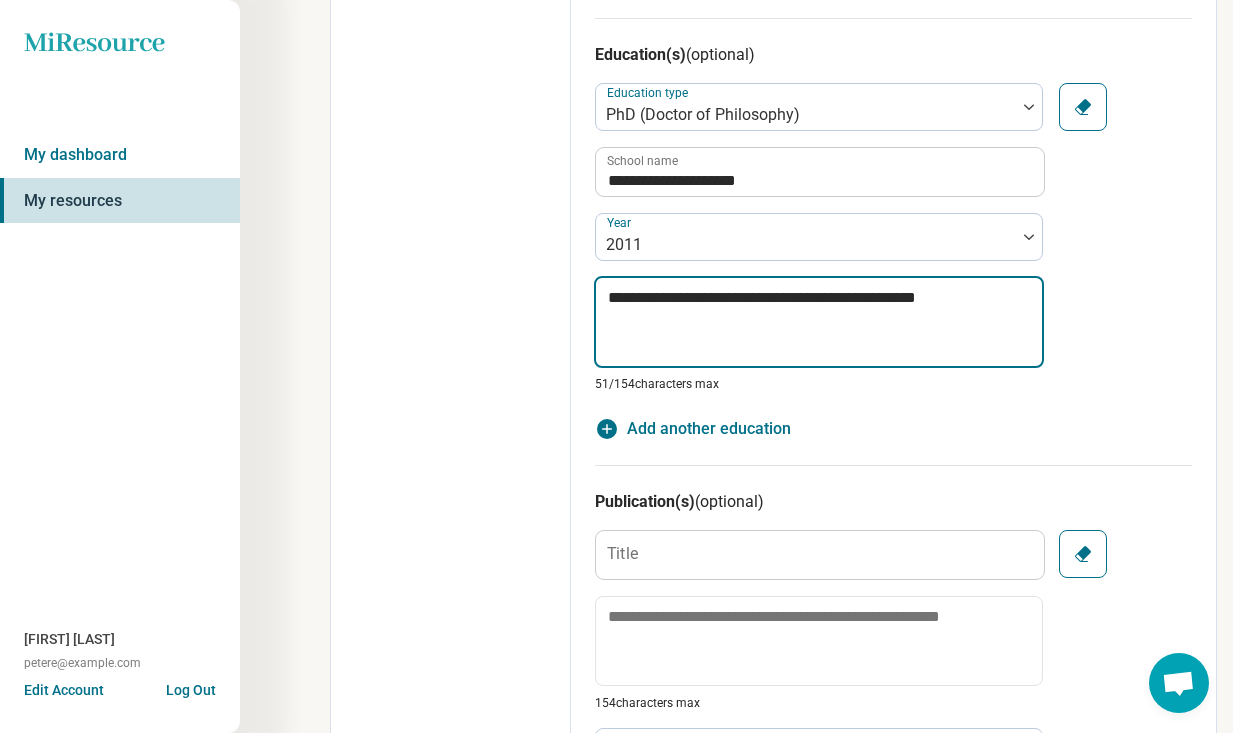 type on "*" 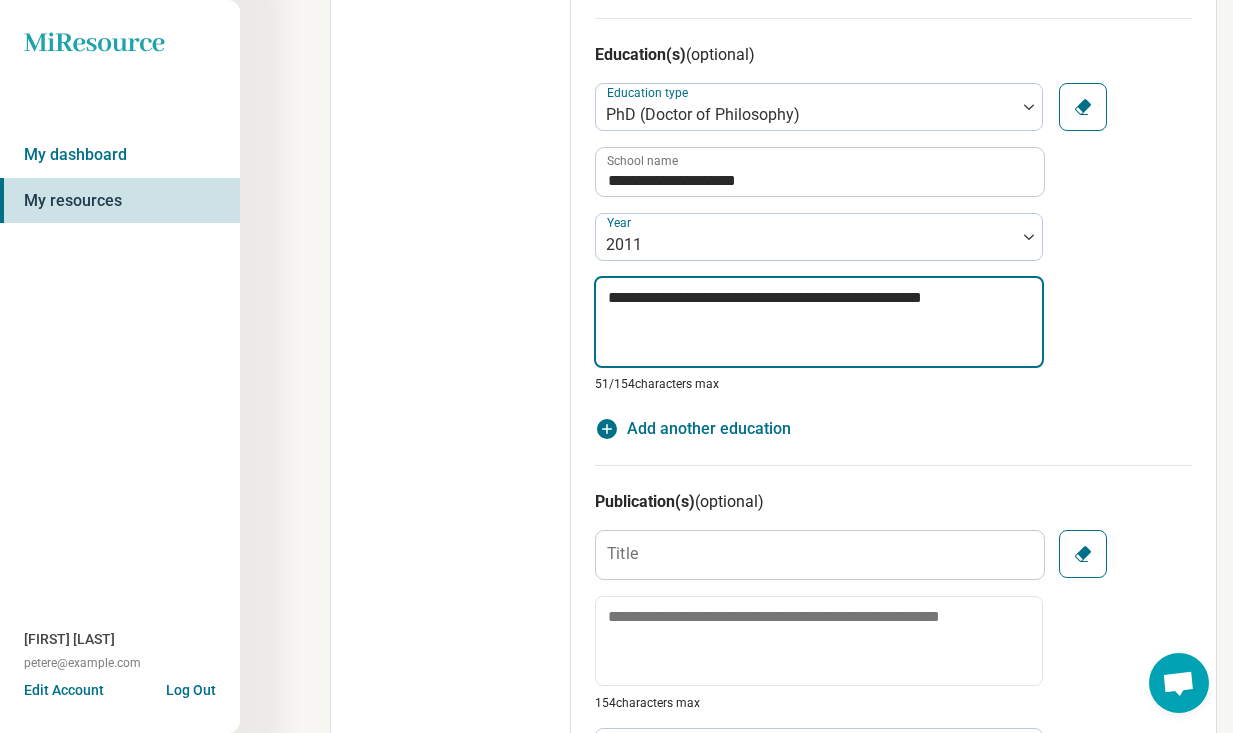 type on "*" 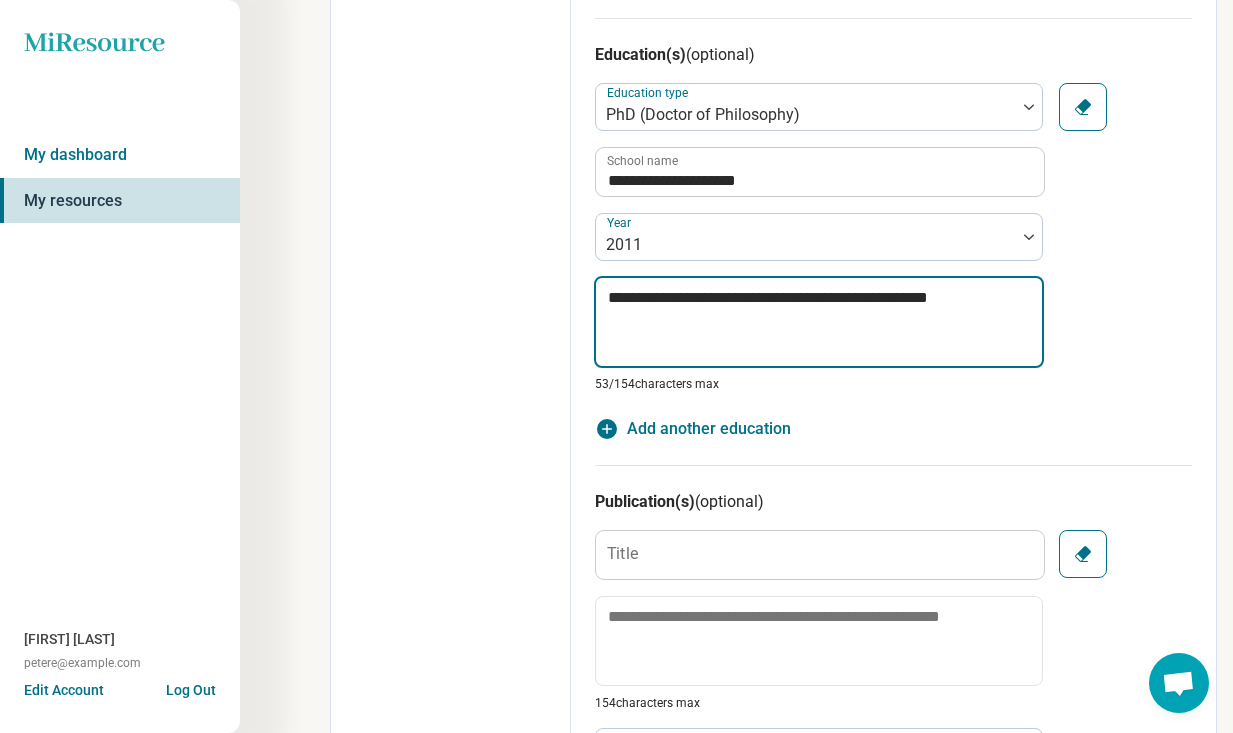 type on "*" 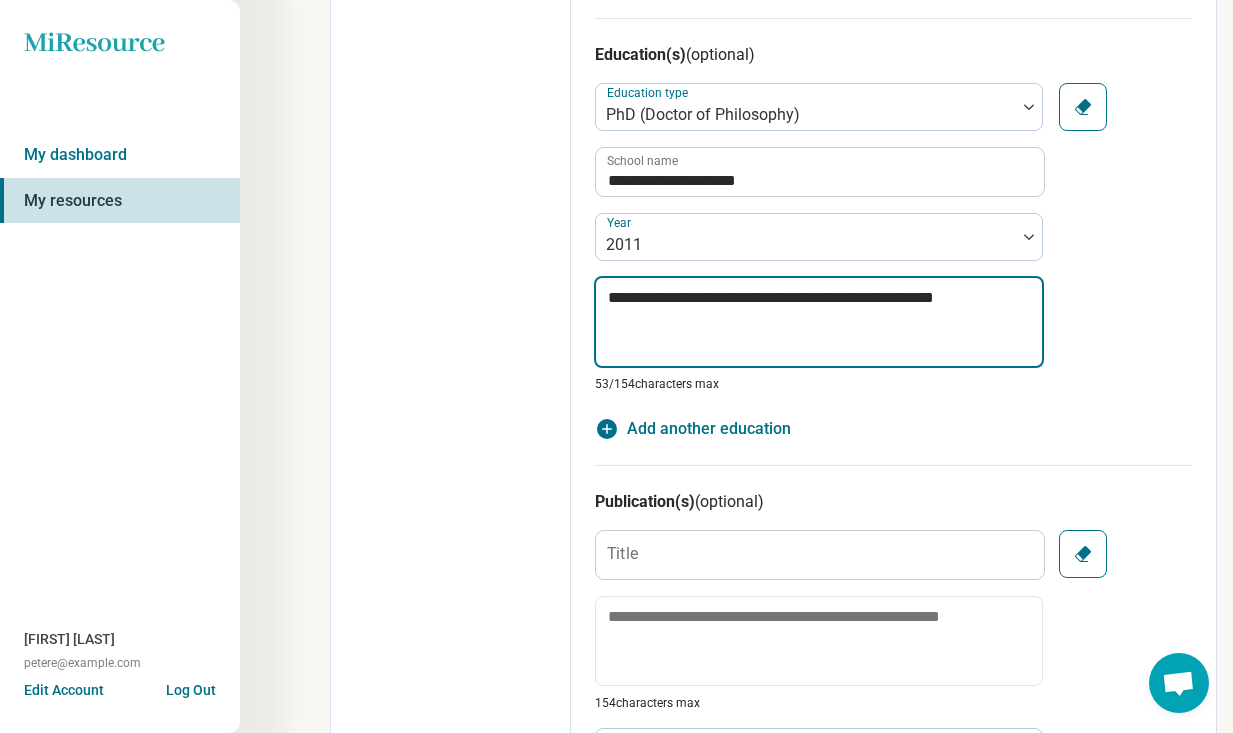 type on "*" 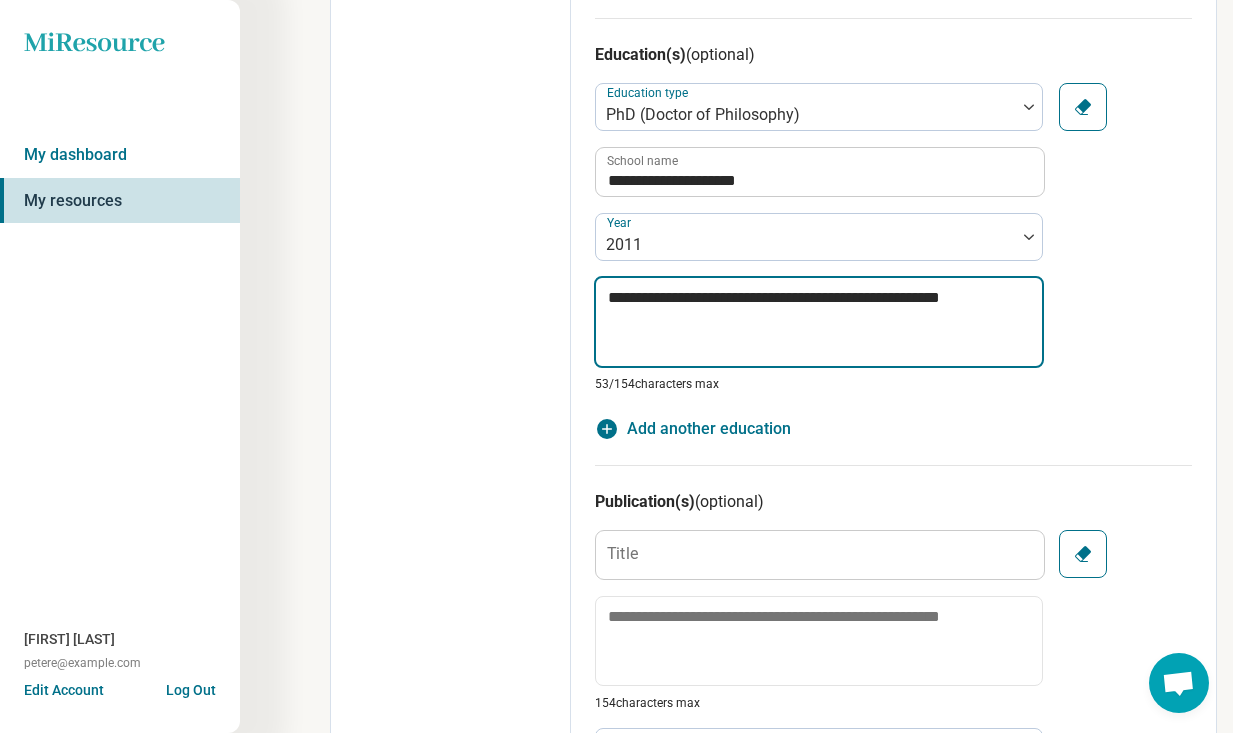 type on "*" 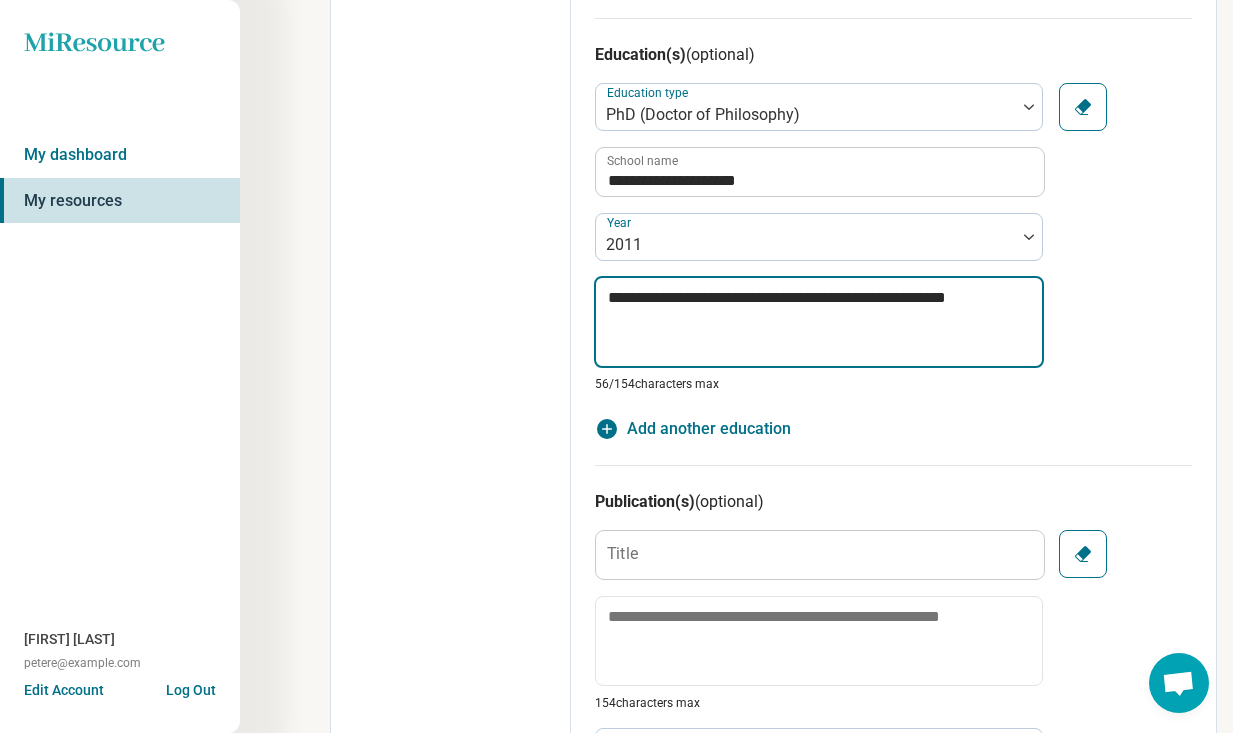 type on "*" 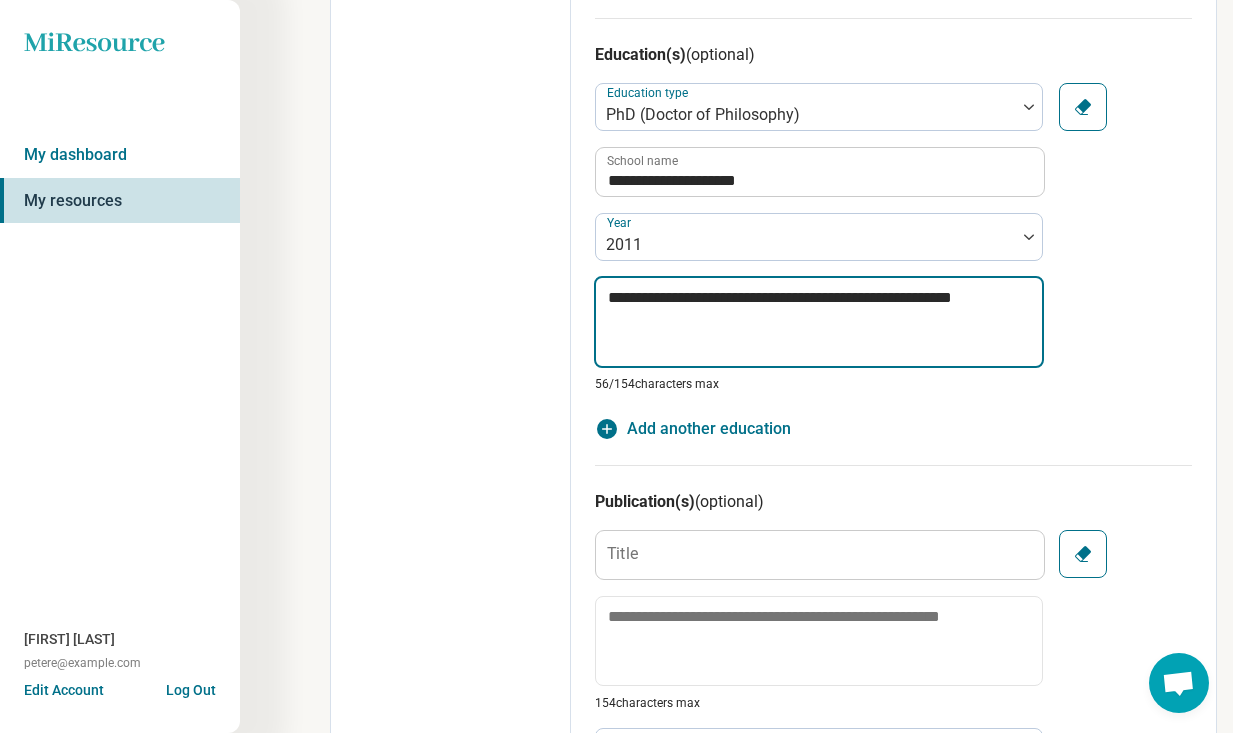 type on "*" 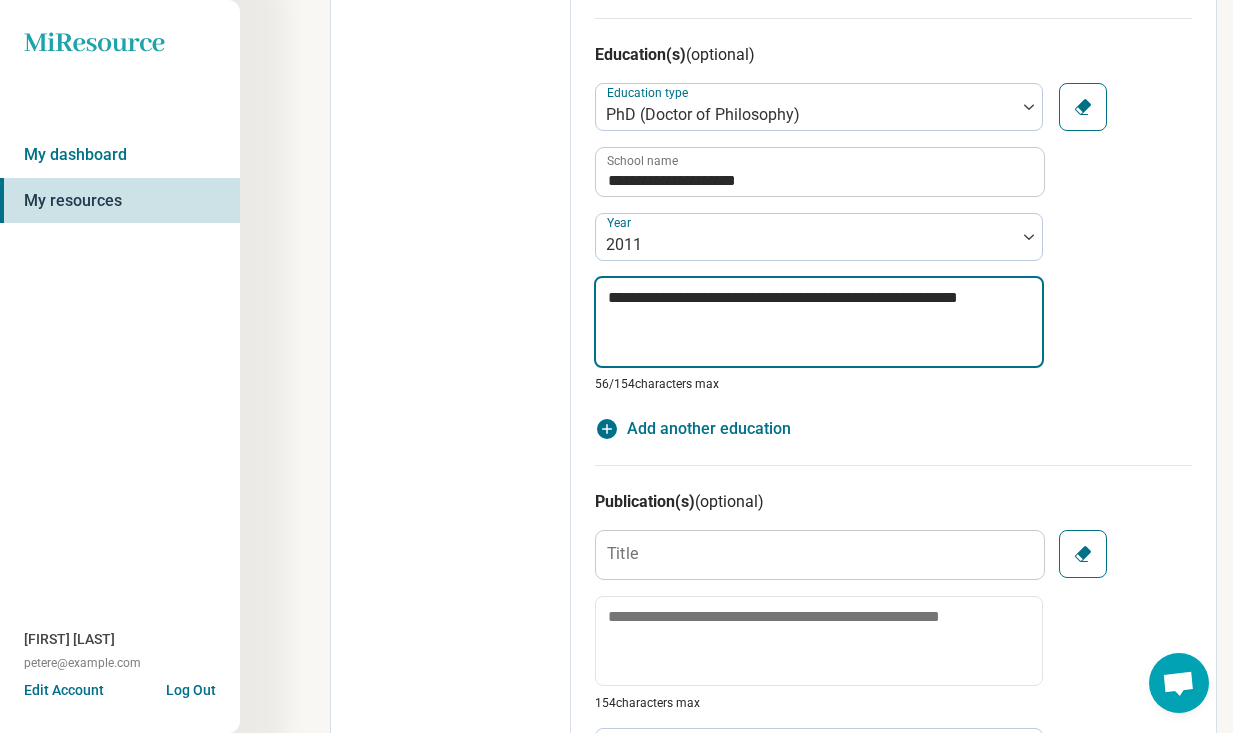 type on "*" 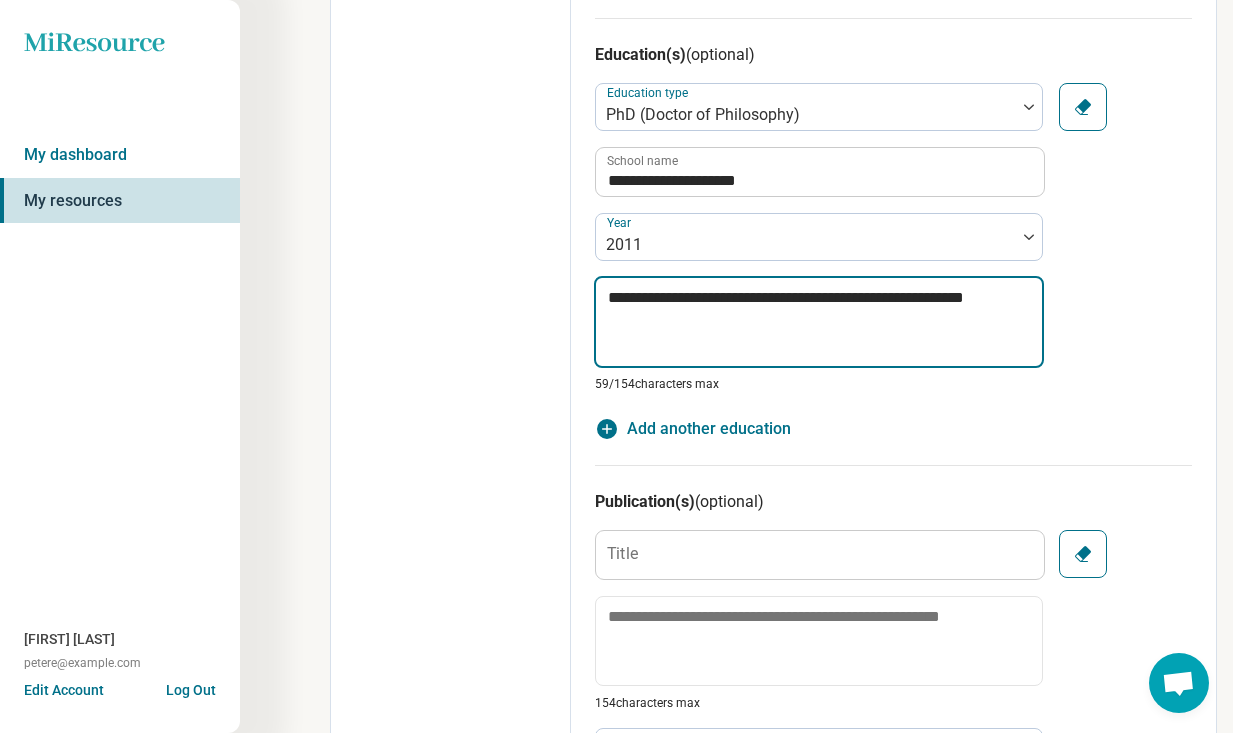 type on "*" 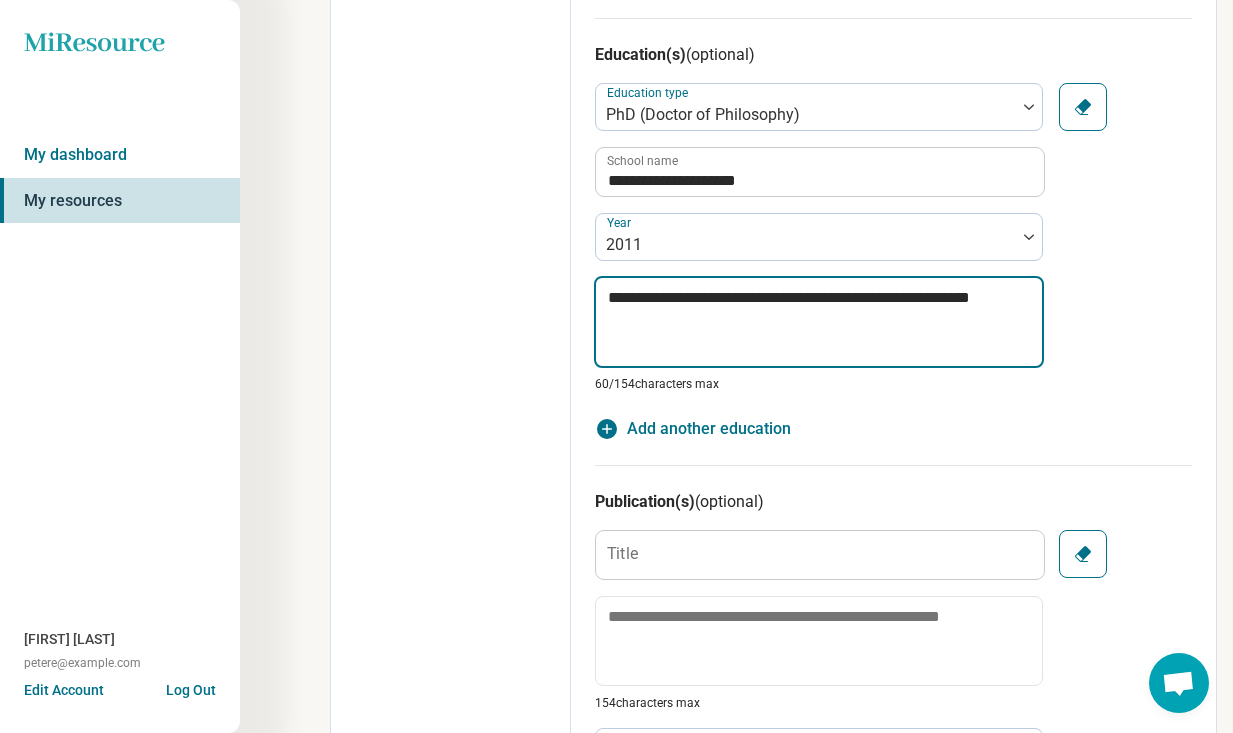 type on "*" 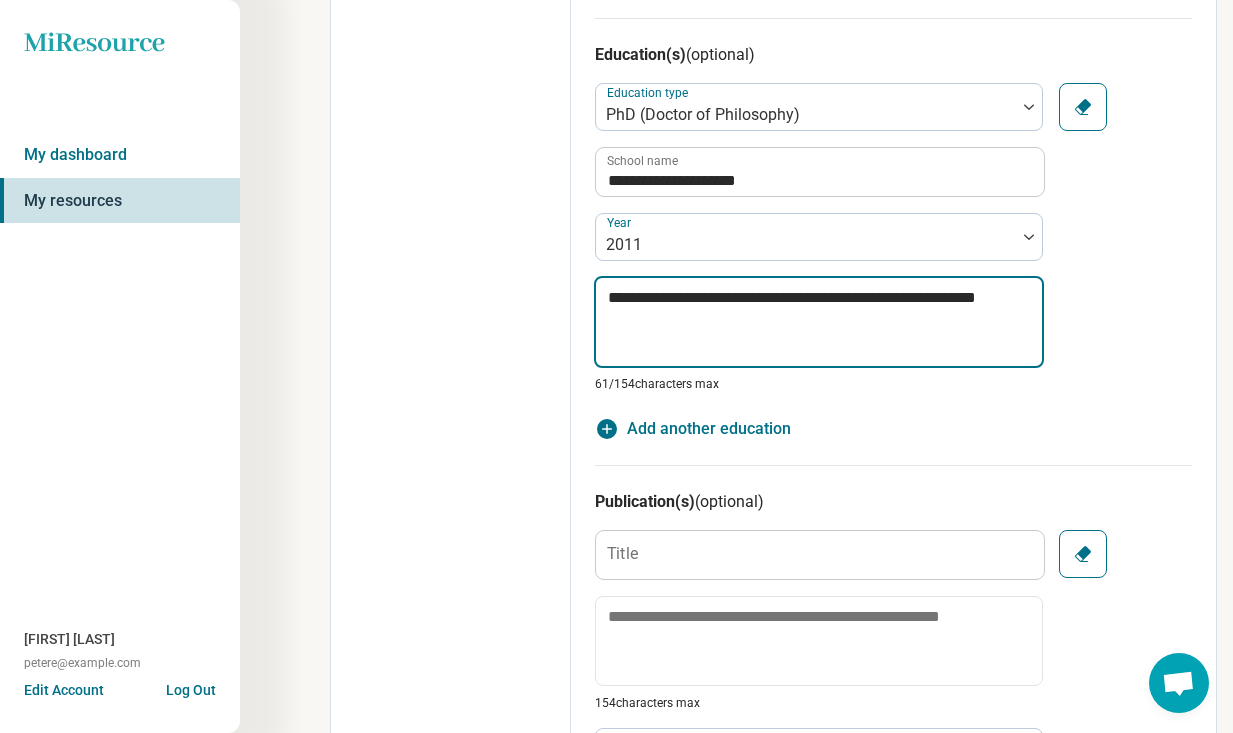 type on "*" 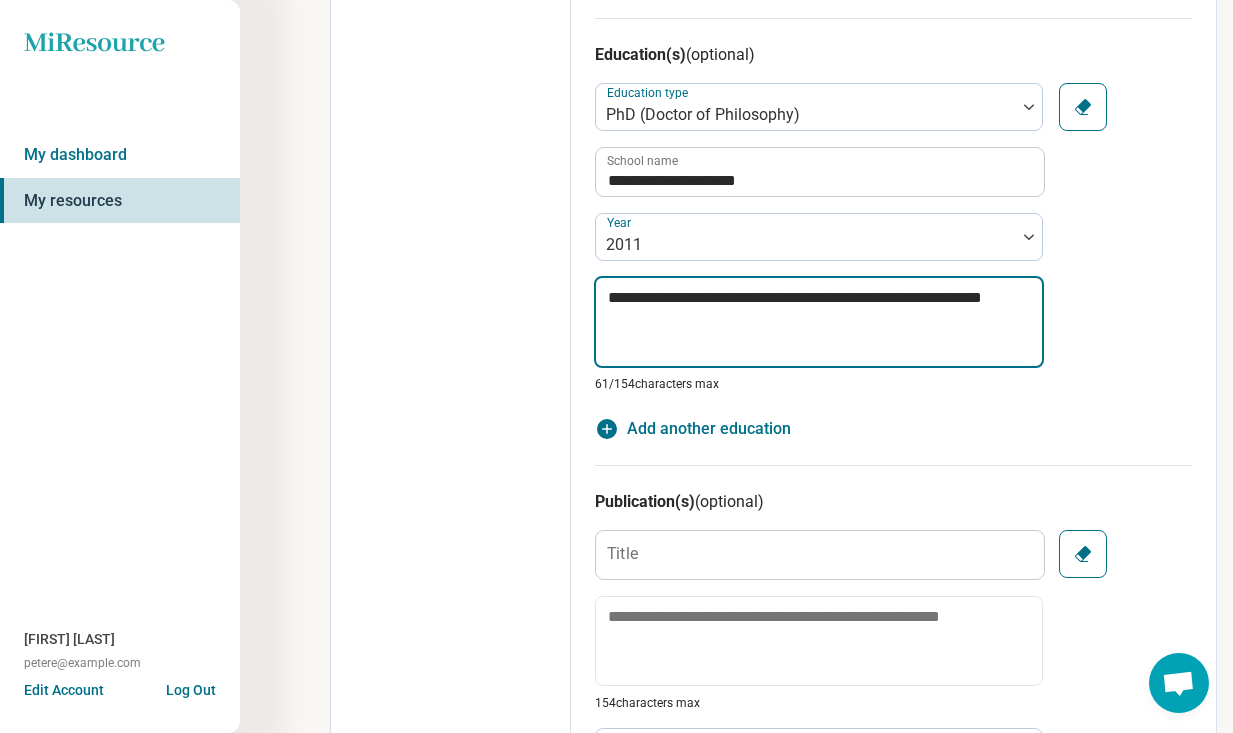type on "*" 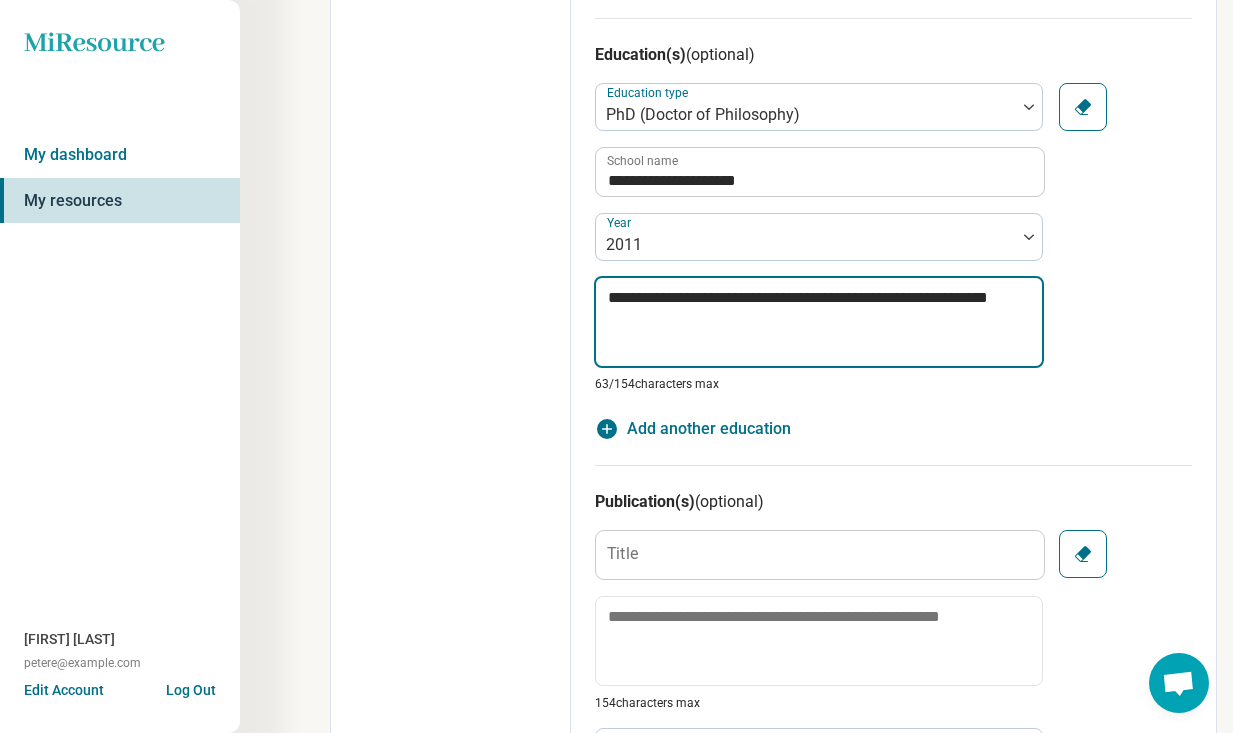 type on "*" 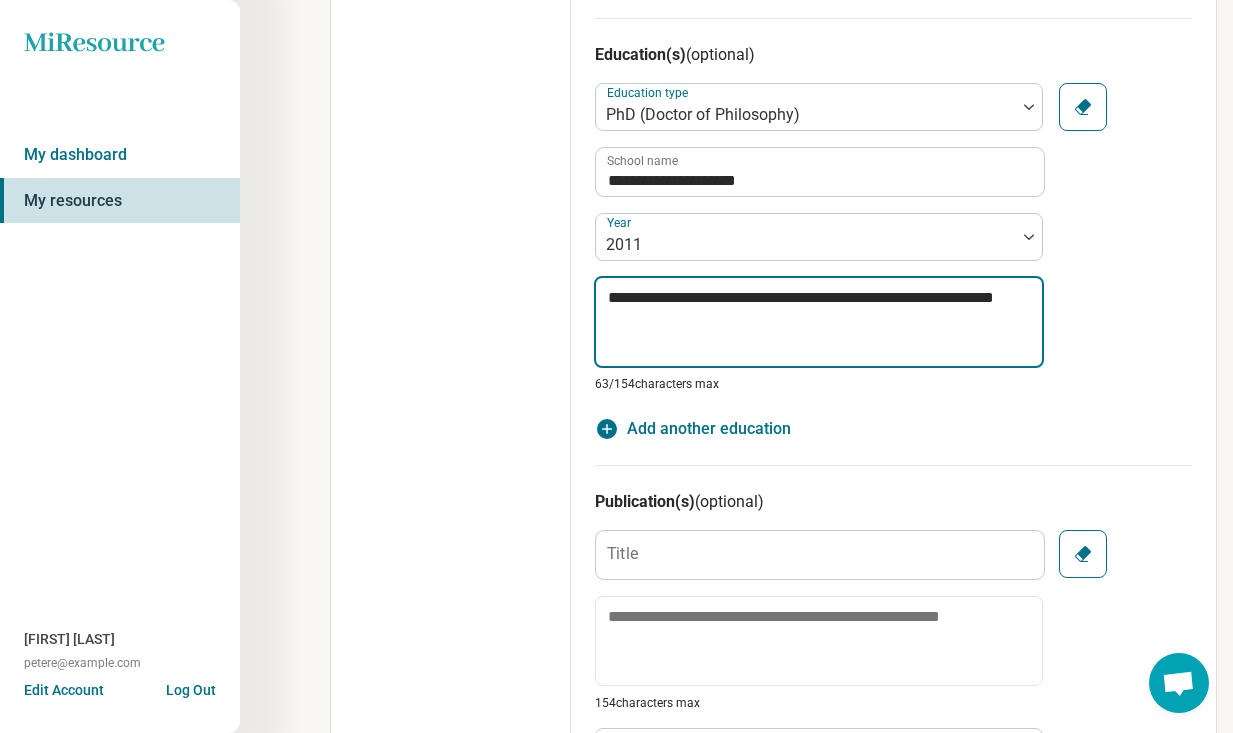 type on "*" 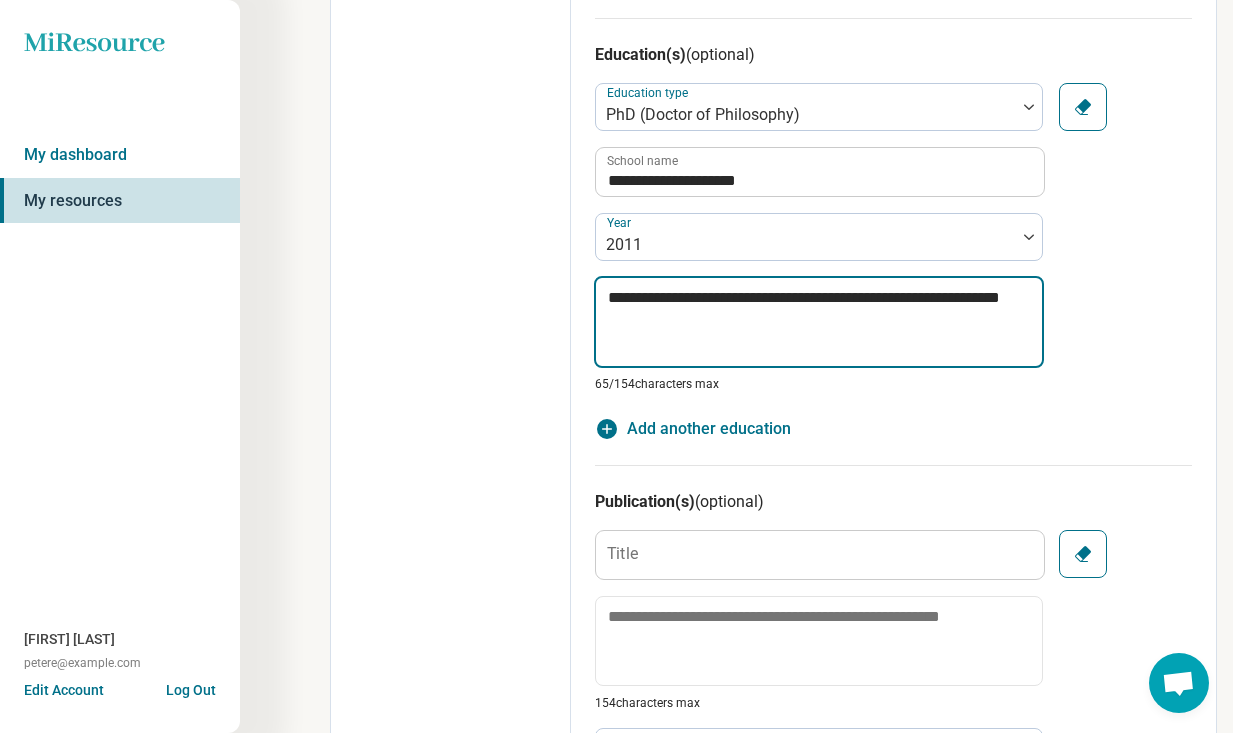 type on "*" 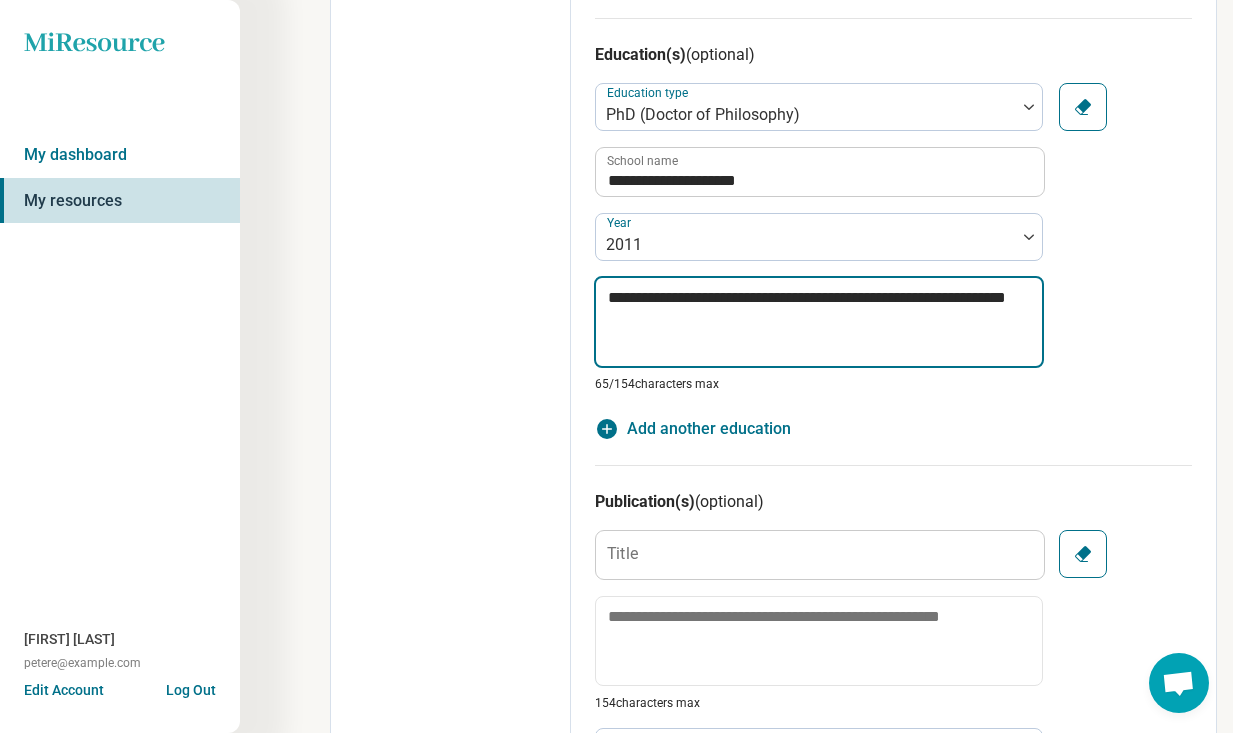 type on "*" 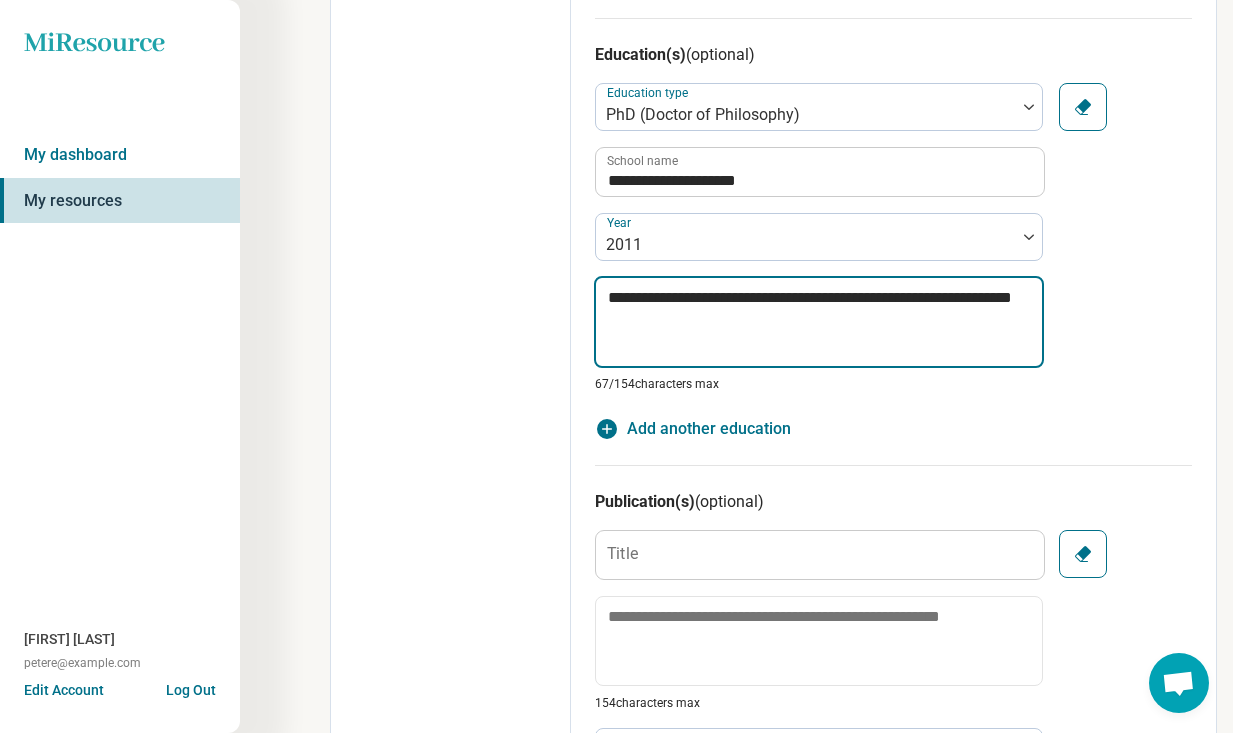 type on "*" 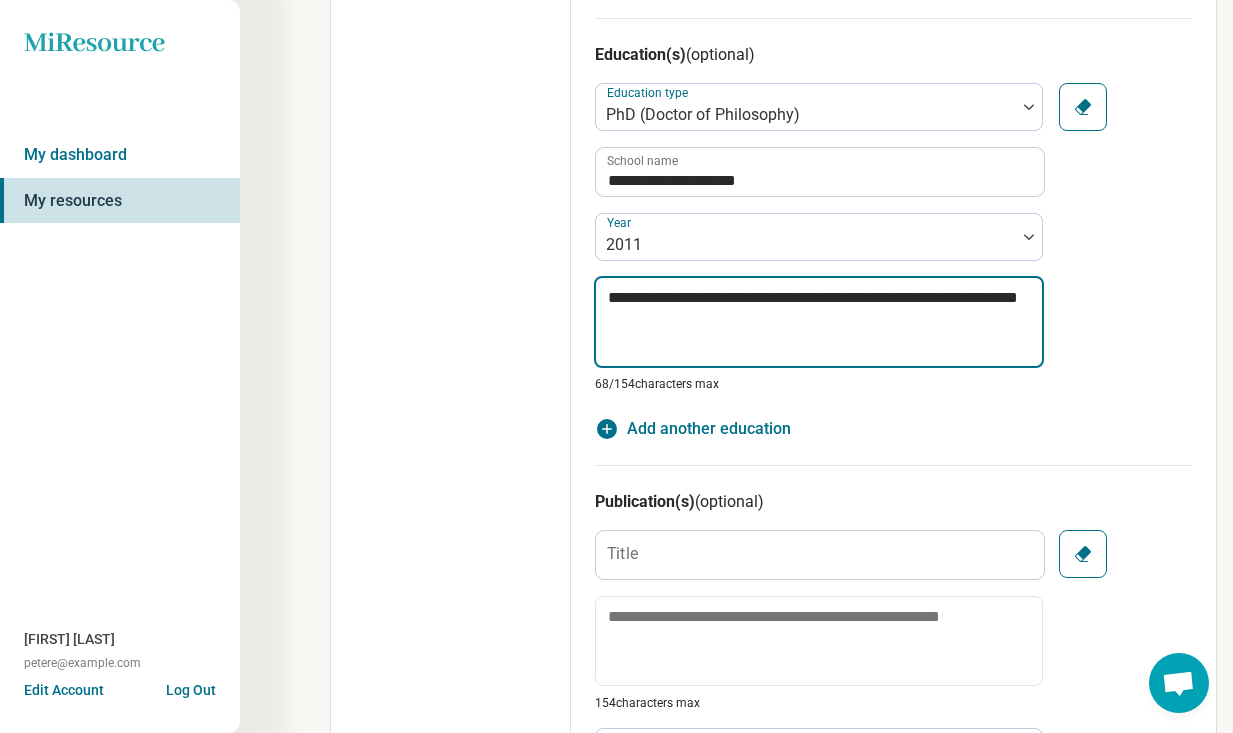 type on "*" 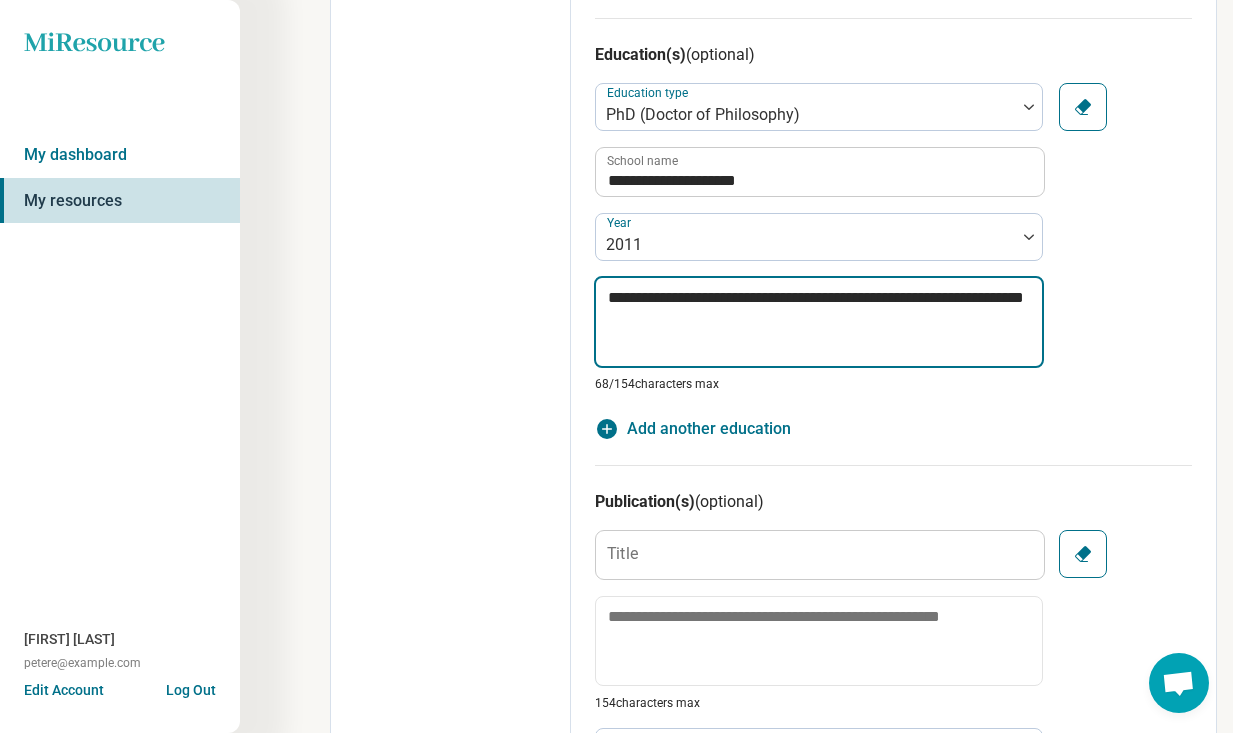 type on "*" 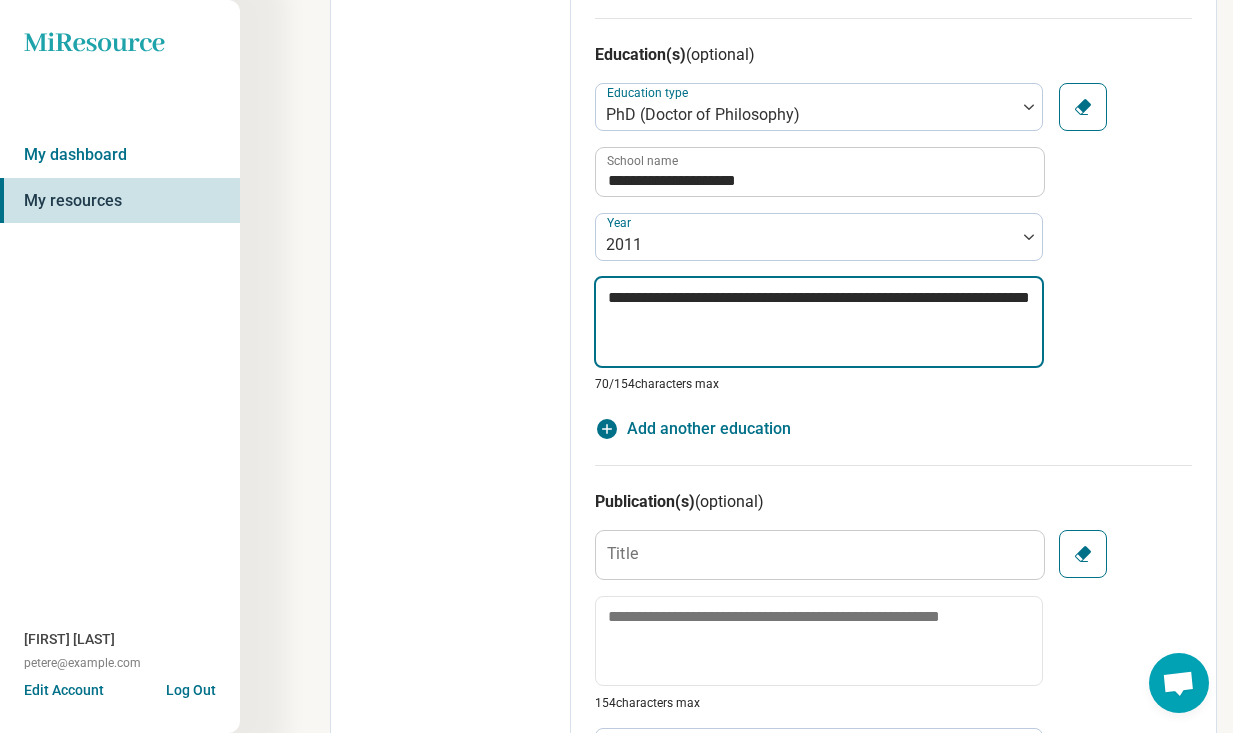 type on "*" 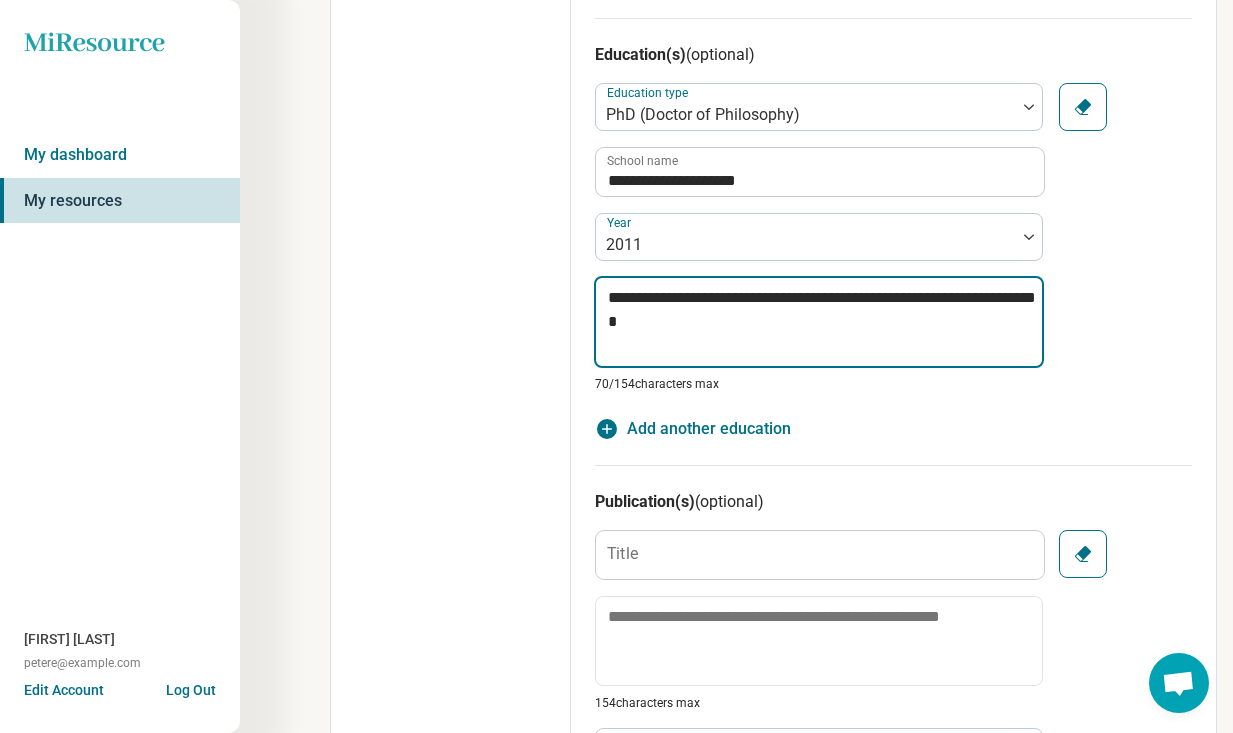 type on "*" 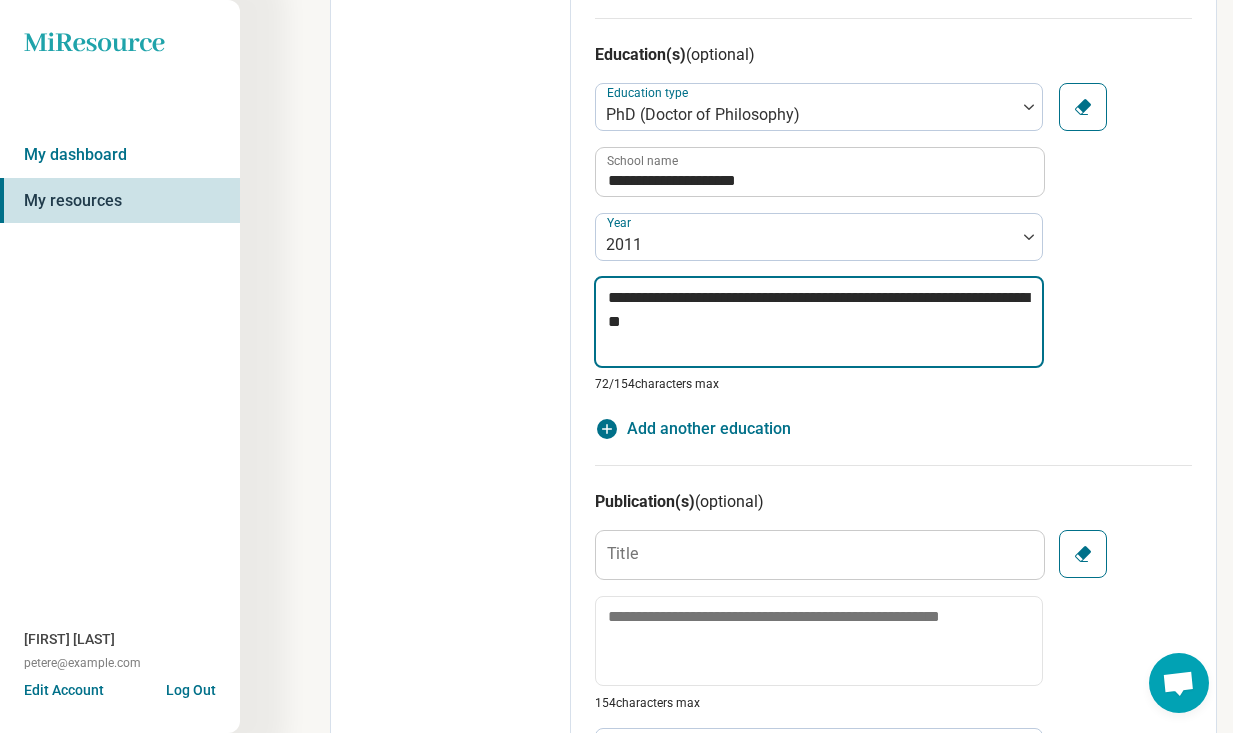 type on "*" 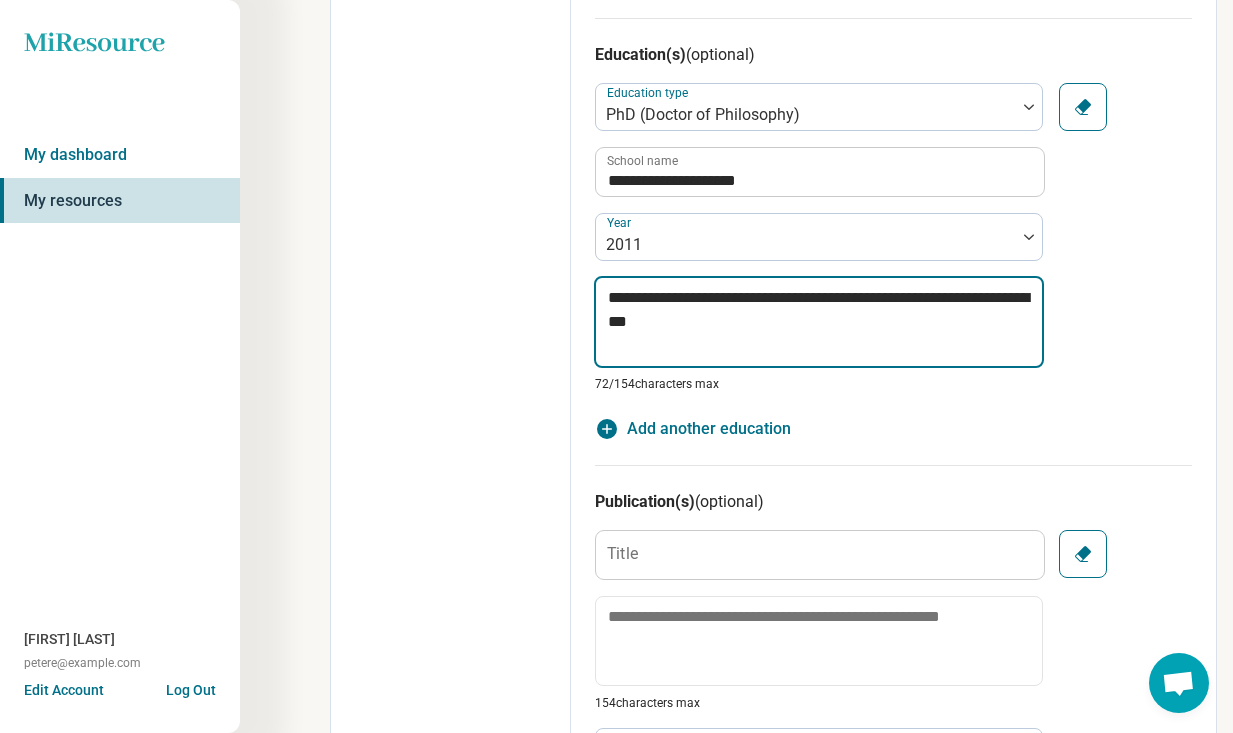 type 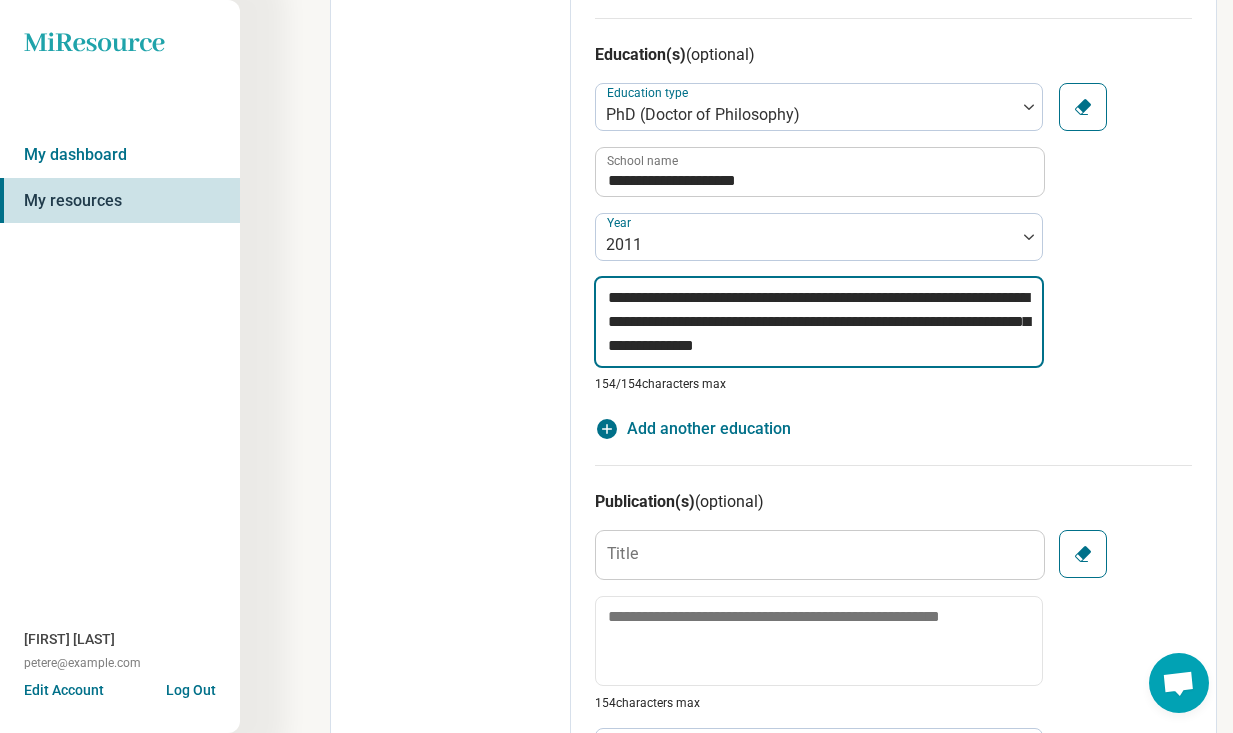 drag, startPoint x: 926, startPoint y: 342, endPoint x: 755, endPoint y: 329, distance: 171.49344 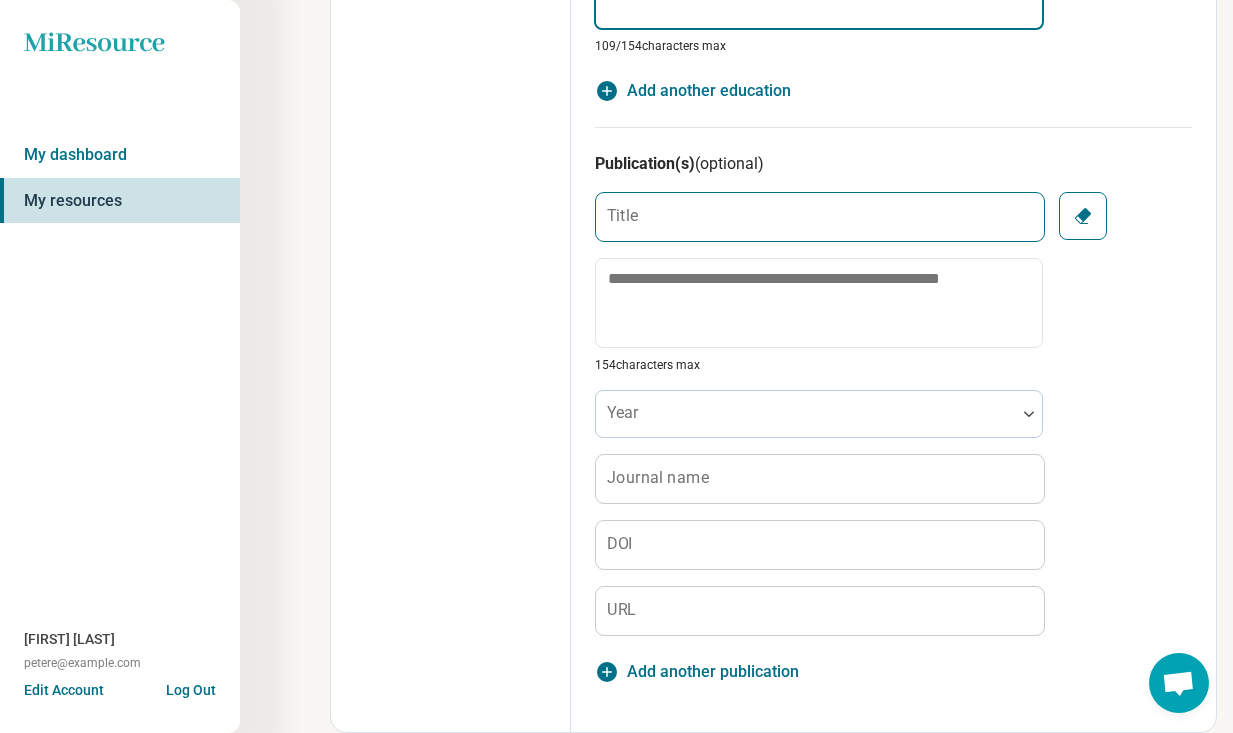 scroll, scrollTop: 1800, scrollLeft: 0, axis: vertical 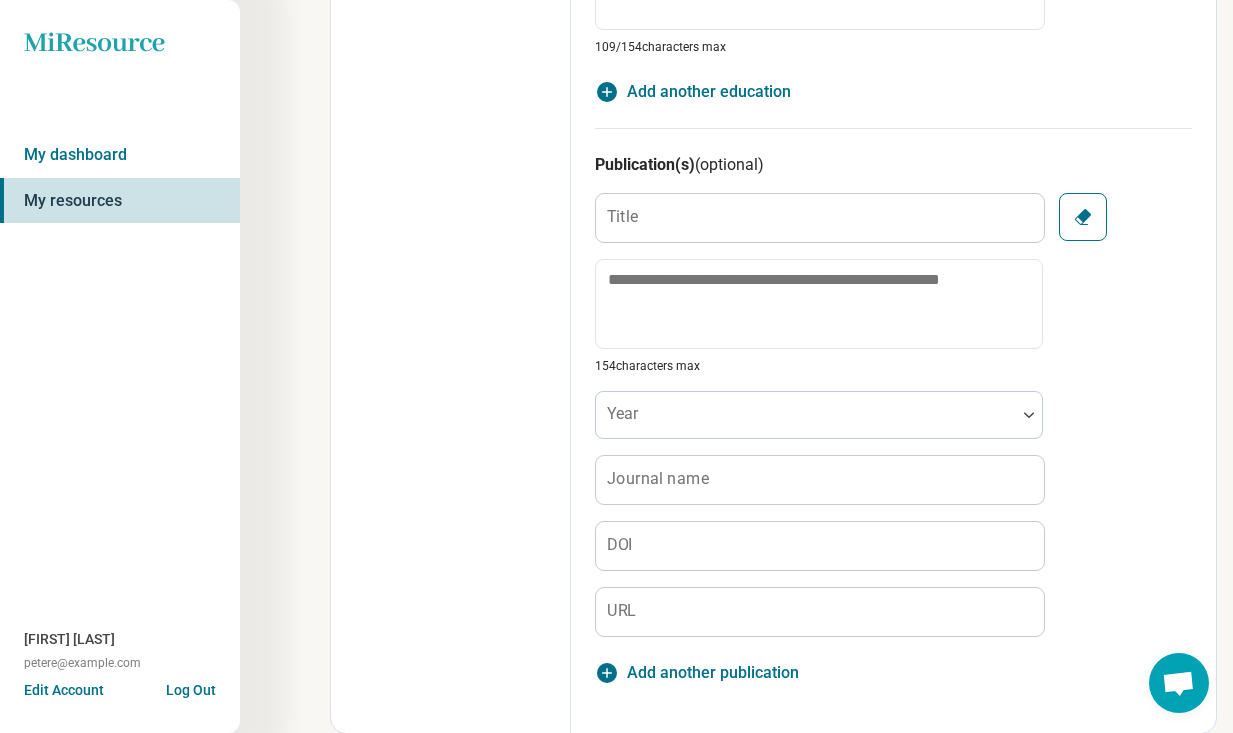 click on "Clear" at bounding box center [1083, 217] 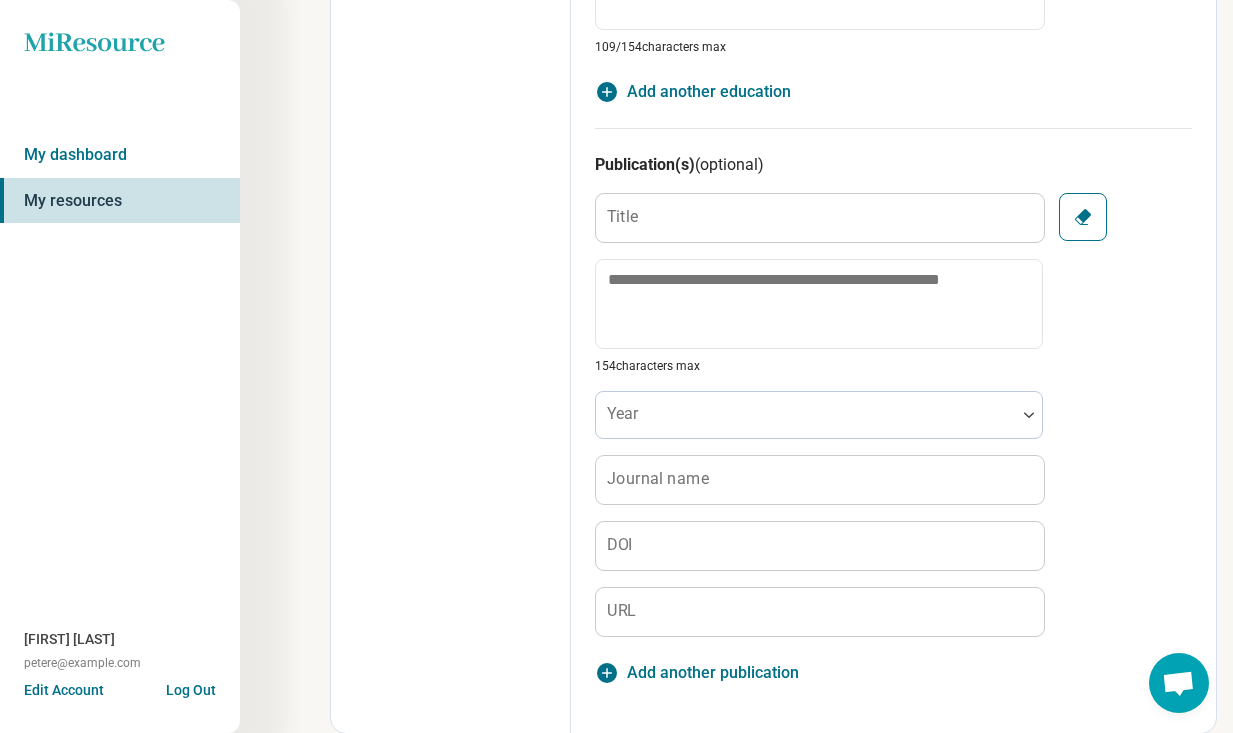 scroll, scrollTop: 1776, scrollLeft: 0, axis: vertical 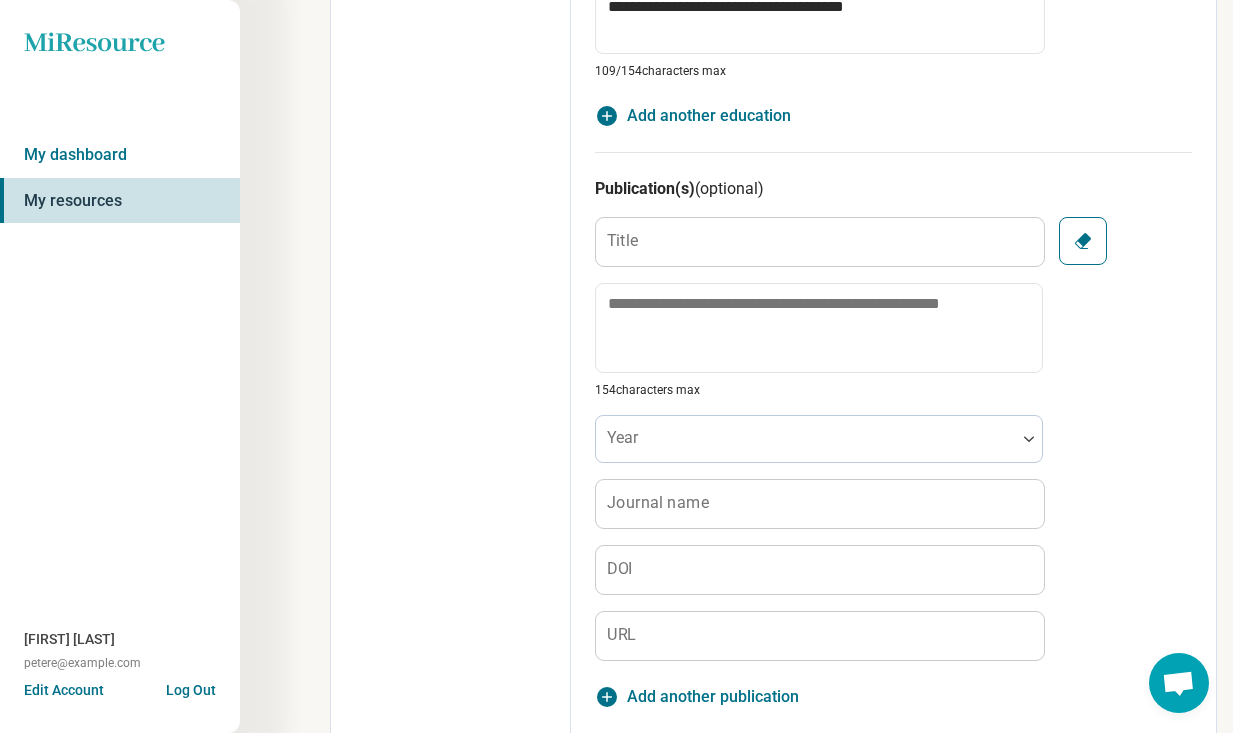 click 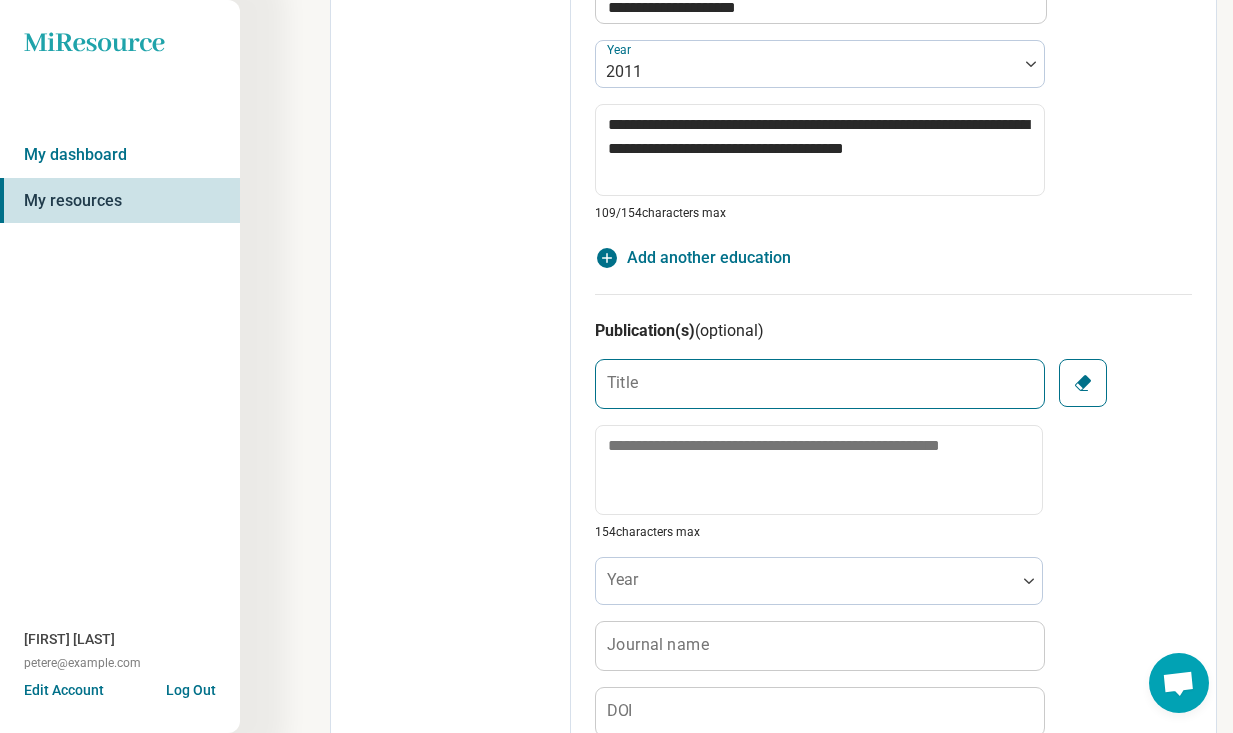 scroll, scrollTop: 1664, scrollLeft: 0, axis: vertical 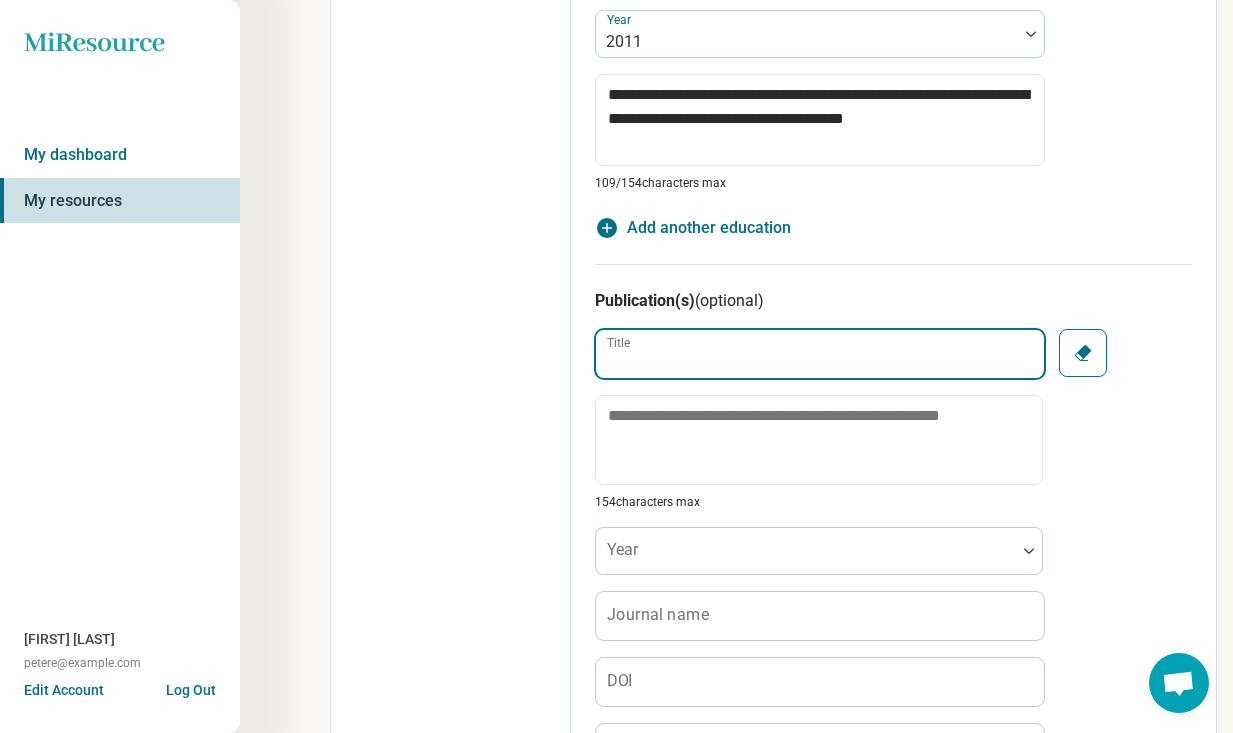 click on "Title" at bounding box center (820, 354) 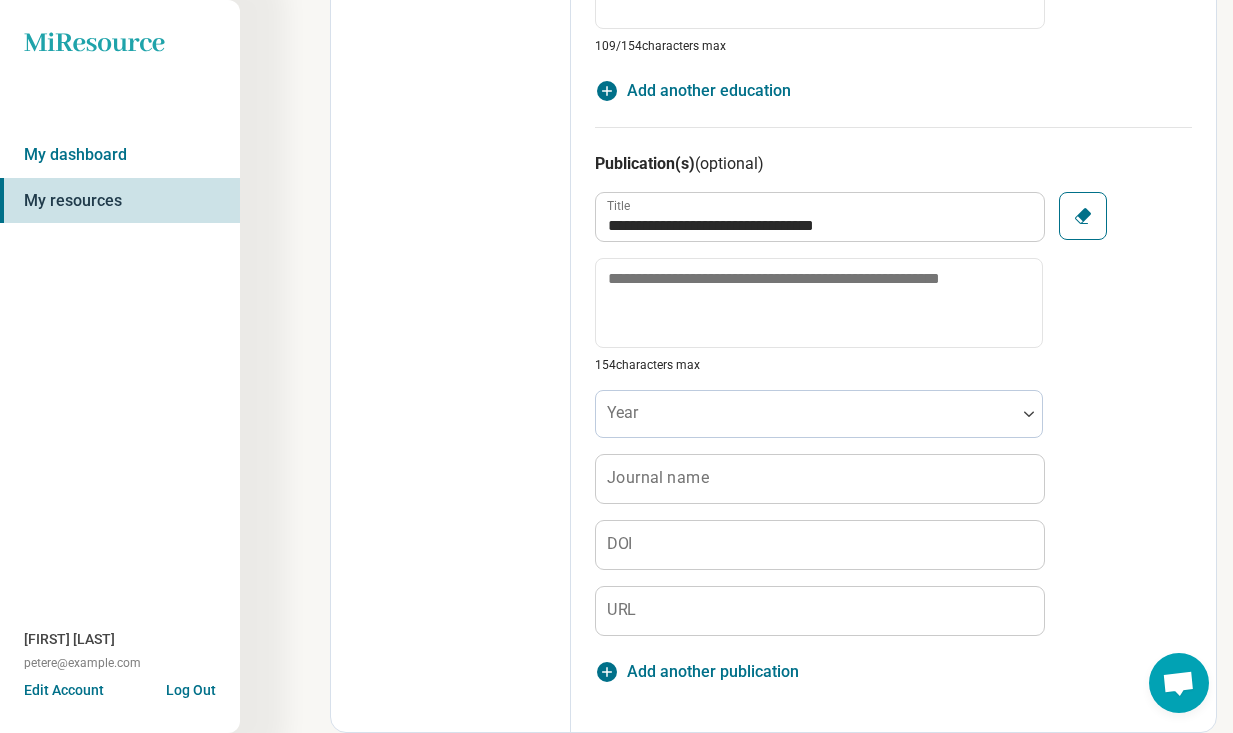 scroll, scrollTop: 1800, scrollLeft: 0, axis: vertical 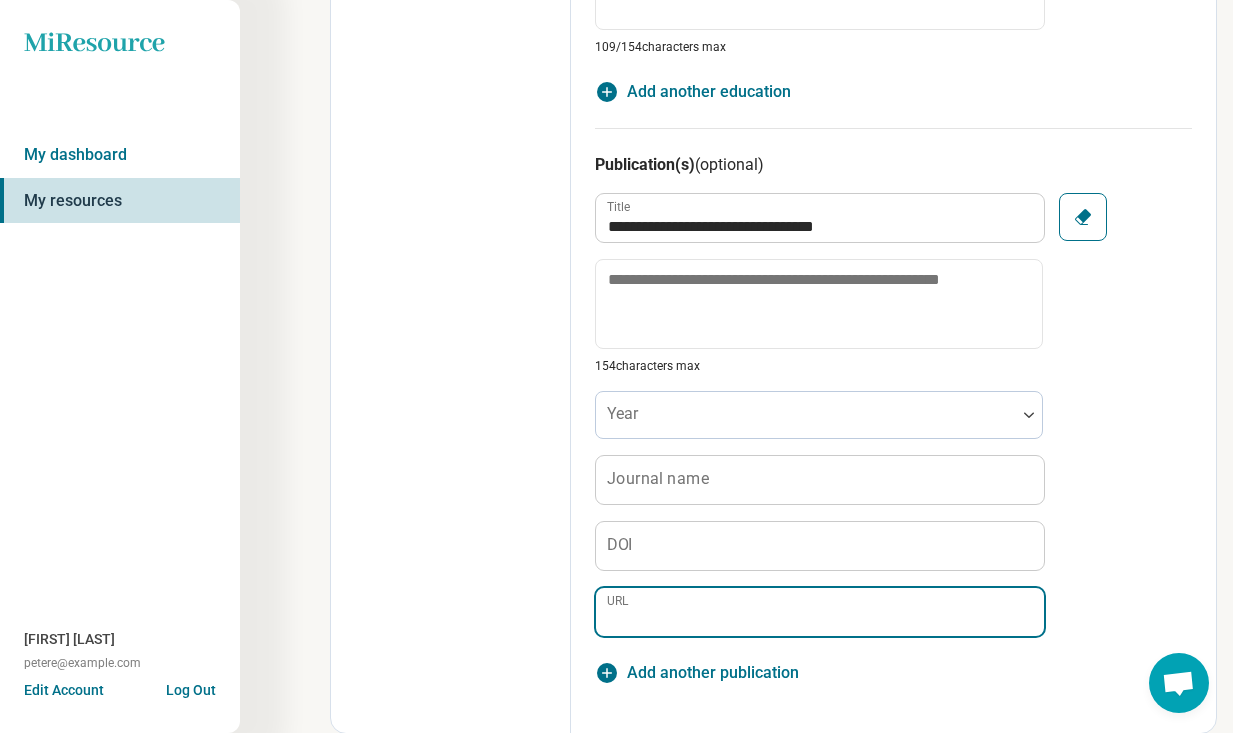 click on "URL" at bounding box center (820, 612) 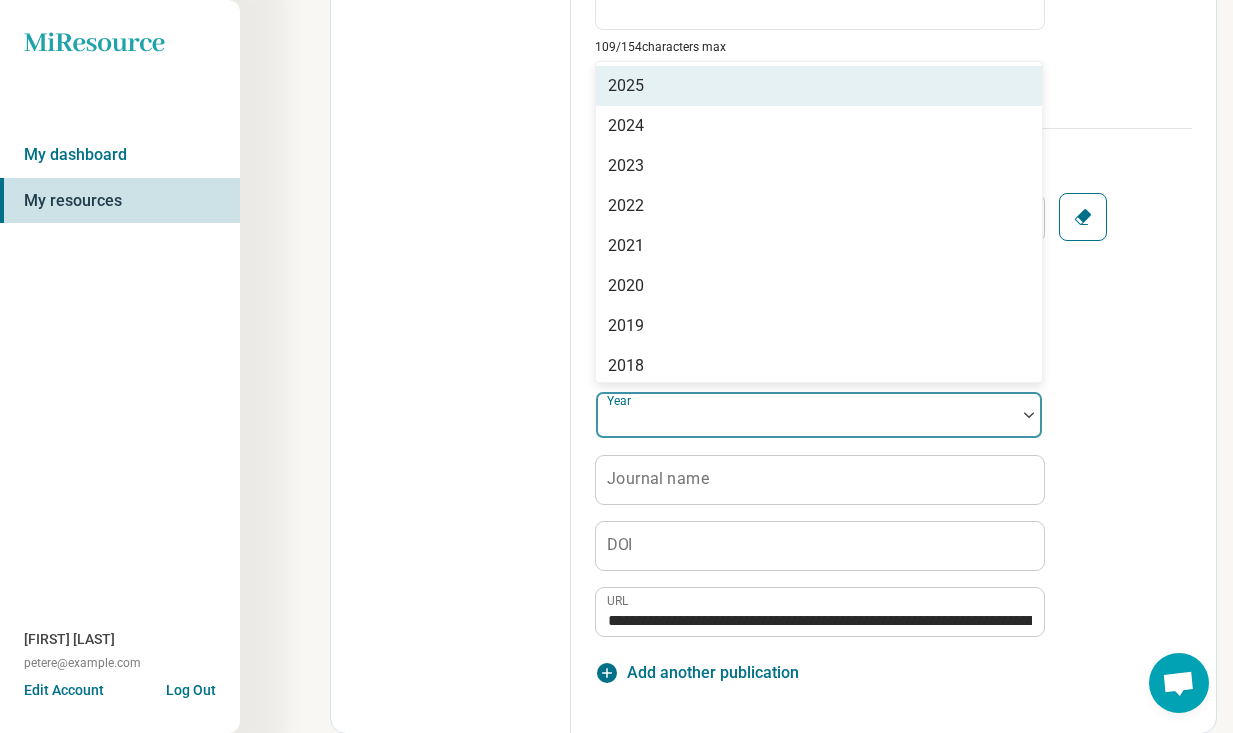 click at bounding box center (806, 423) 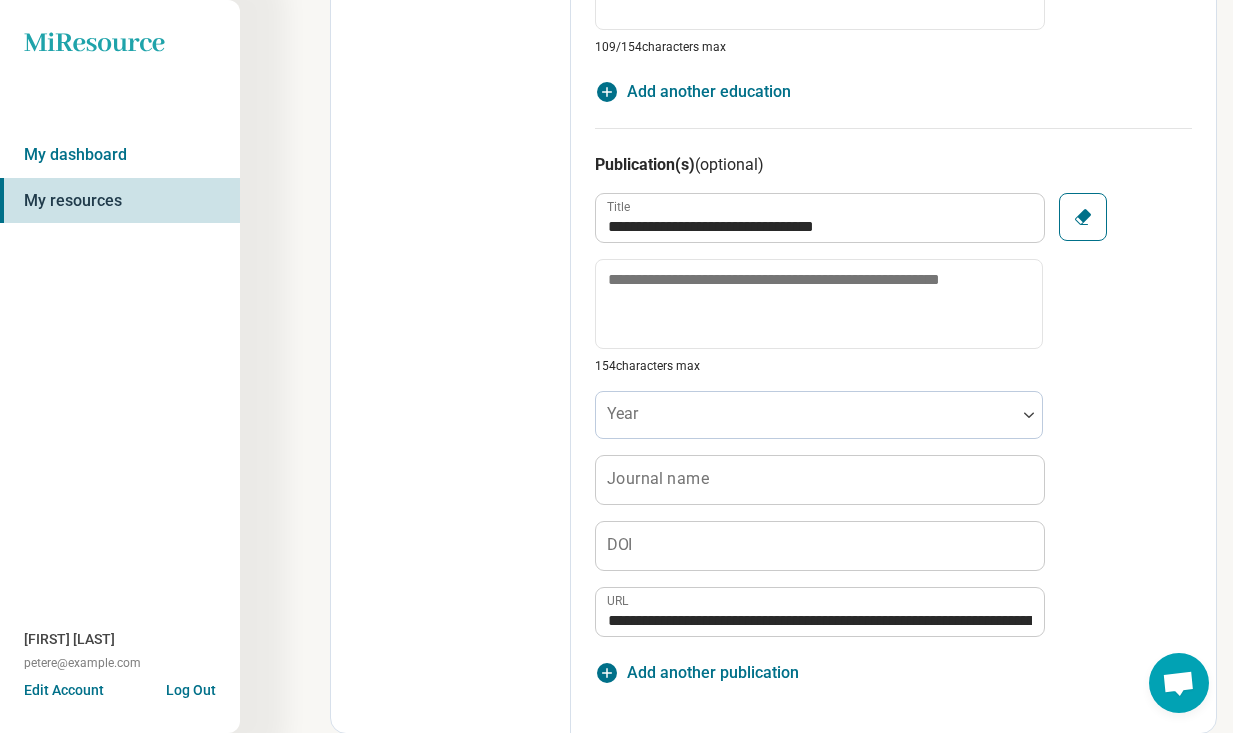 click on "Edit profile General Specialty Credentials Location Payment Schedule Profile completion:  57 % Profile Updated" at bounding box center (451, -485) 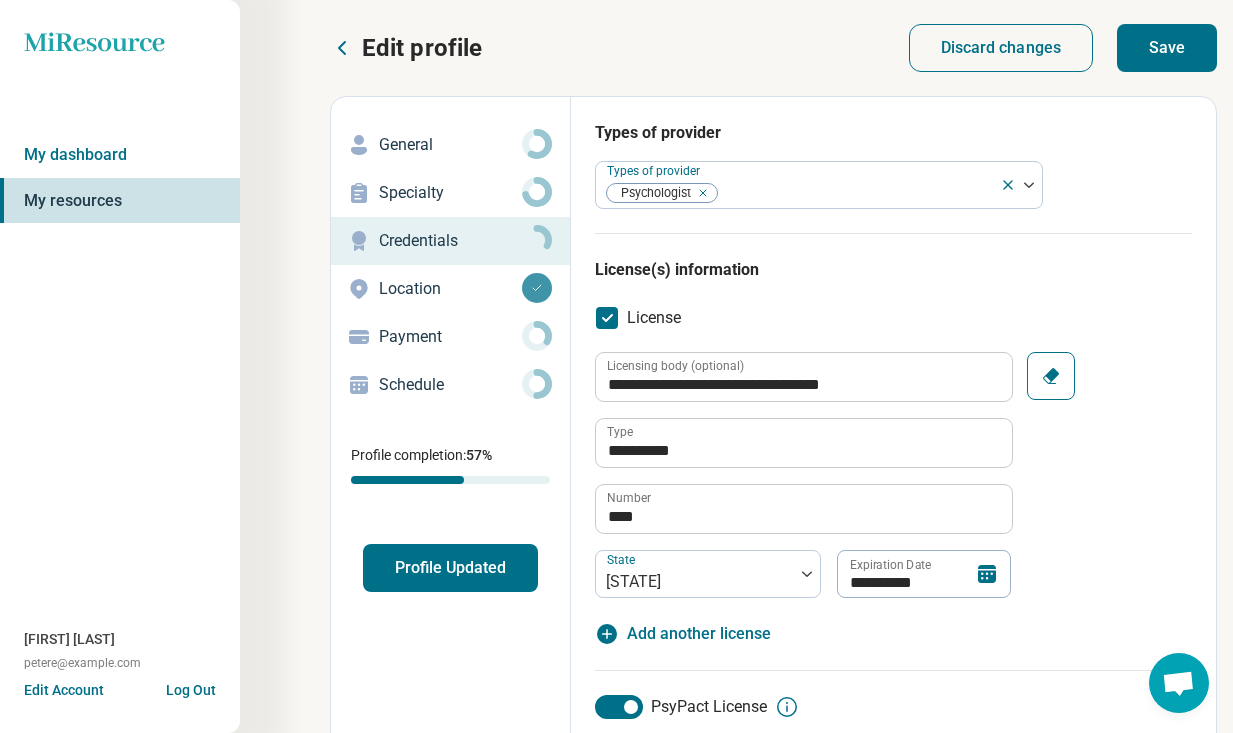 scroll, scrollTop: 0, scrollLeft: 0, axis: both 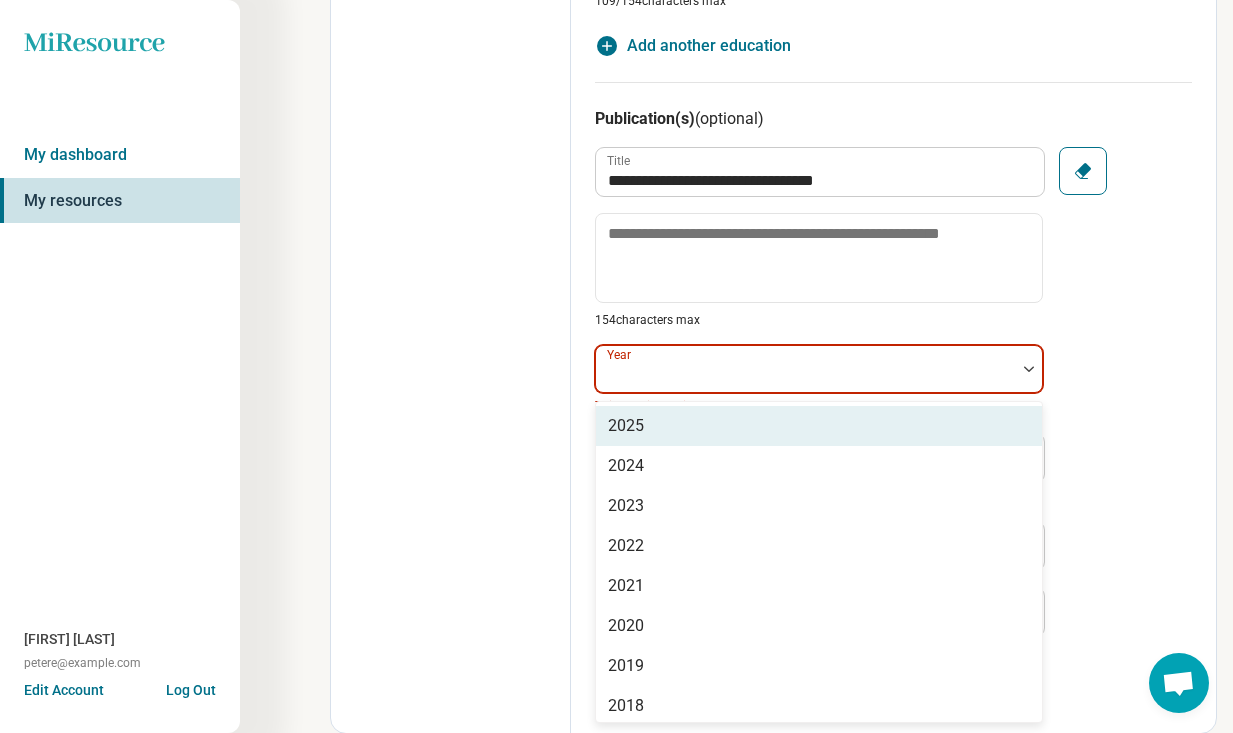 click at bounding box center [806, 377] 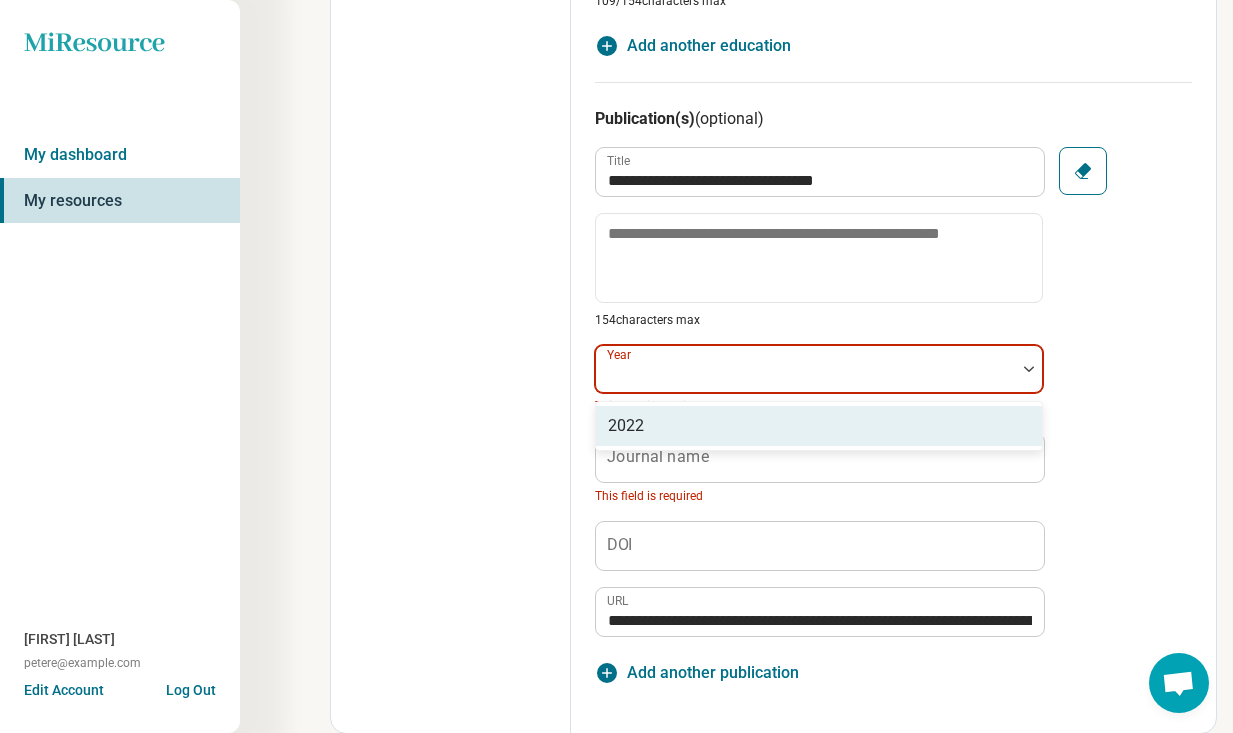 scroll, scrollTop: 1822, scrollLeft: 0, axis: vertical 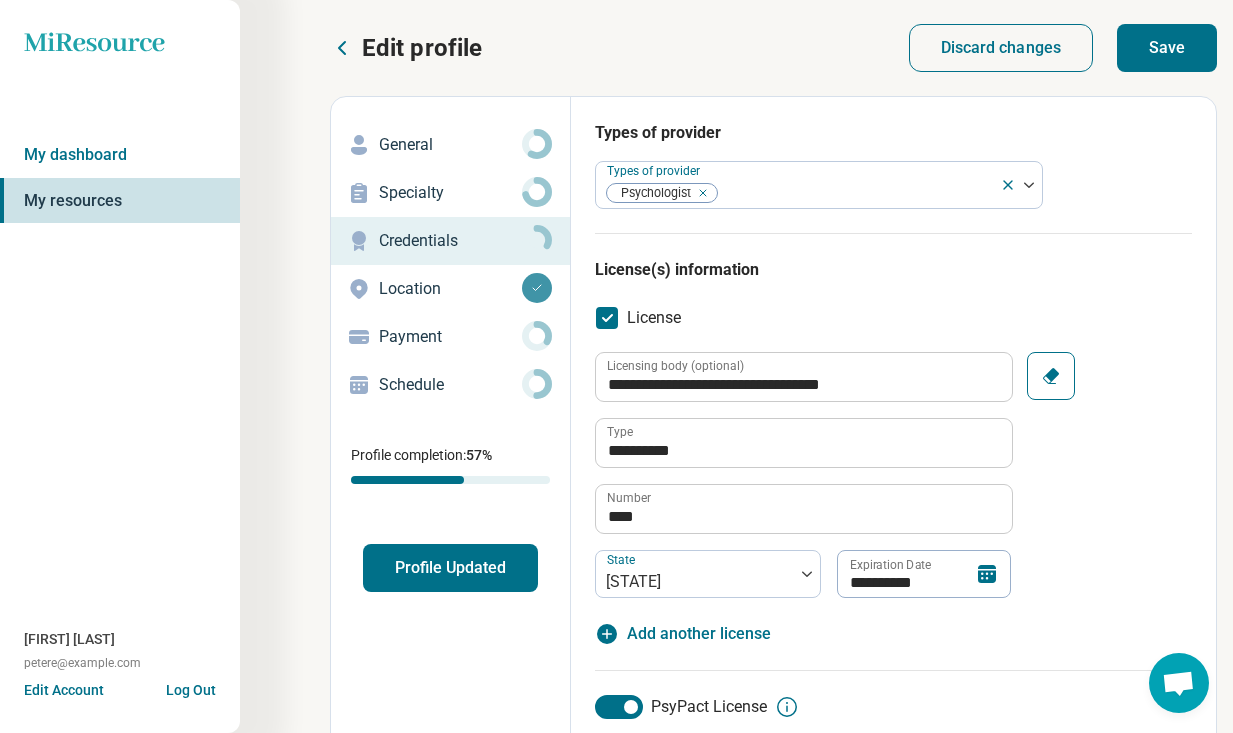 click on "Save" at bounding box center [1167, 48] 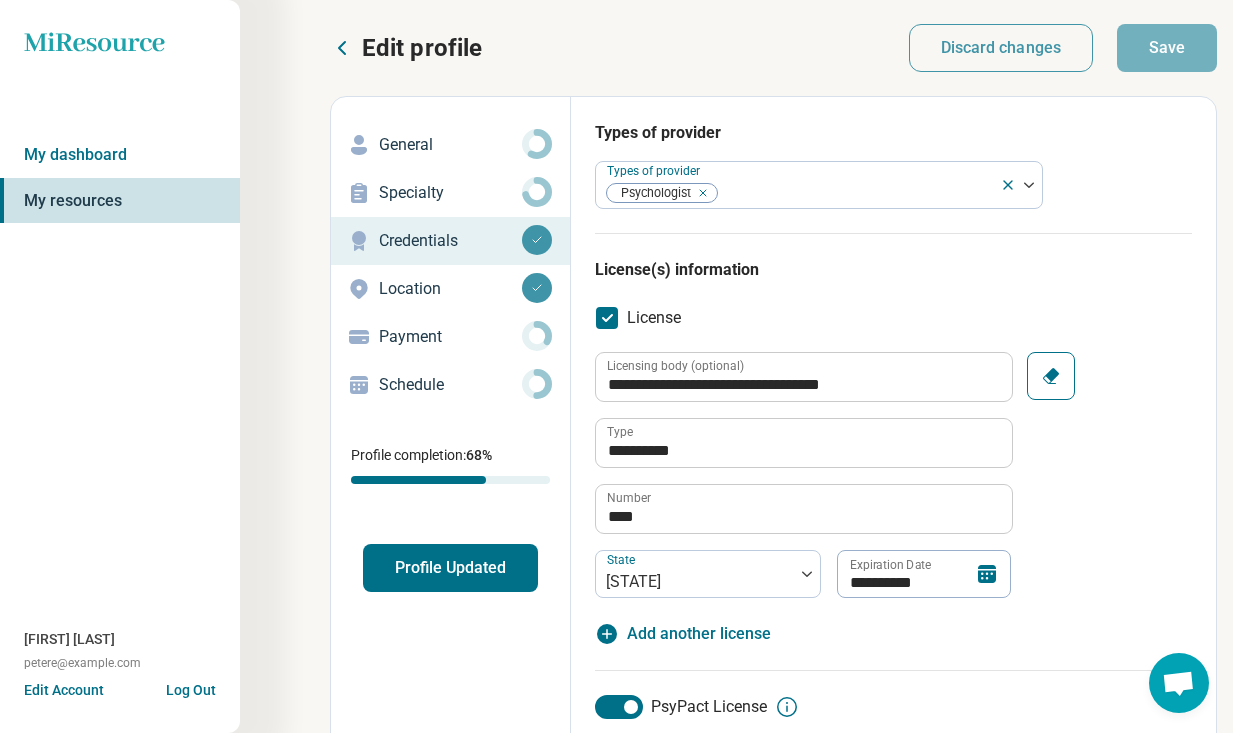 click on "Payment" at bounding box center (450, 337) 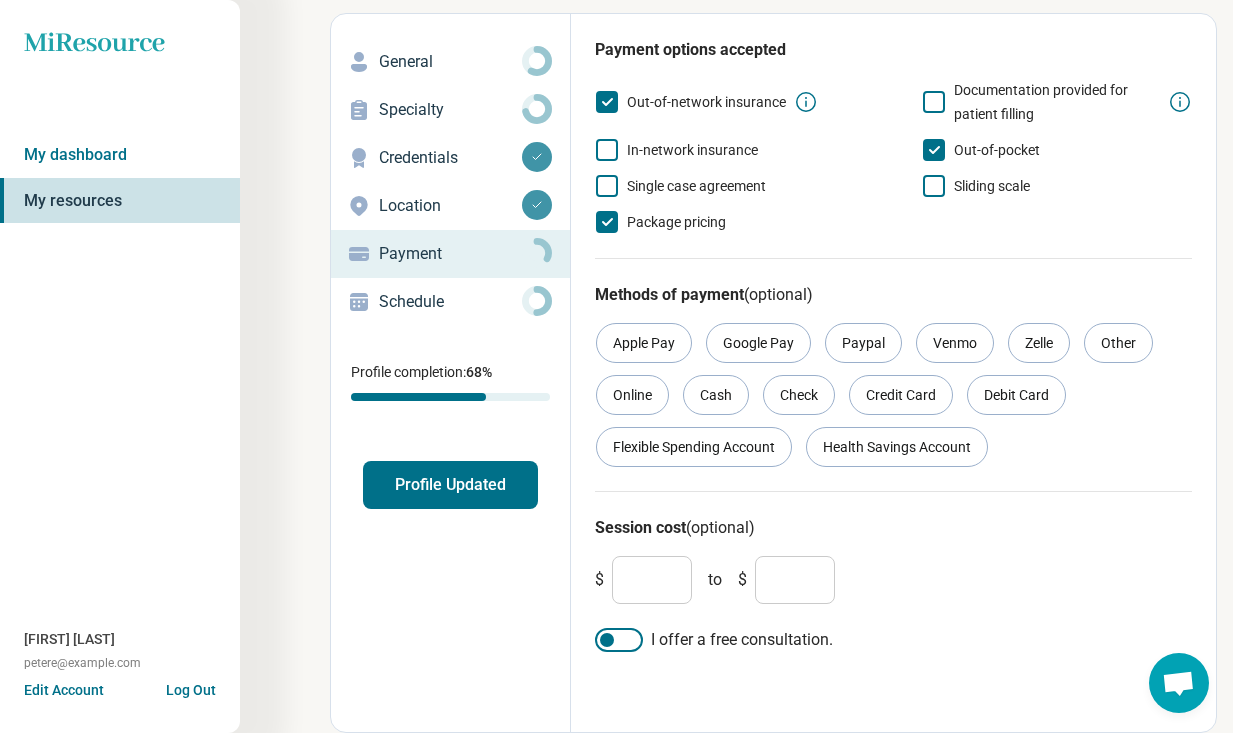 scroll, scrollTop: 83, scrollLeft: 0, axis: vertical 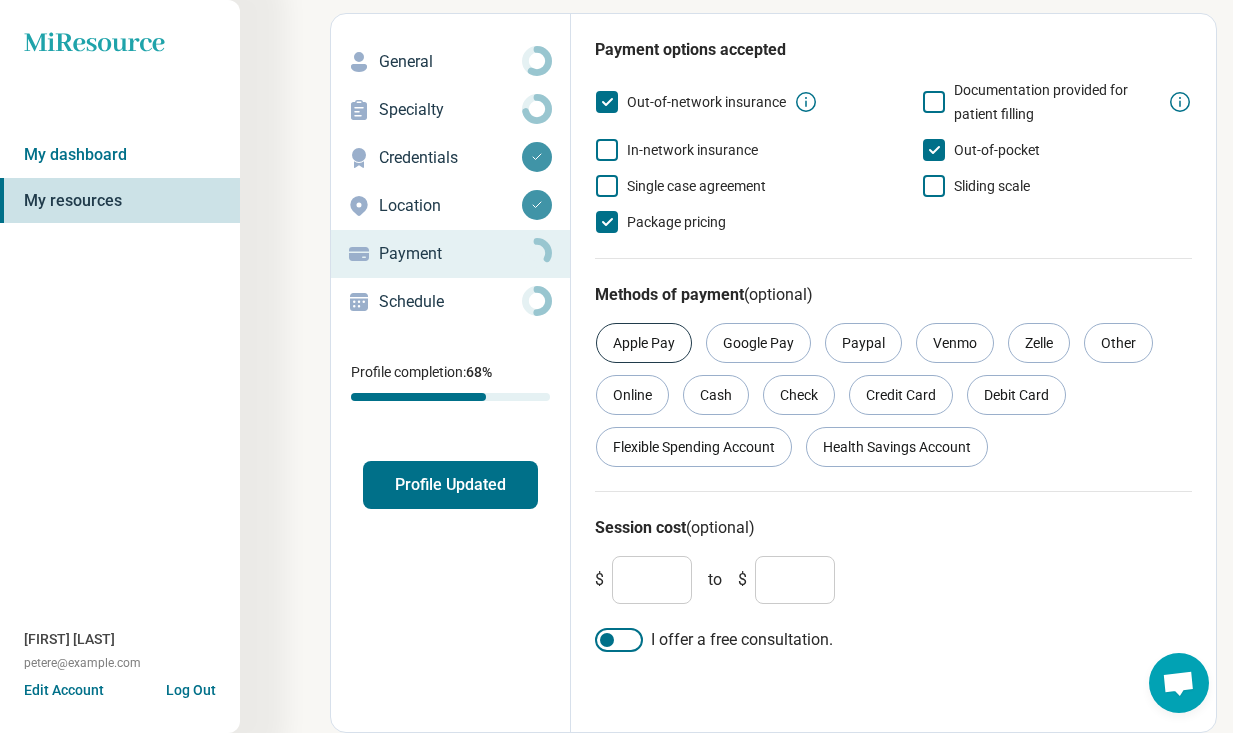 click on "Apple Pay" at bounding box center (644, 343) 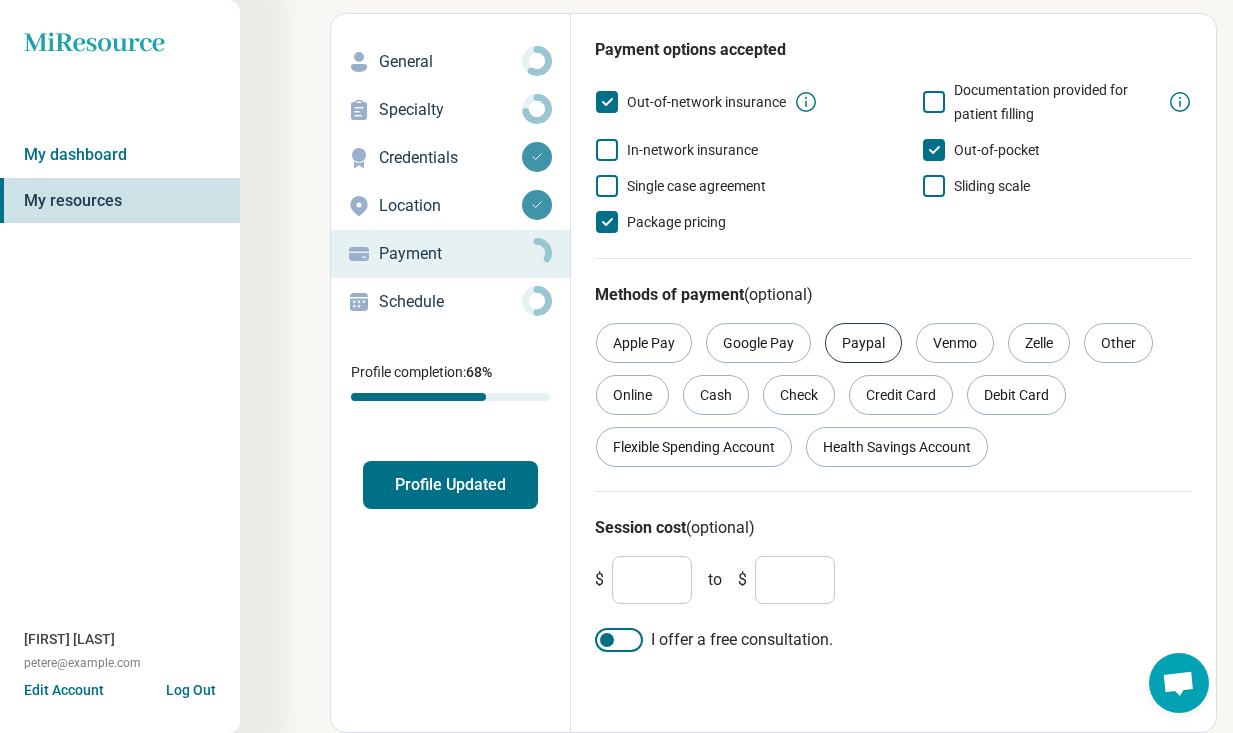 click on "Paypal" at bounding box center (863, 343) 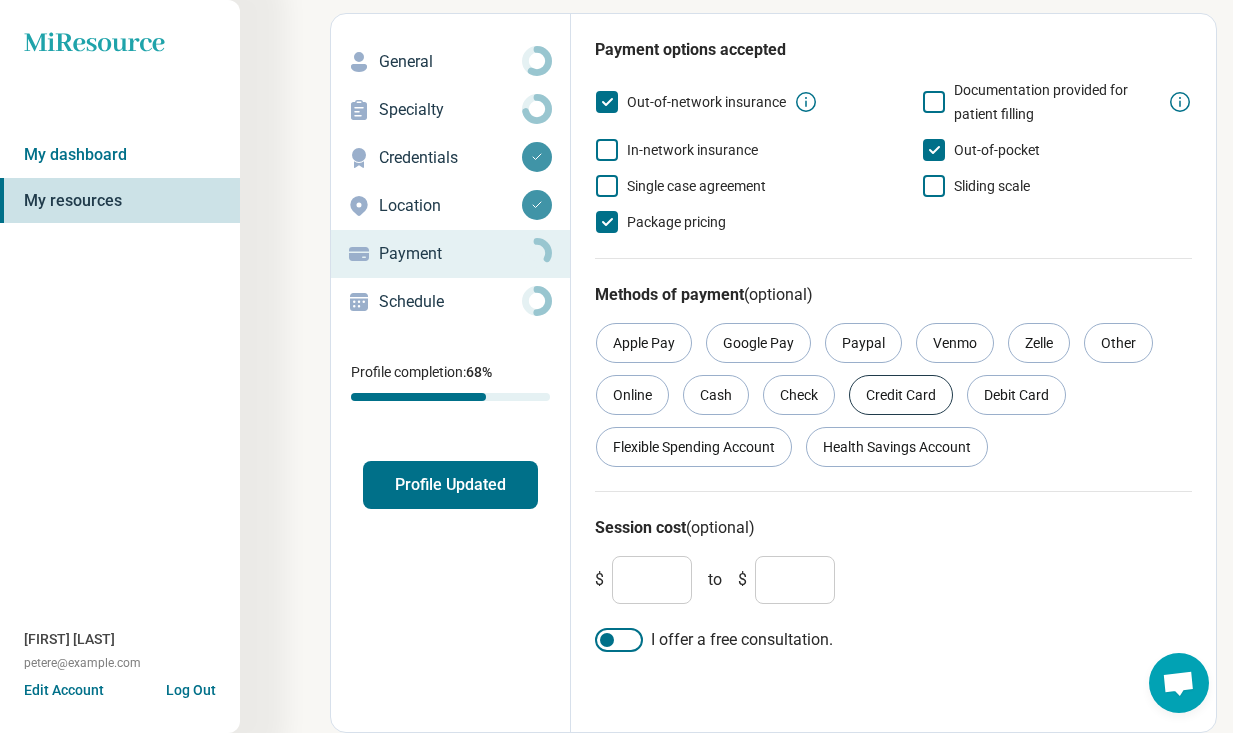 click on "Credit Card" at bounding box center [901, 395] 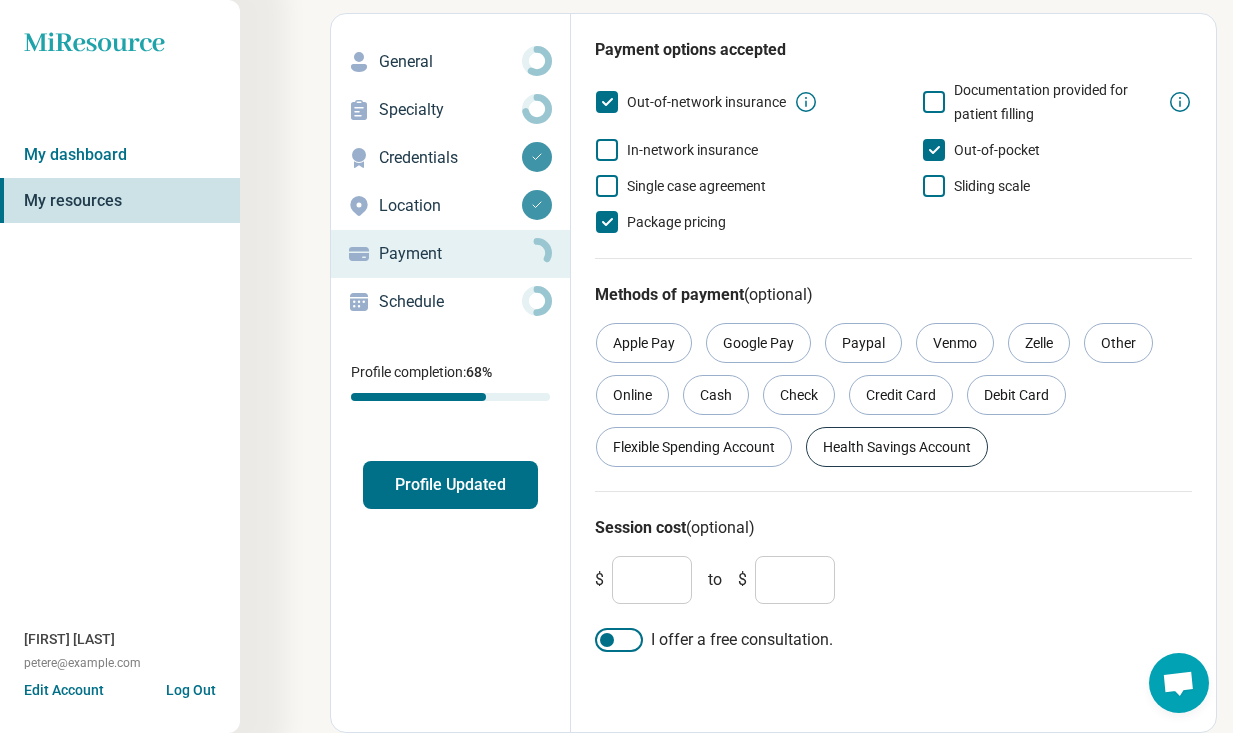 click on "Health Savings Account" at bounding box center (897, 447) 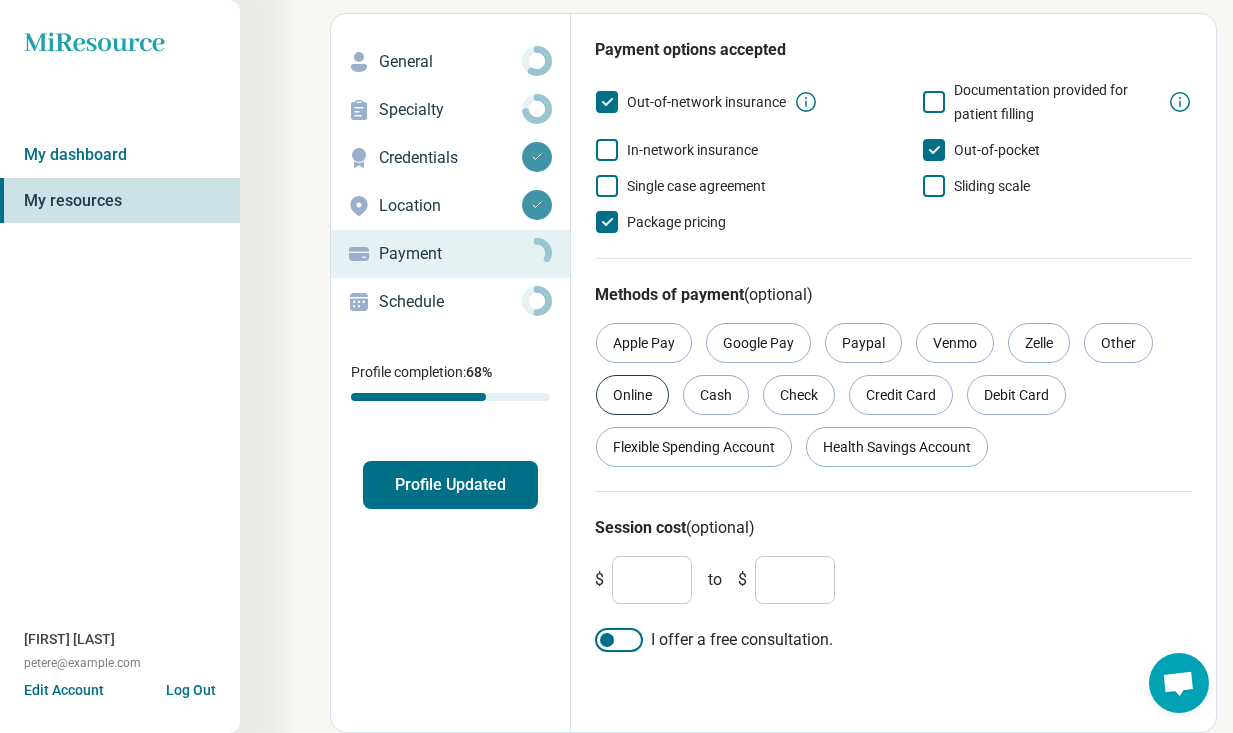 click on "Online" at bounding box center (632, 395) 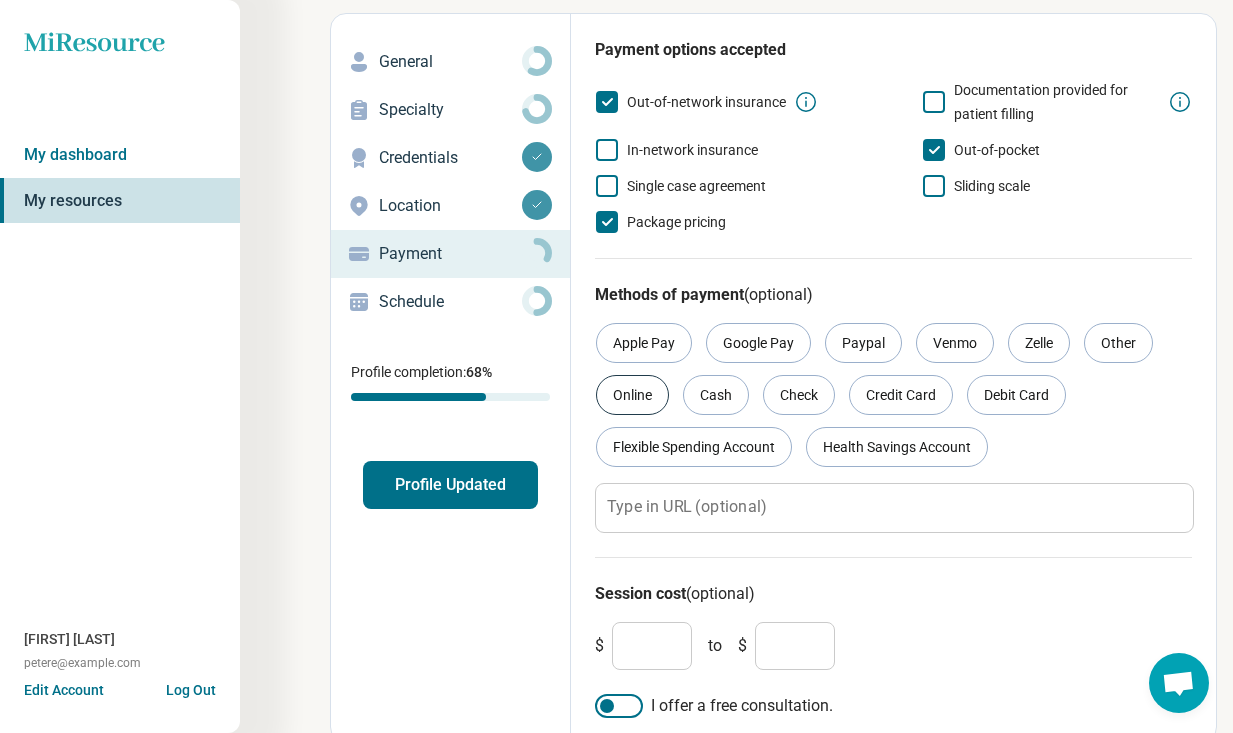 click on "Online" at bounding box center [632, 395] 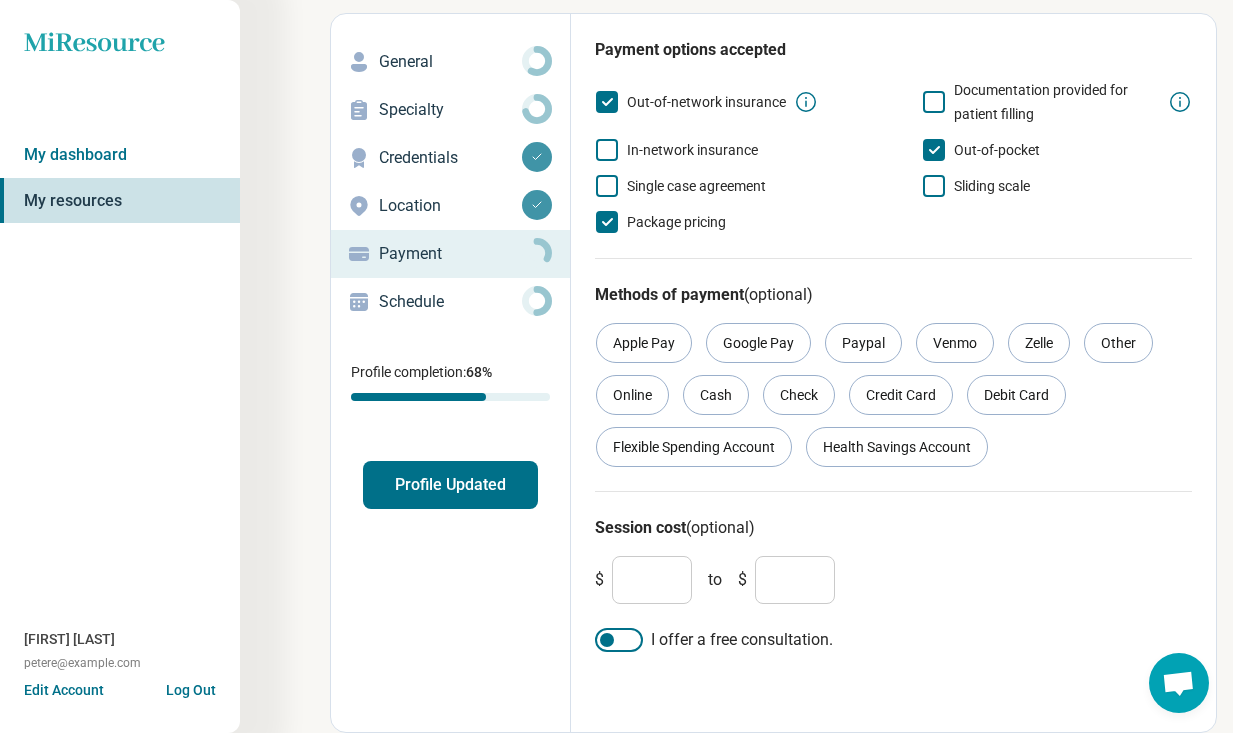 scroll, scrollTop: 83, scrollLeft: 0, axis: vertical 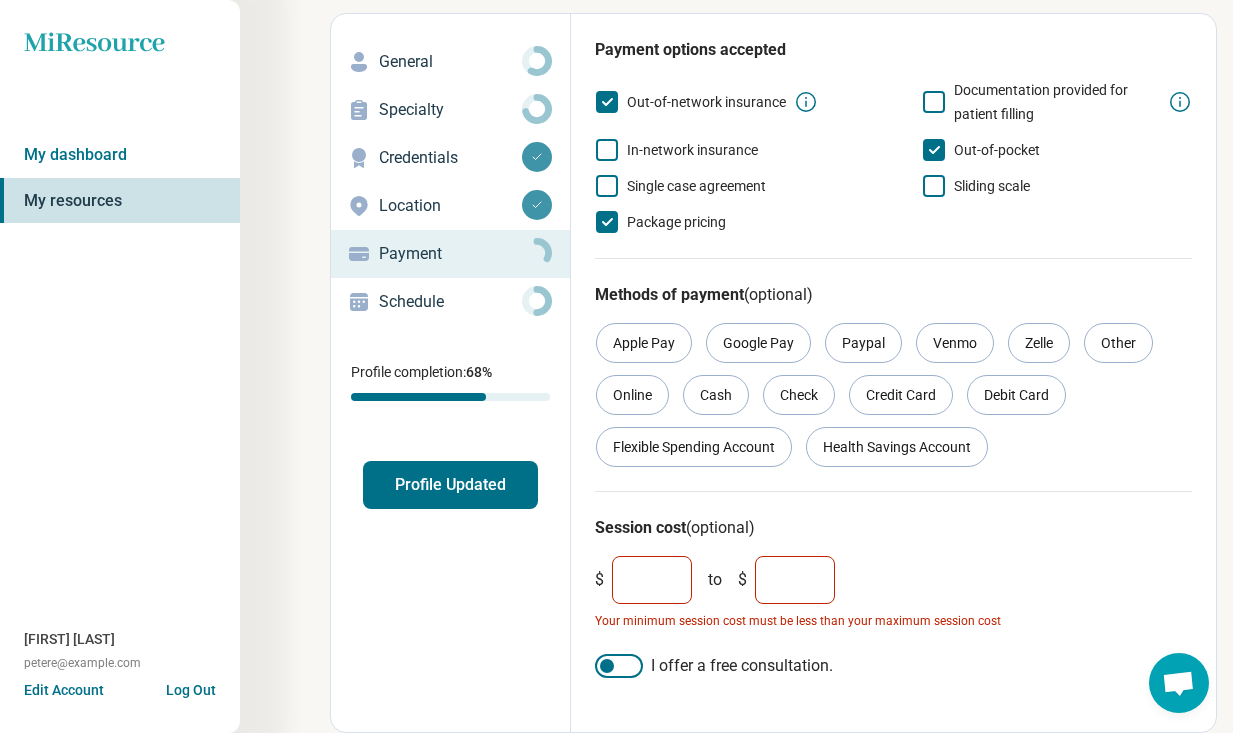 click on "*" at bounding box center (795, 580) 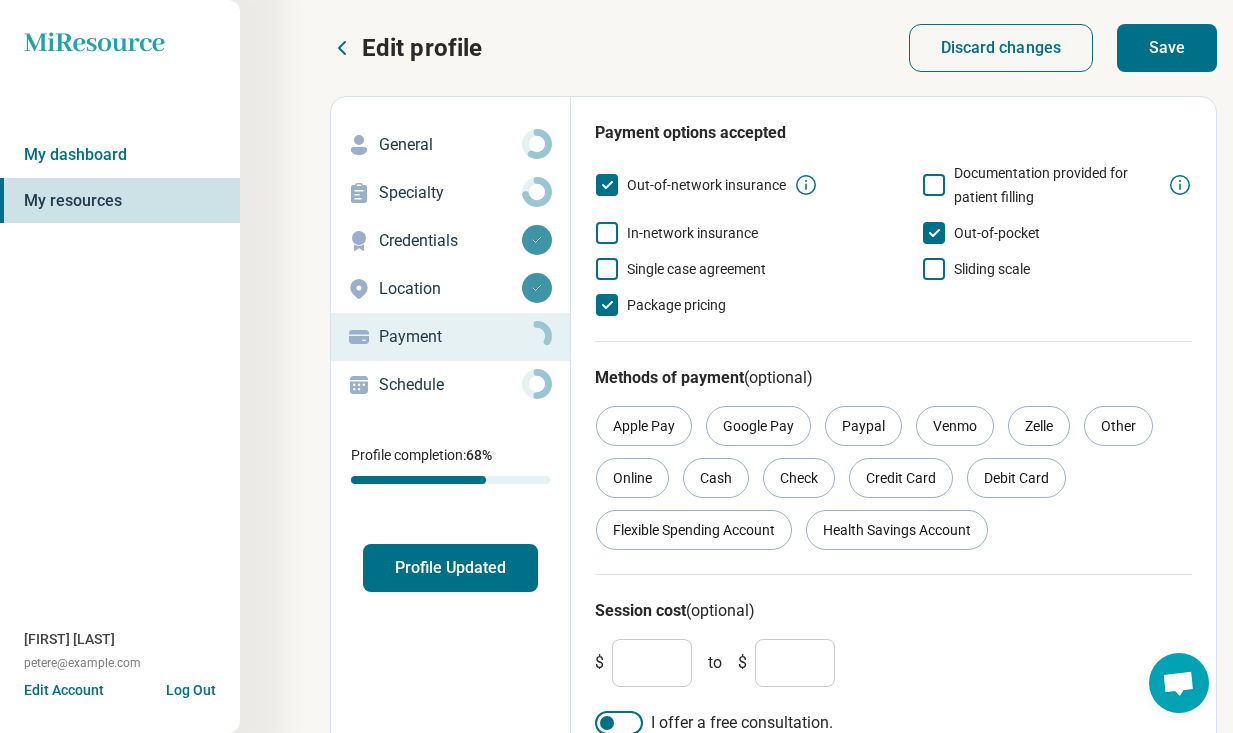 scroll, scrollTop: 0, scrollLeft: 0, axis: both 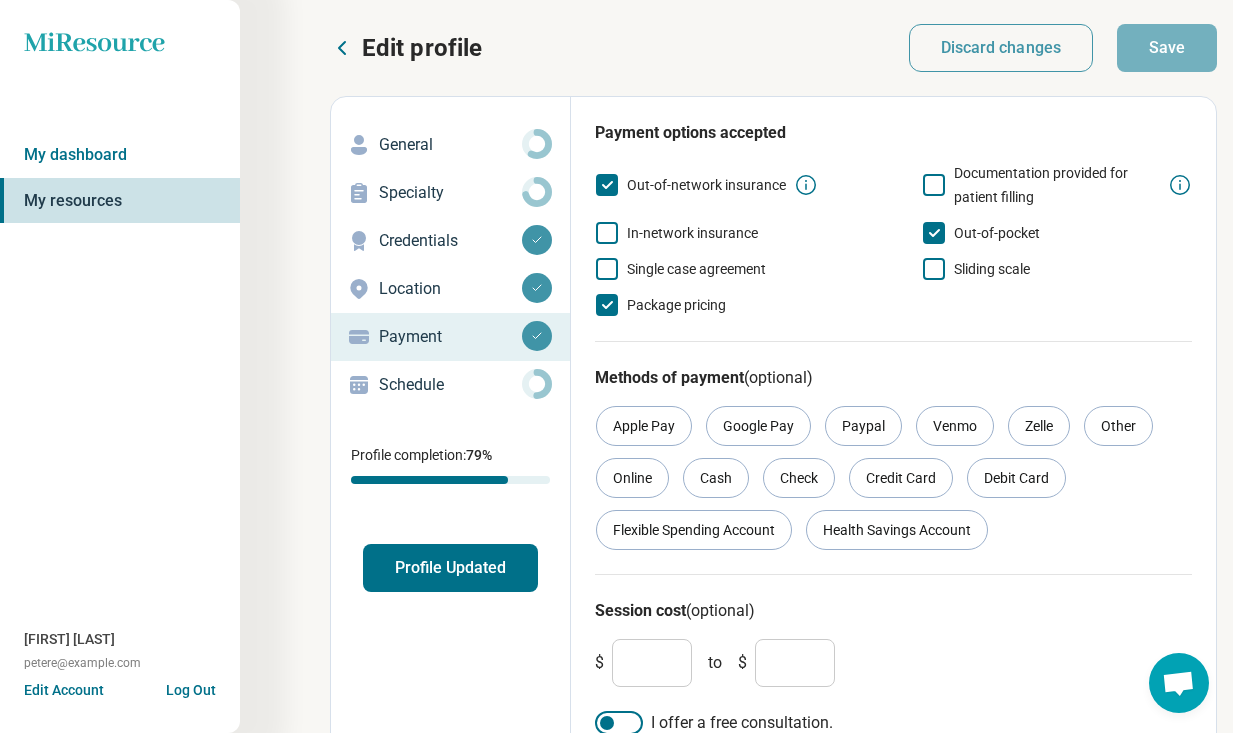 click on "Schedule" at bounding box center [450, 385] 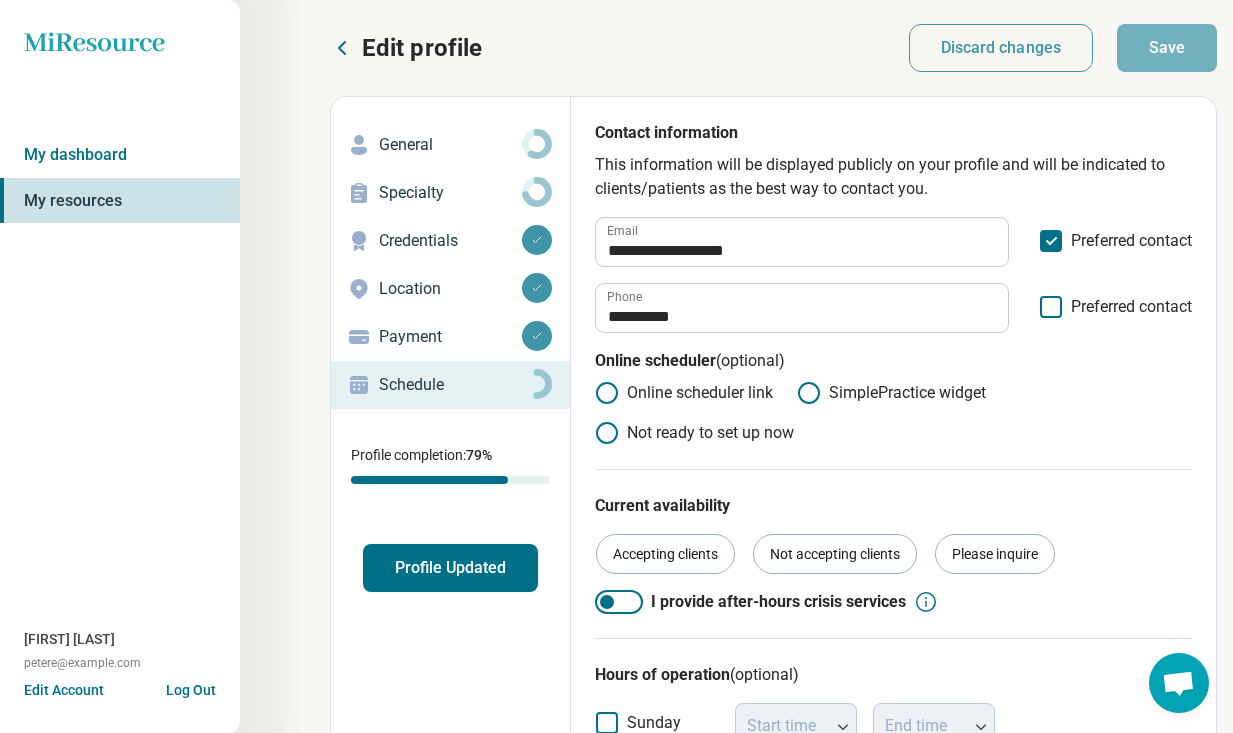 scroll, scrollTop: 0, scrollLeft: 0, axis: both 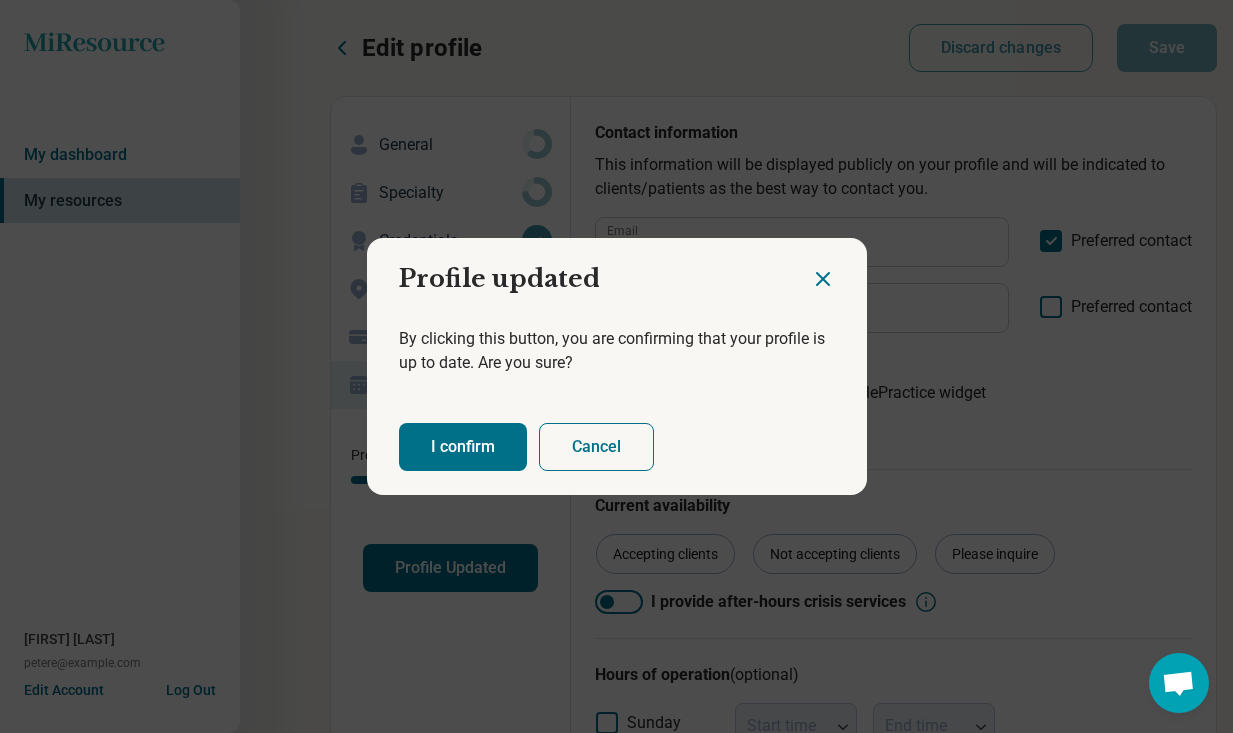 click on "I confirm" at bounding box center [463, 447] 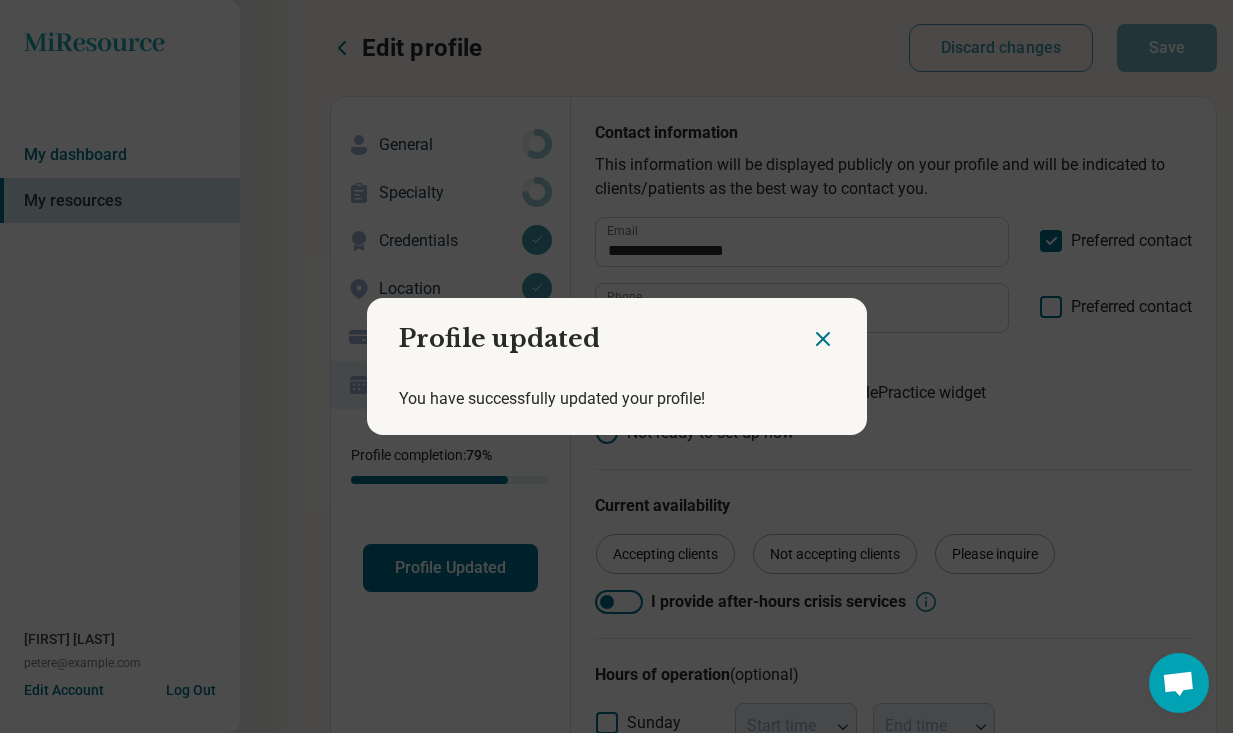 click 